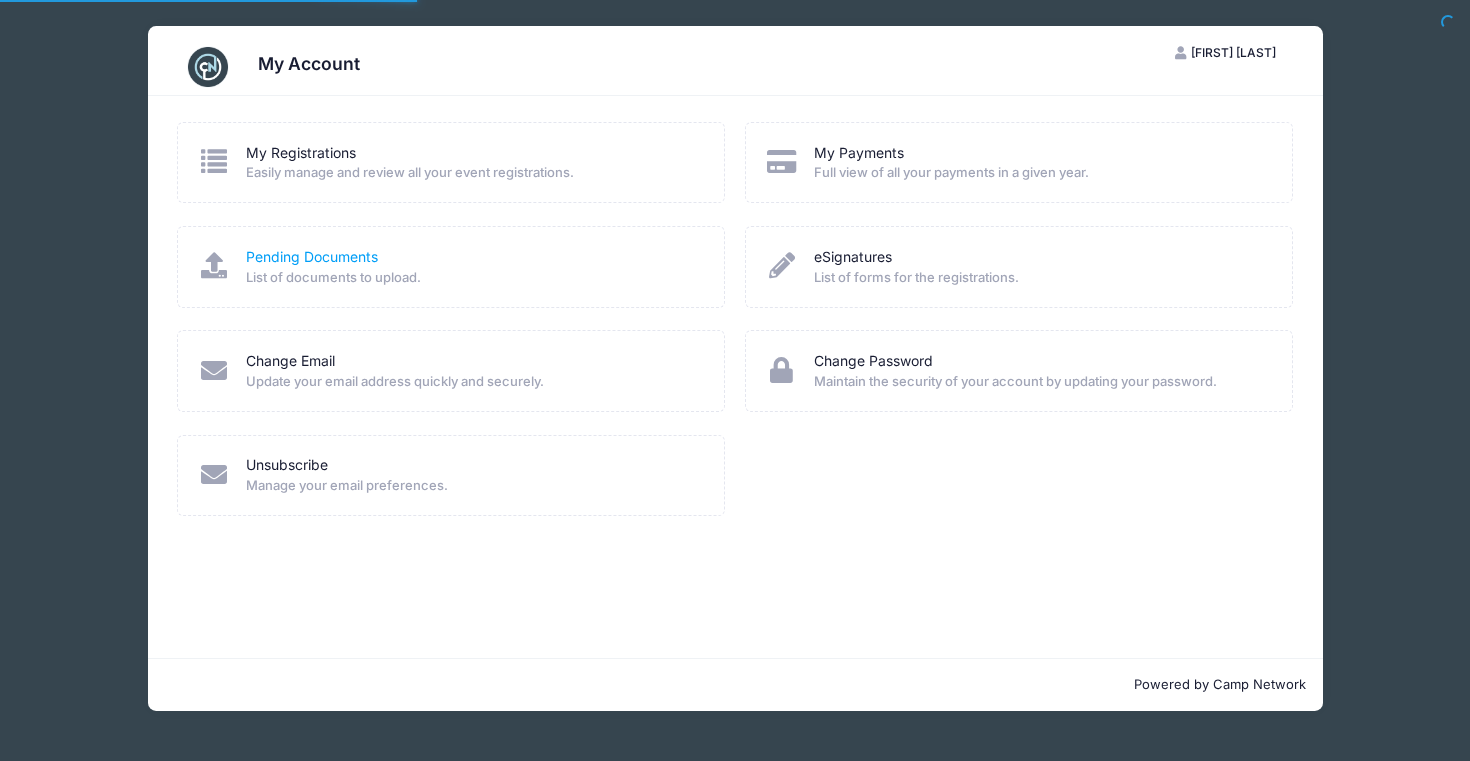 scroll, scrollTop: 0, scrollLeft: 0, axis: both 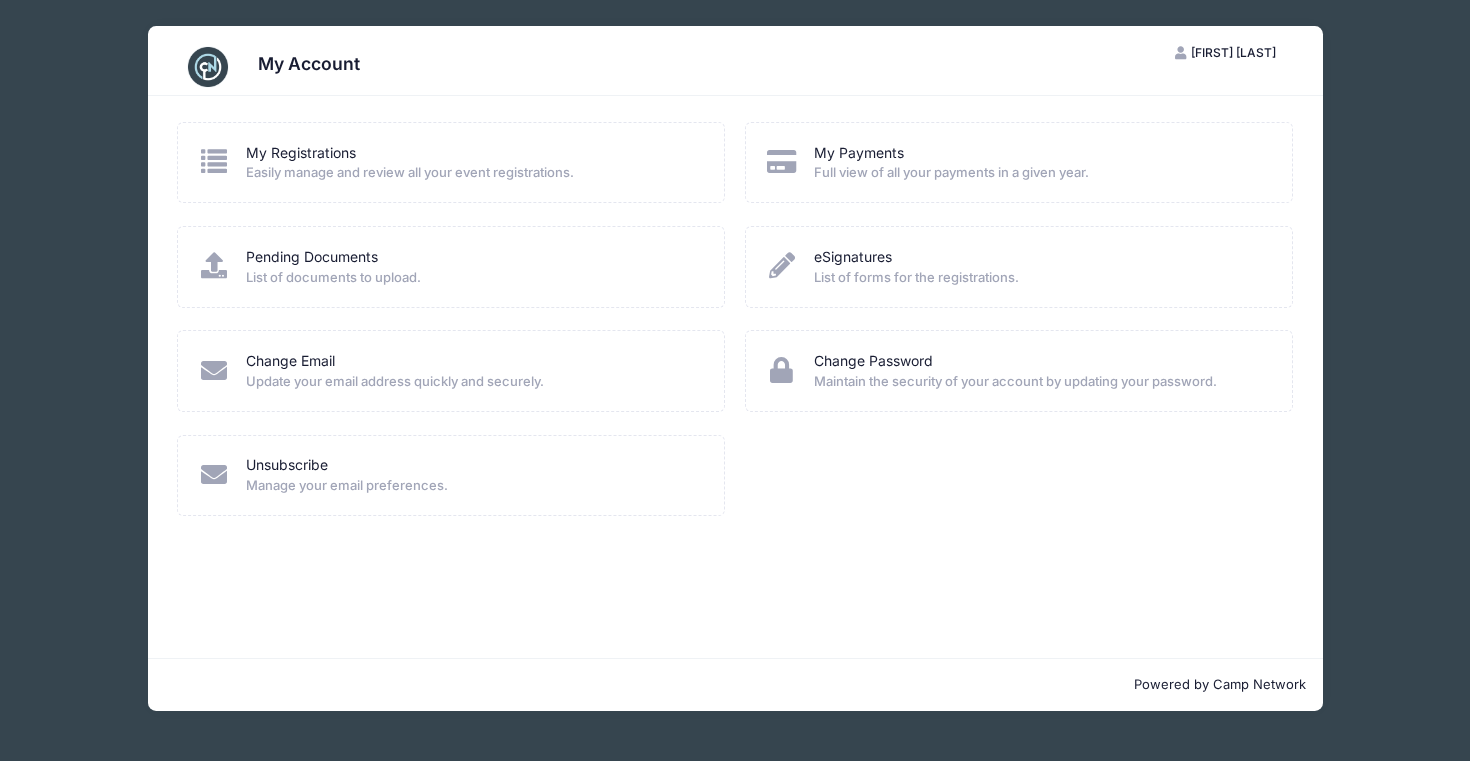 click on "My Registrations" at bounding box center (472, 153) 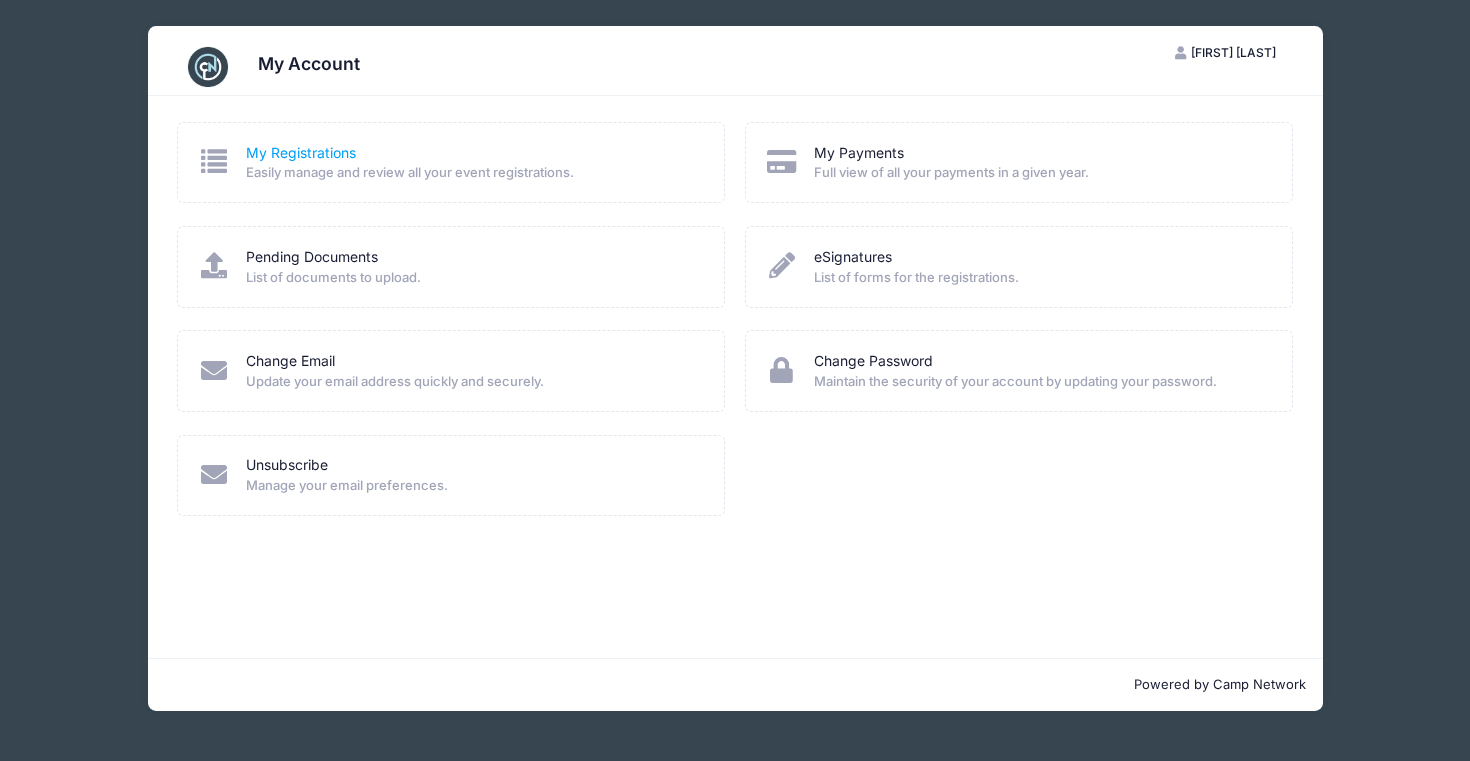 click on "My Registrations" at bounding box center (301, 153) 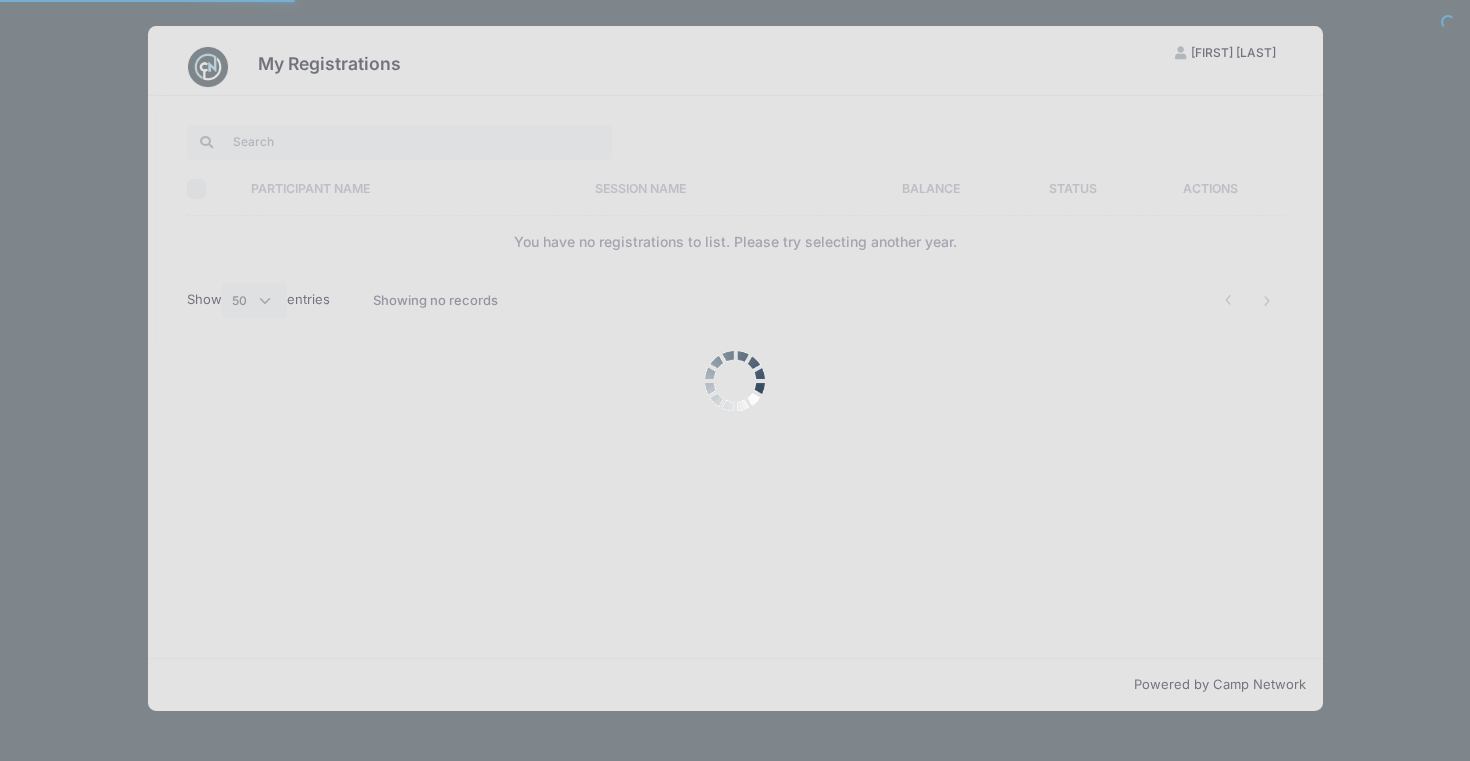 select on "50" 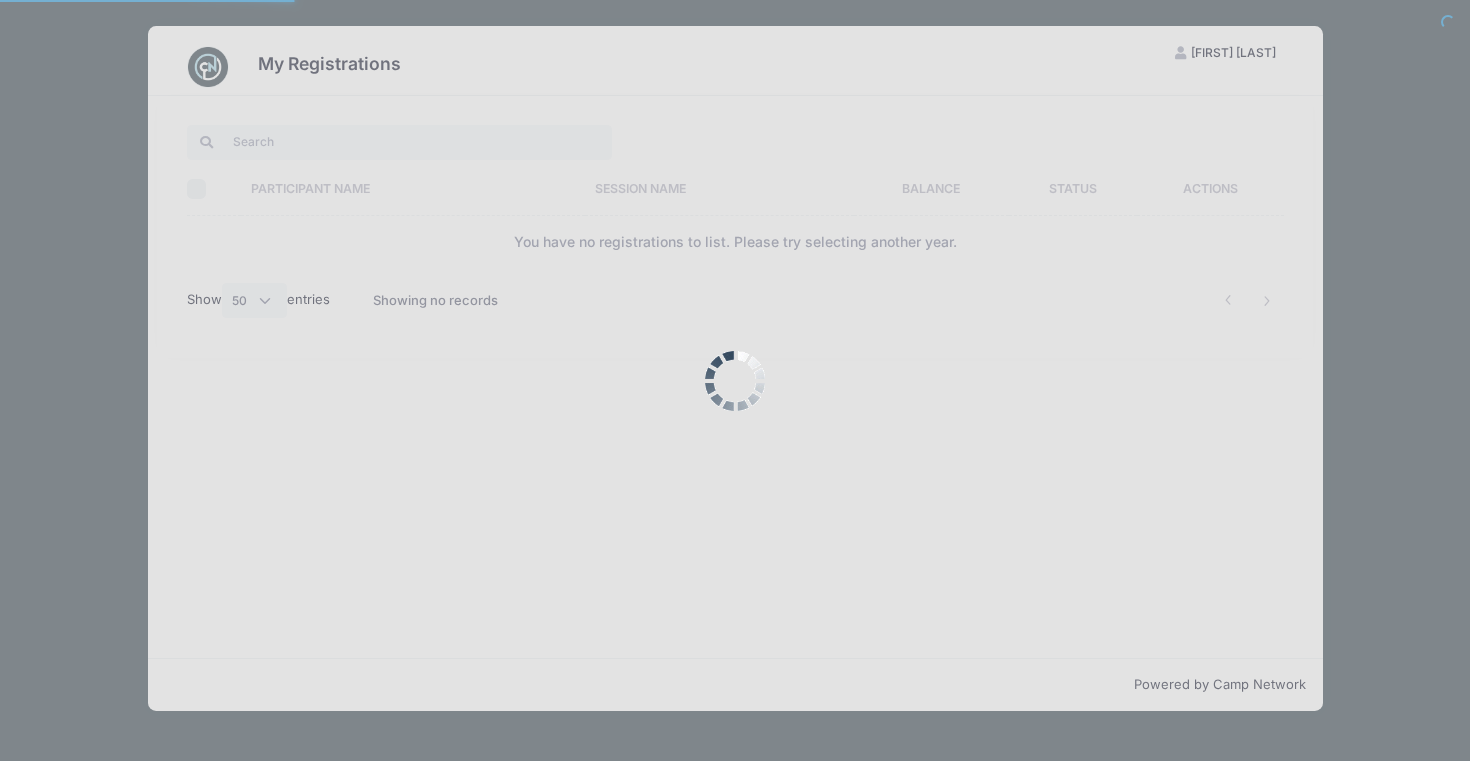 scroll, scrollTop: 0, scrollLeft: 0, axis: both 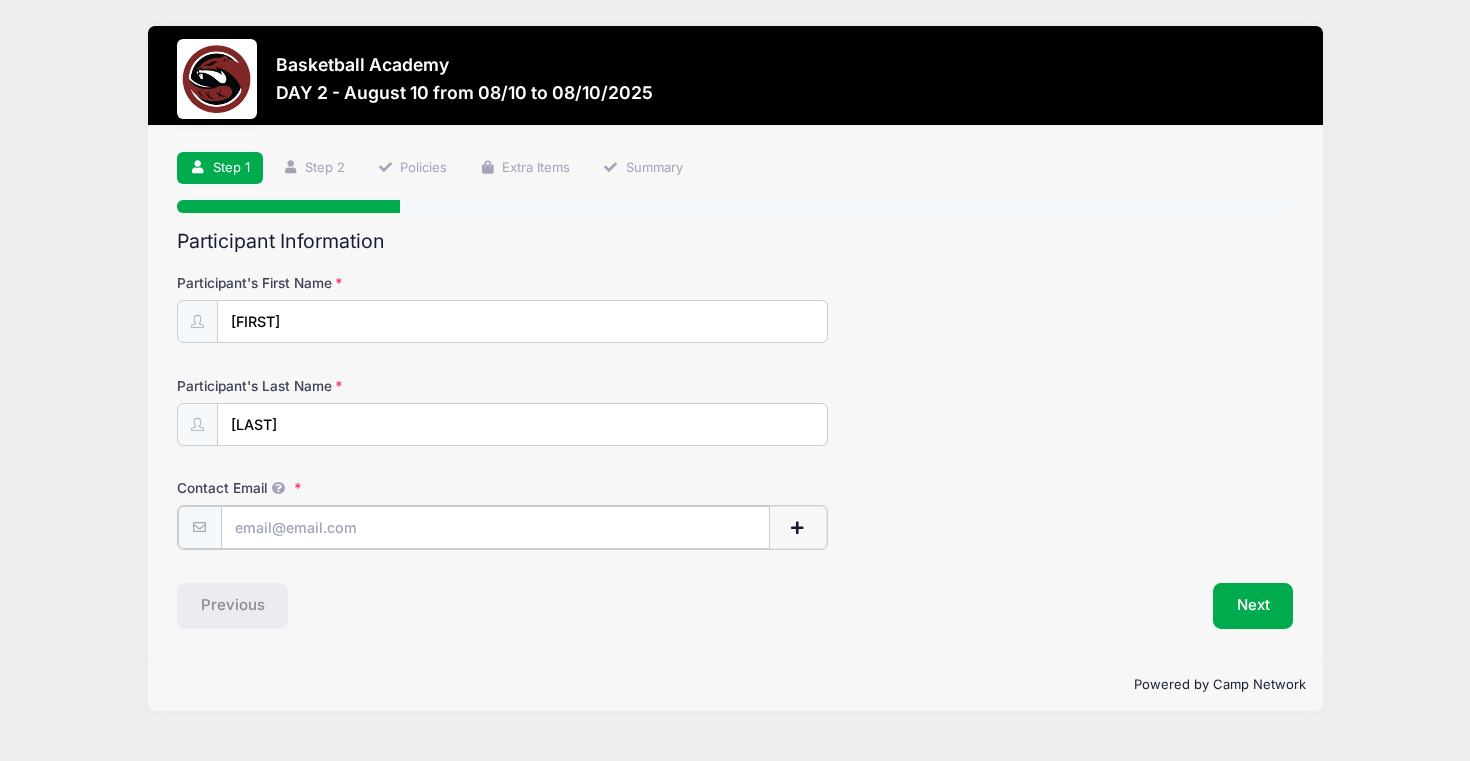 click on "Contact Email" at bounding box center [495, 527] 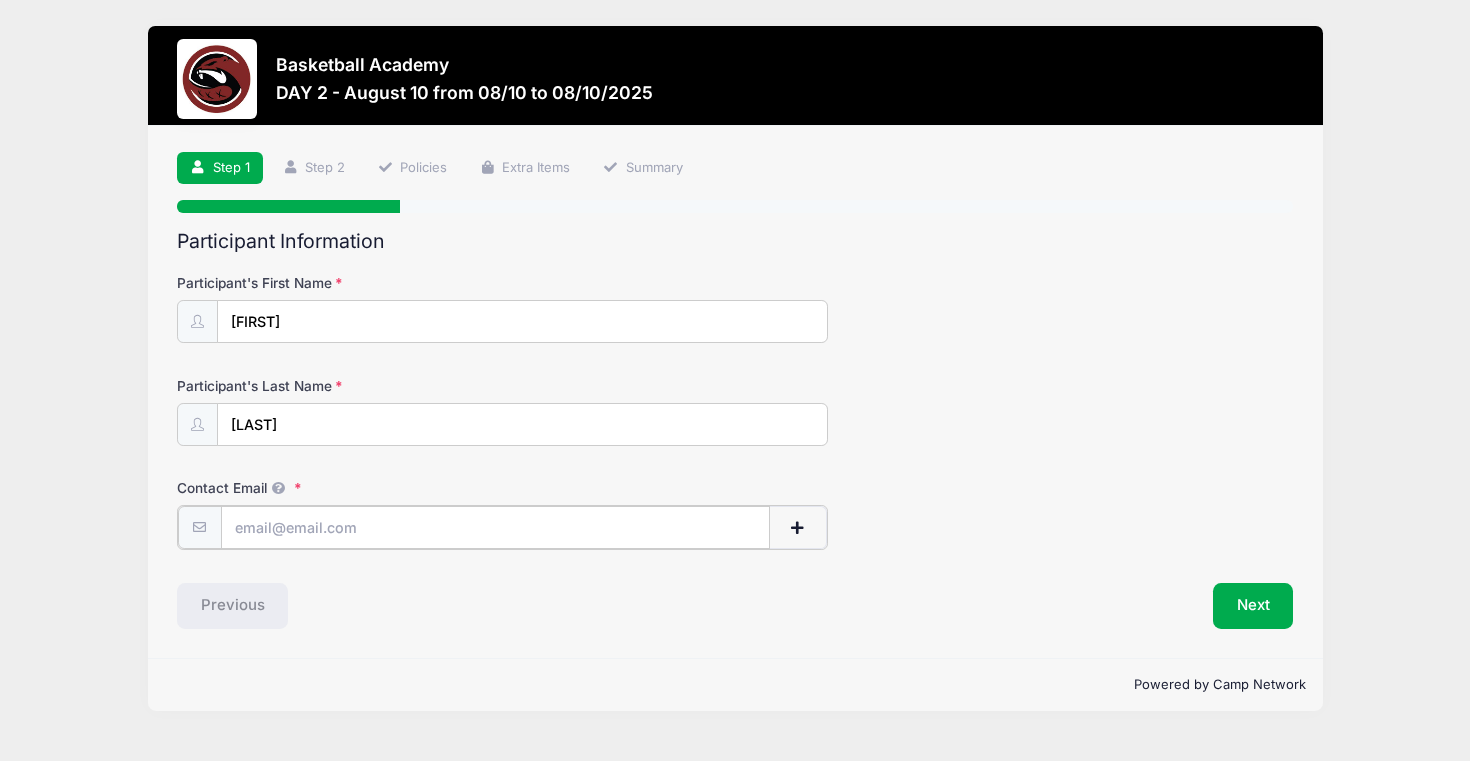 type on "[EMAIL]" 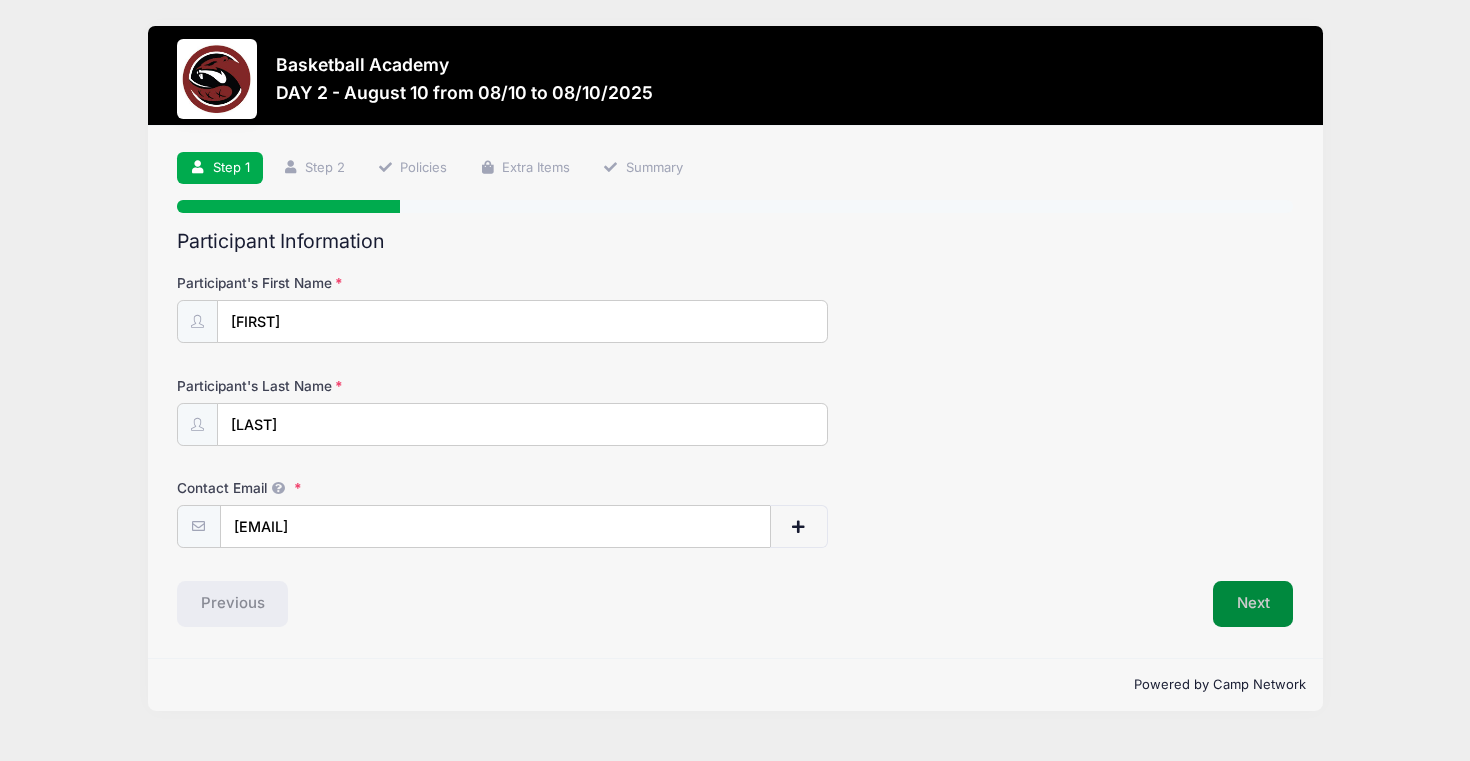 click on "Next" at bounding box center (1253, 604) 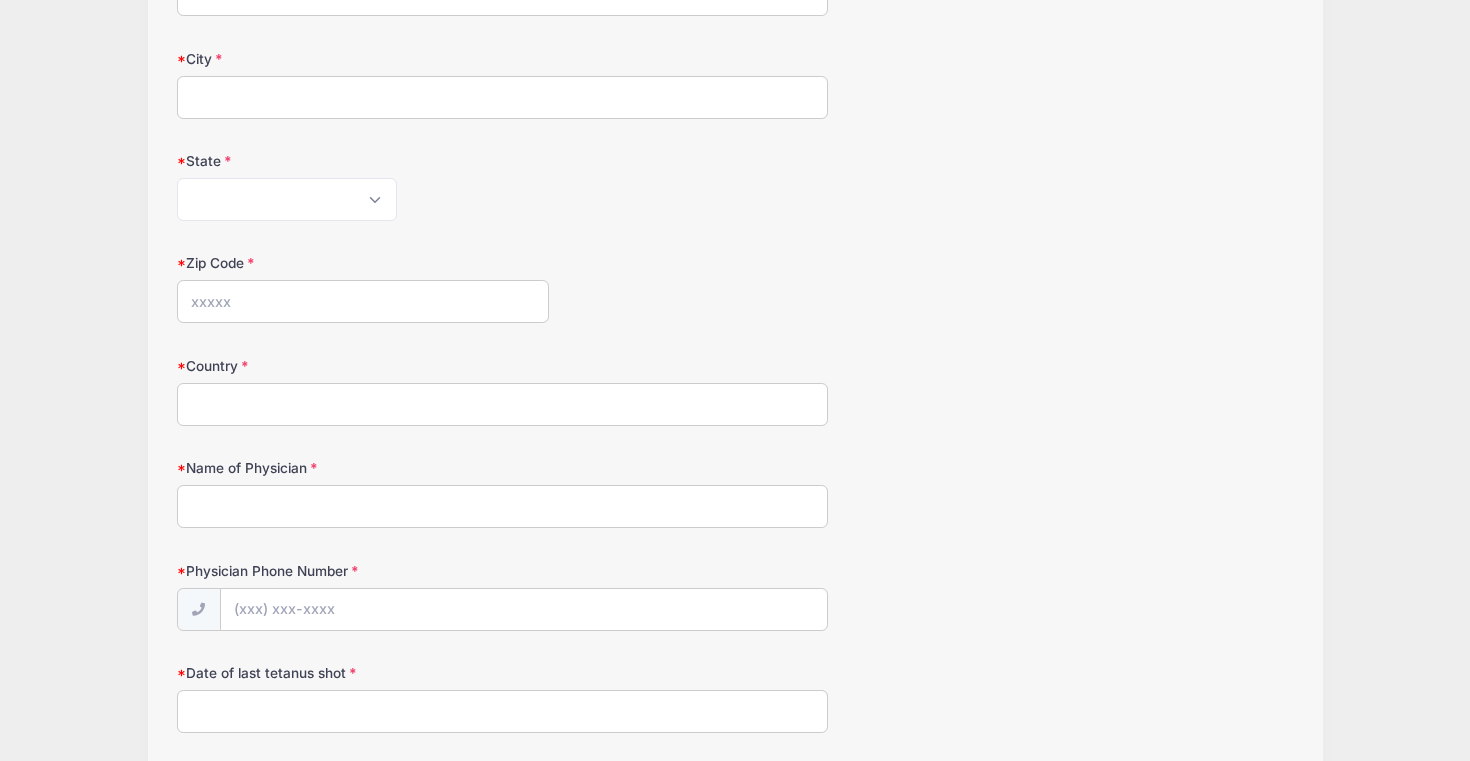 scroll, scrollTop: 1509, scrollLeft: 0, axis: vertical 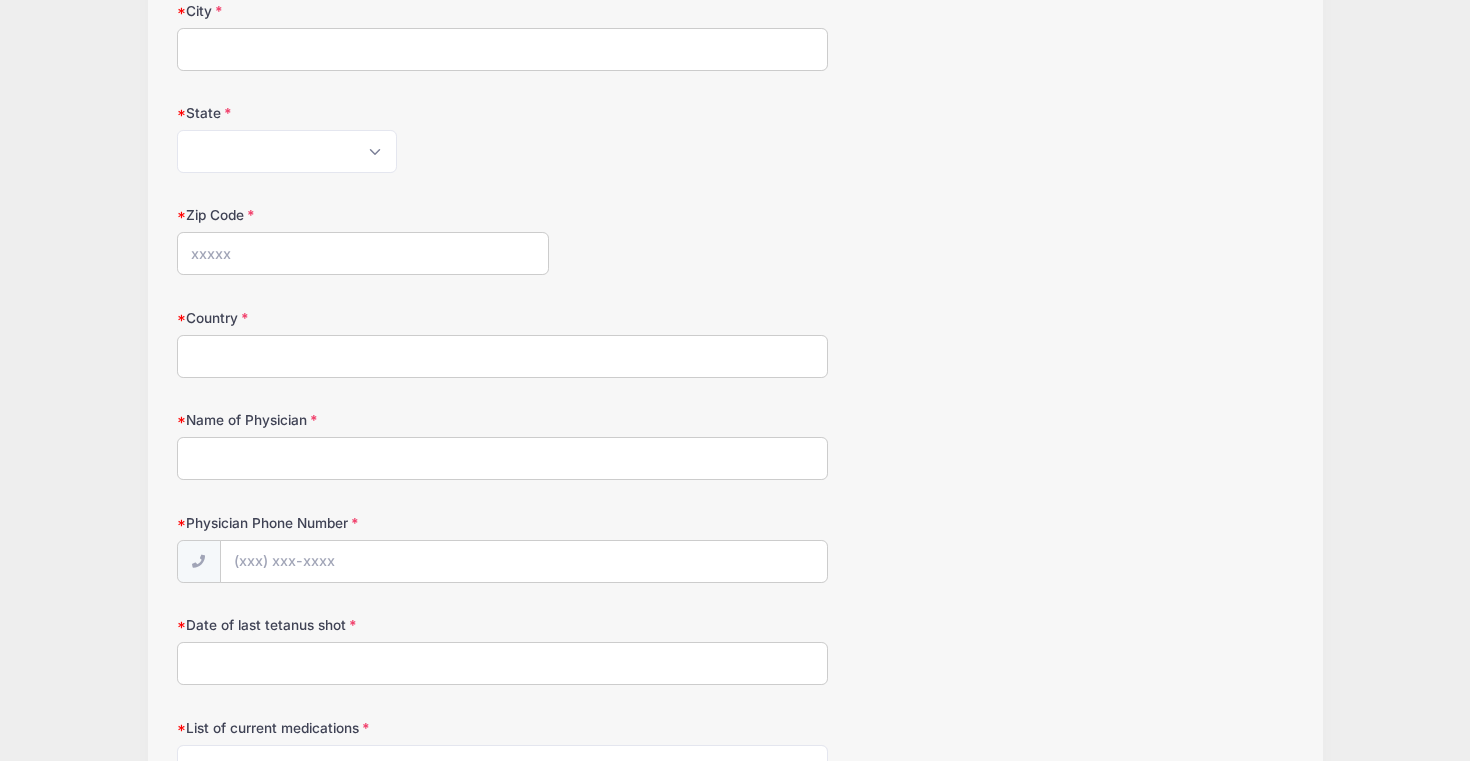 click on "Name of Physician" at bounding box center [502, 458] 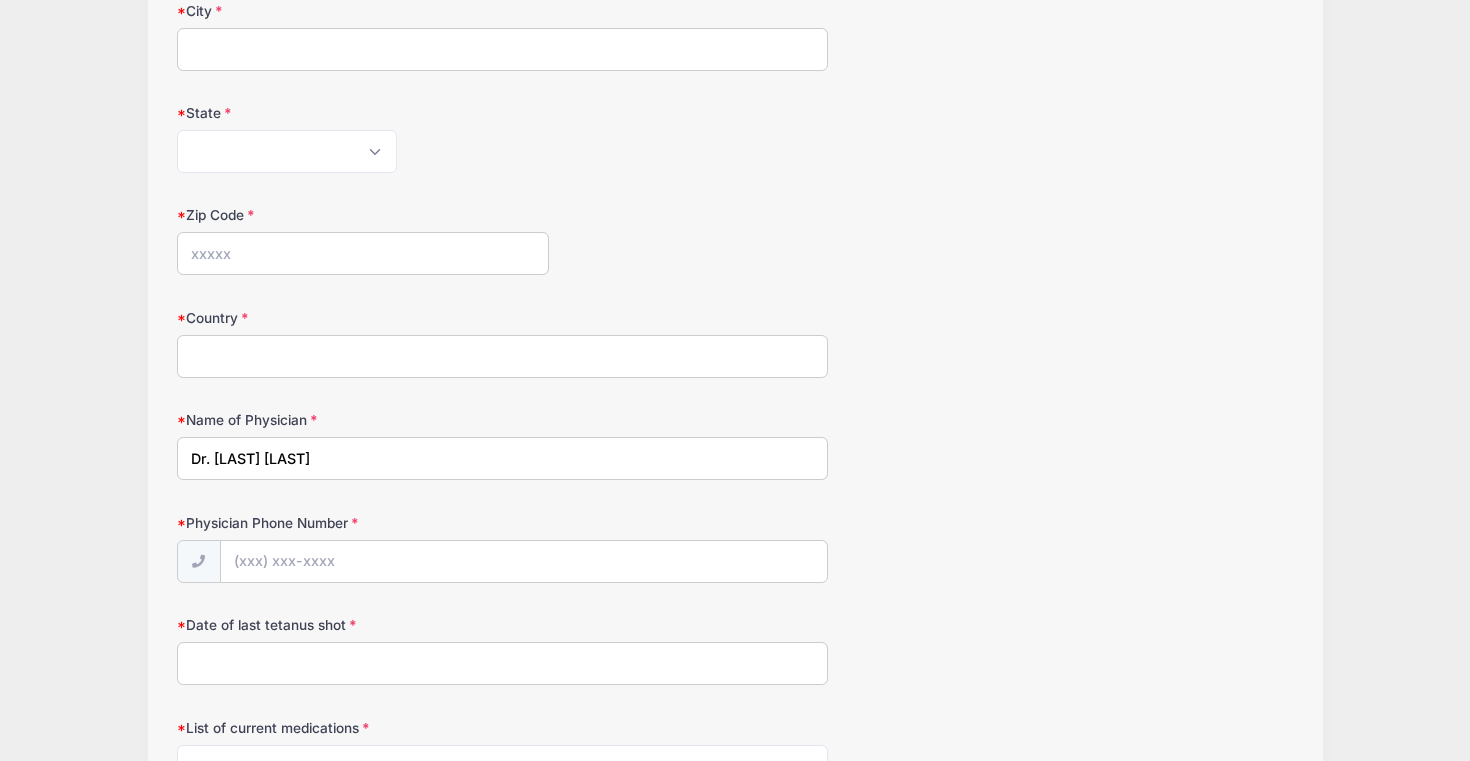 type on "Dr. [LAST] [LAST]" 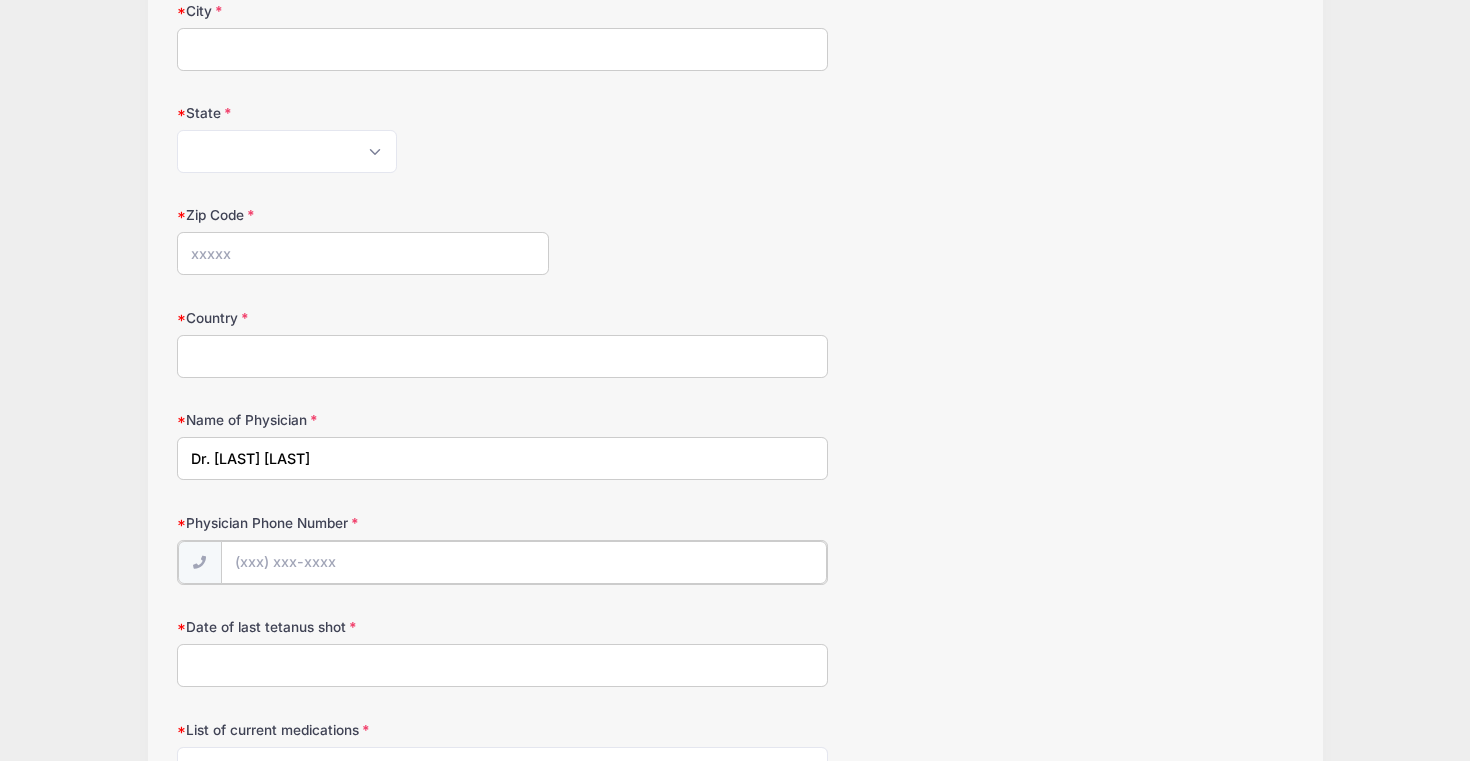 click on "Physician Phone Number" at bounding box center (524, 562) 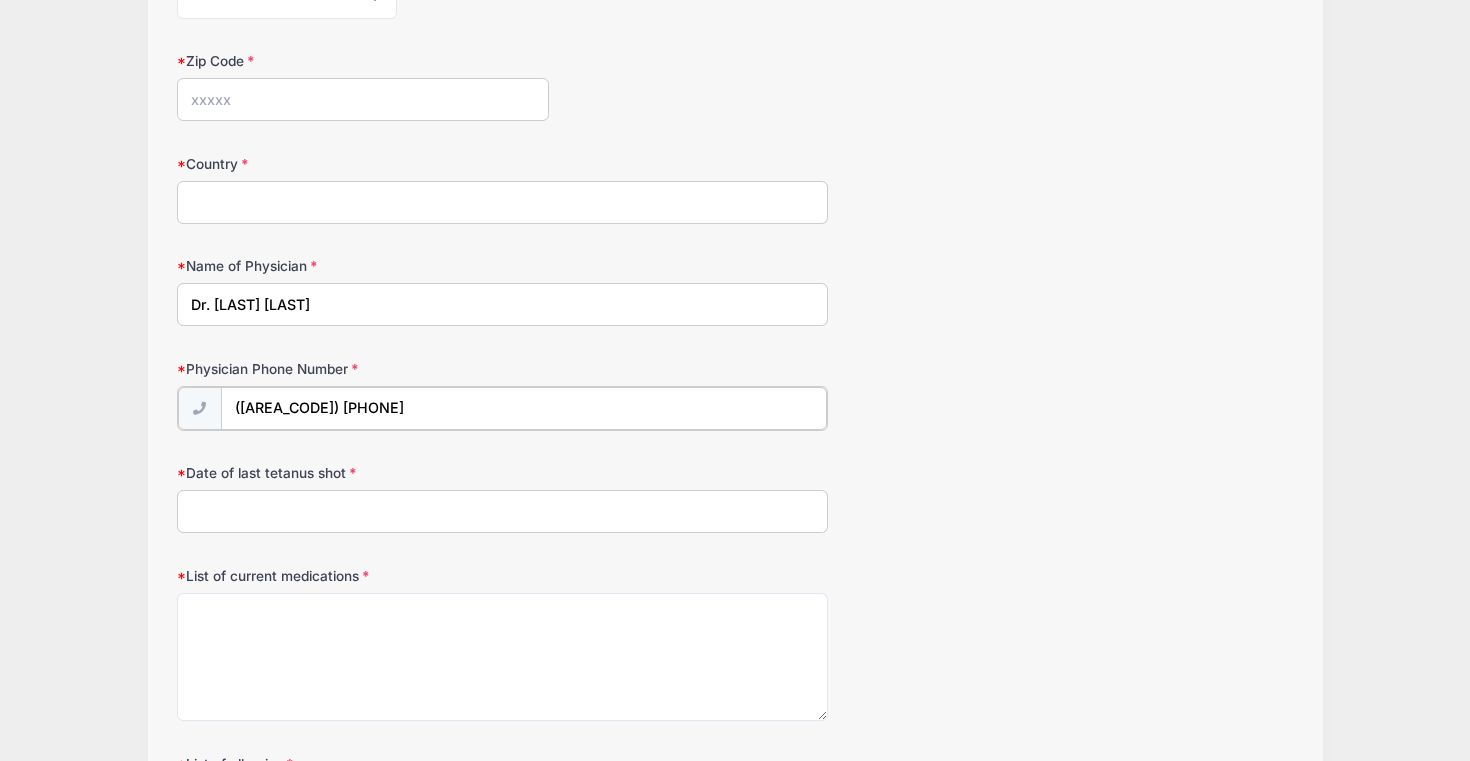 scroll, scrollTop: 1666, scrollLeft: 0, axis: vertical 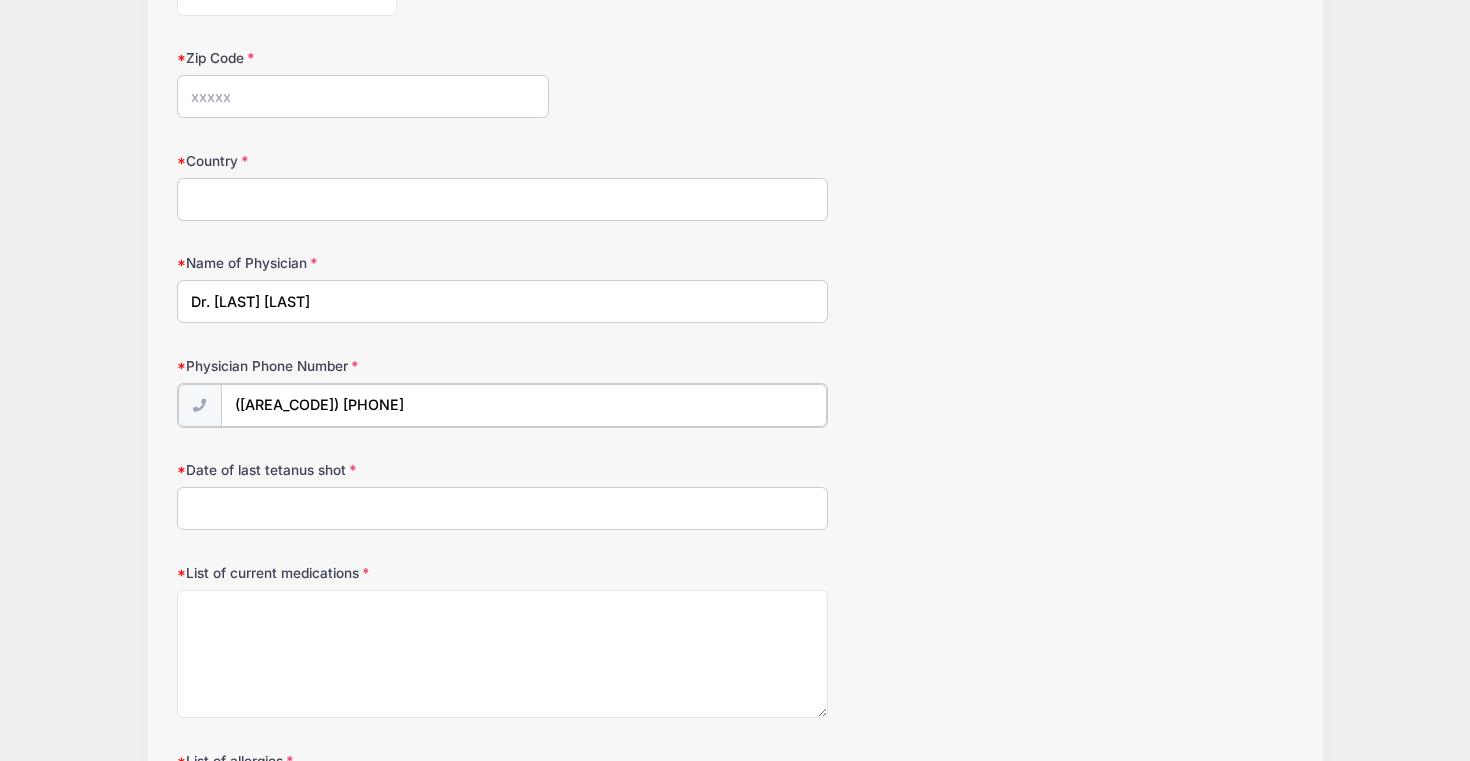 type on "([AREA_CODE]) [PHONE]" 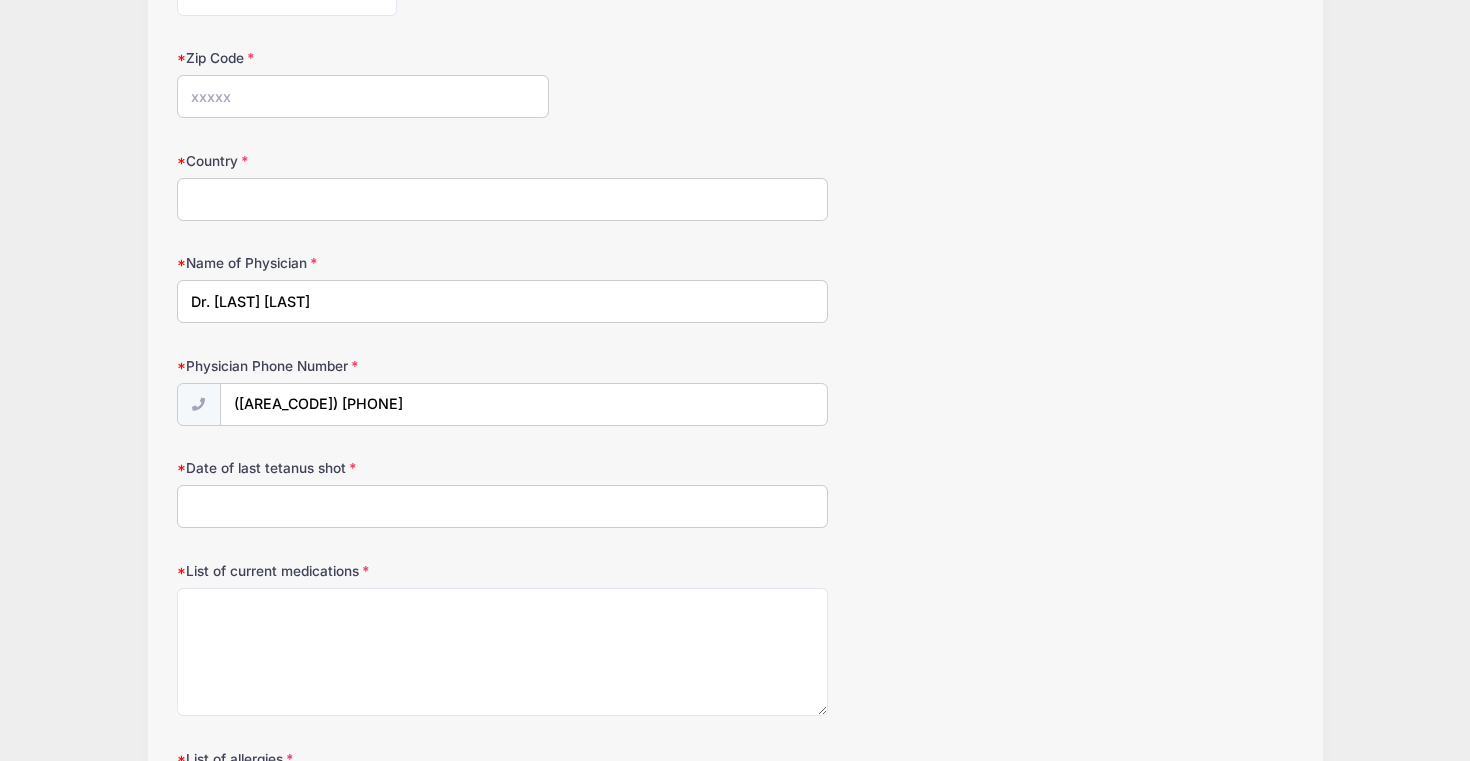 click on "Date of last tetanus shot" at bounding box center [502, 506] 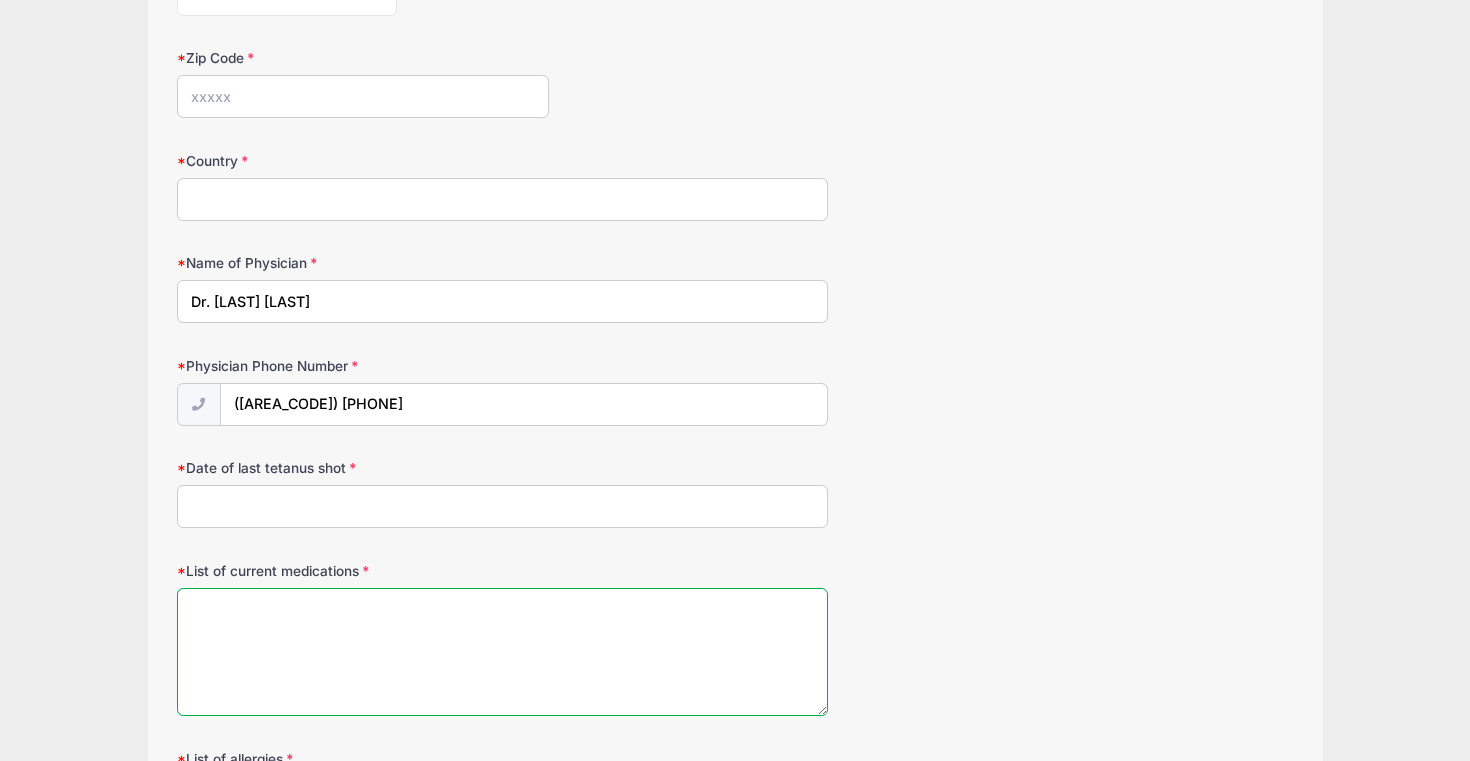 click on "List of current medications" at bounding box center [502, 652] 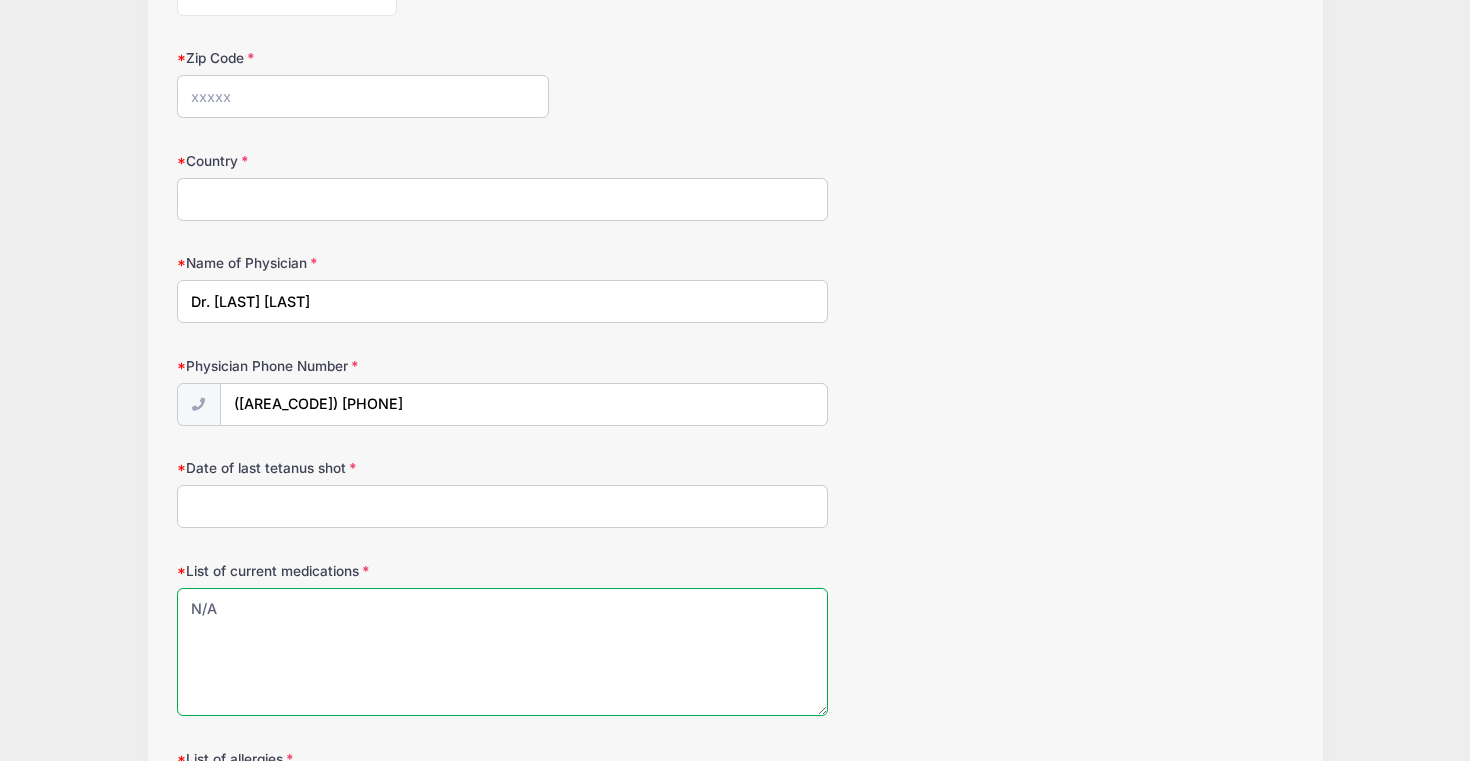 type on "N/A" 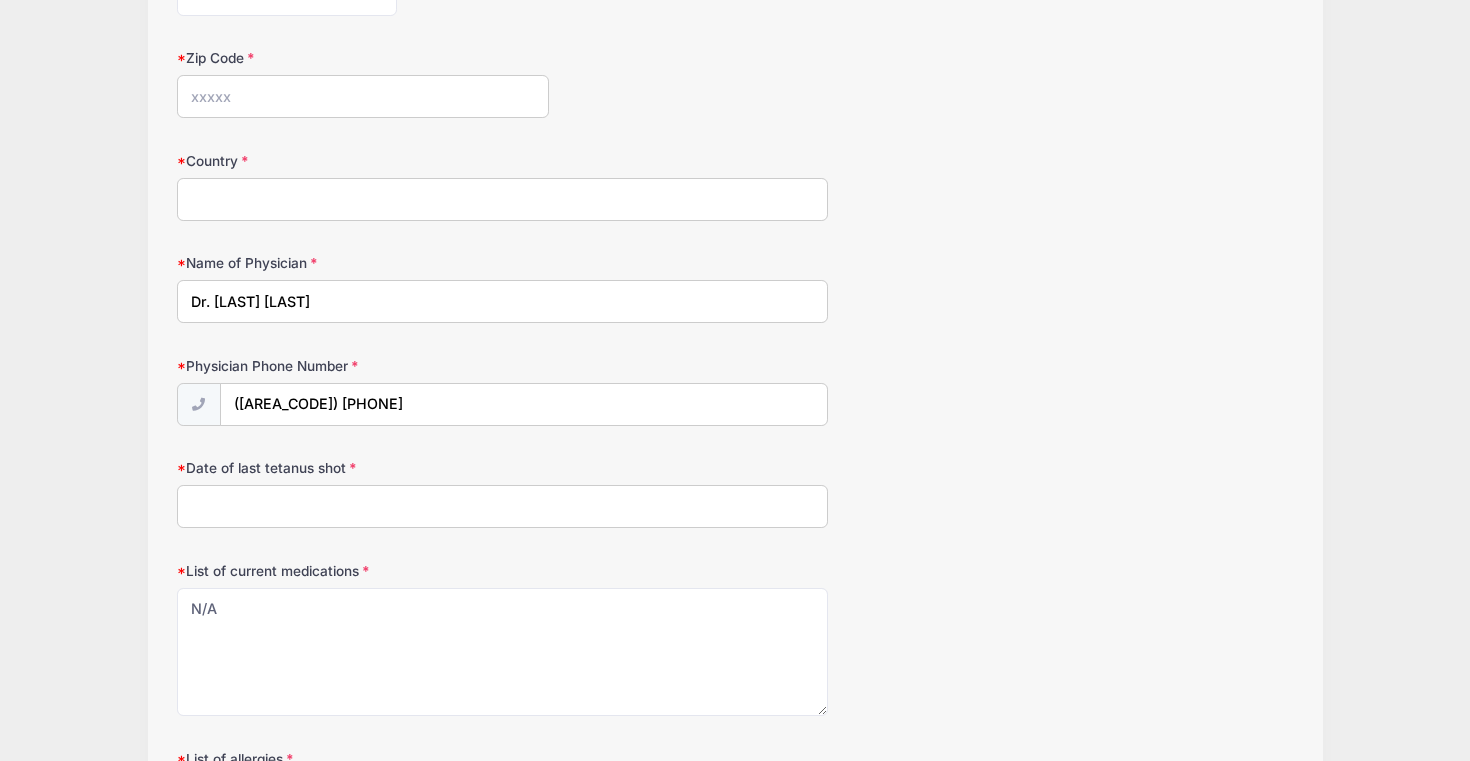 click on "List of current medications
N/A" at bounding box center (735, 639) 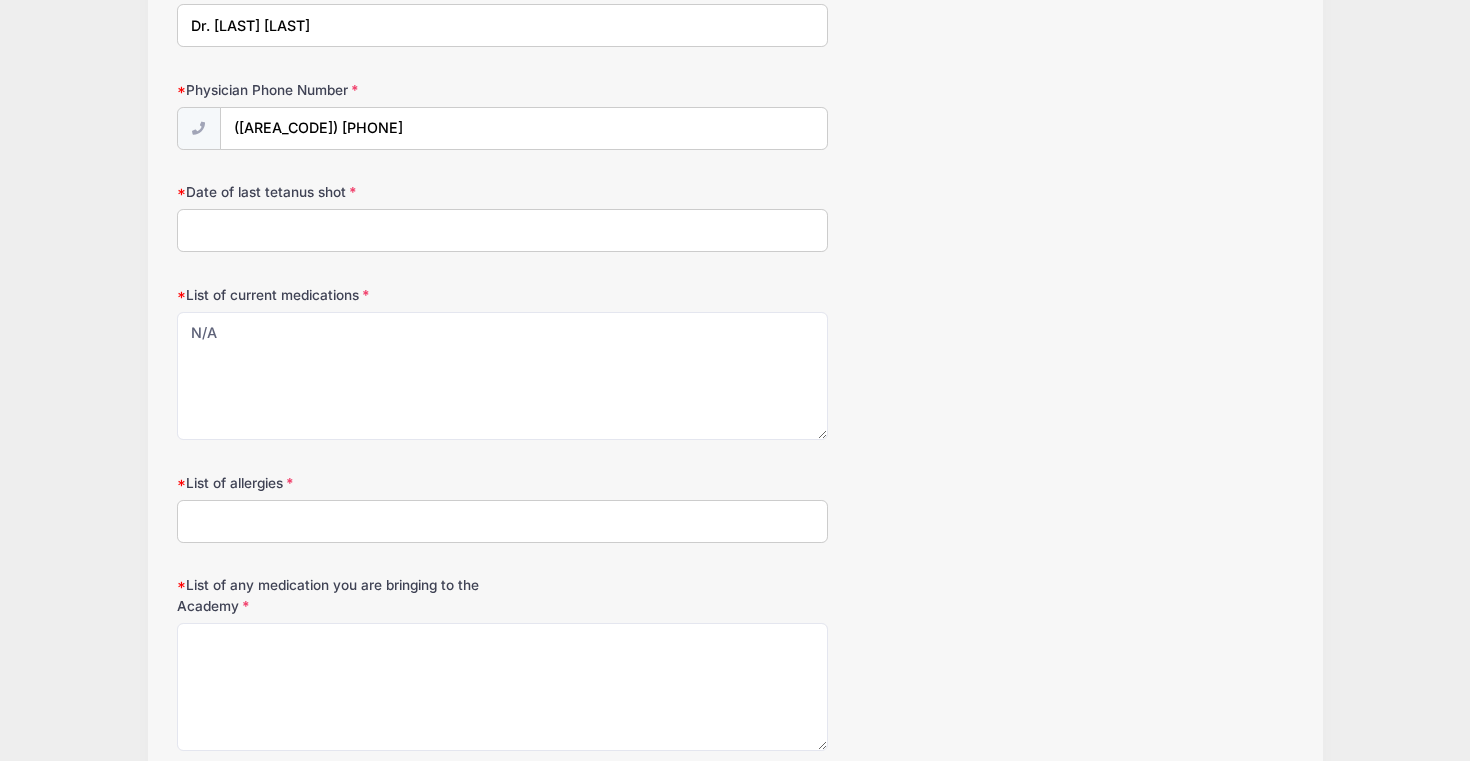 scroll, scrollTop: 1983, scrollLeft: 0, axis: vertical 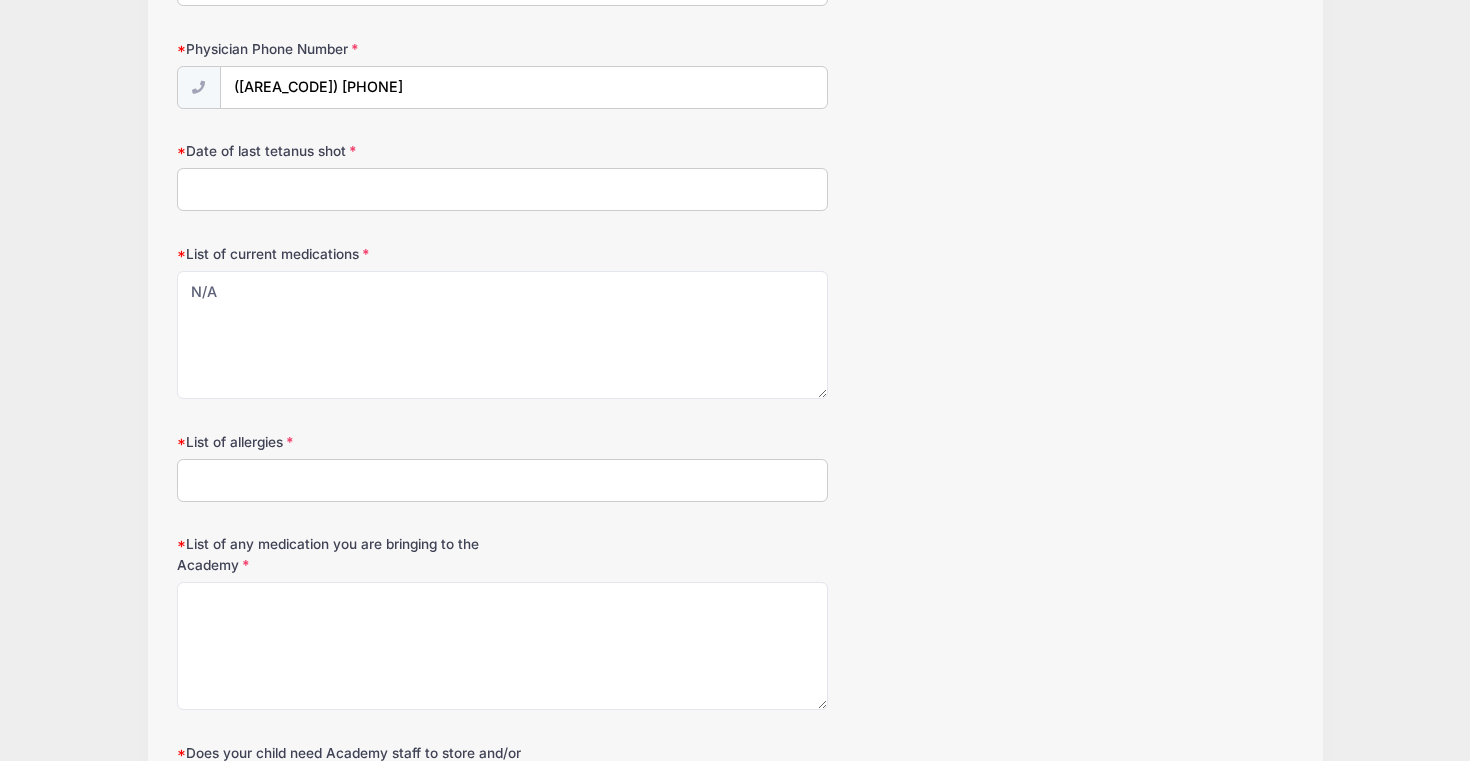 click on "List of allergies" at bounding box center (502, 480) 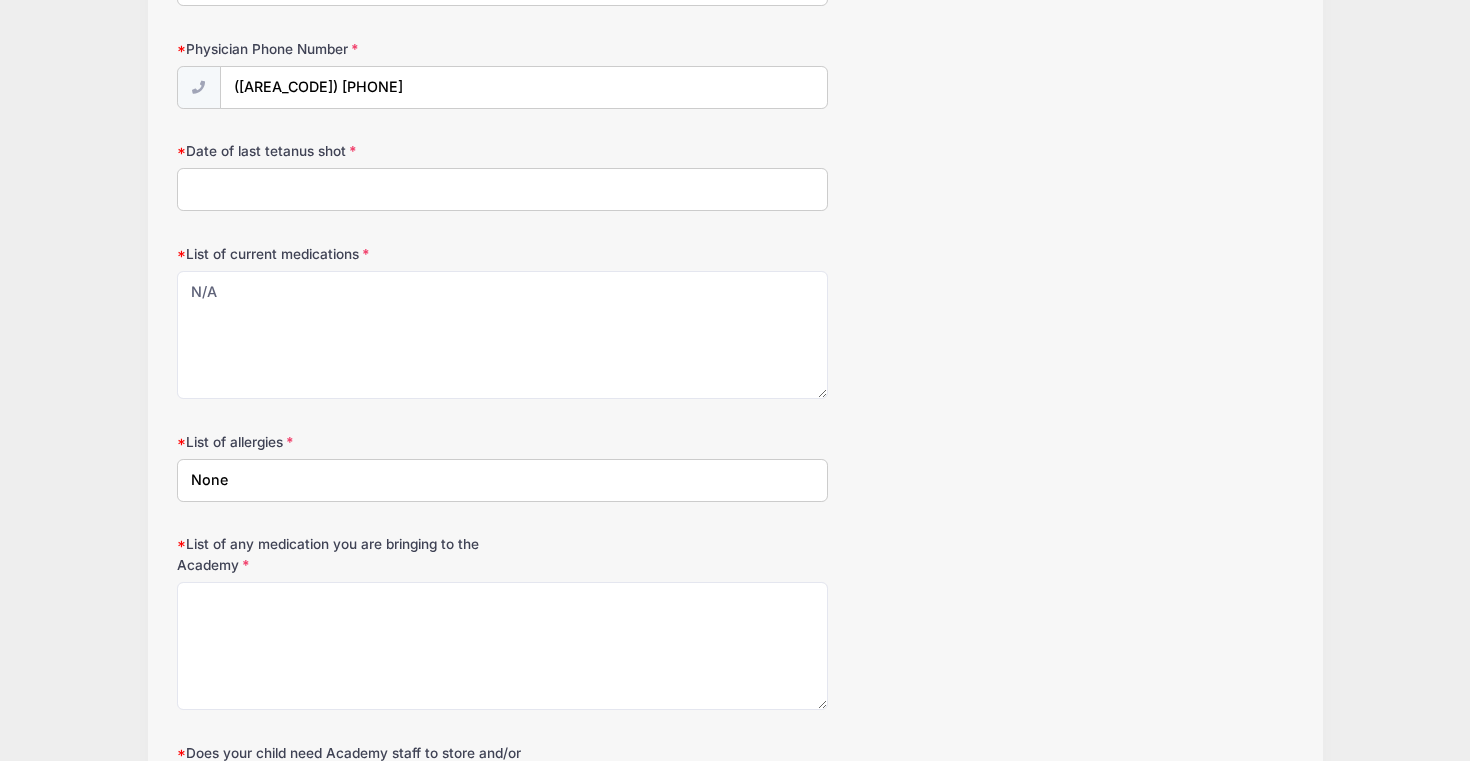 type on "None" 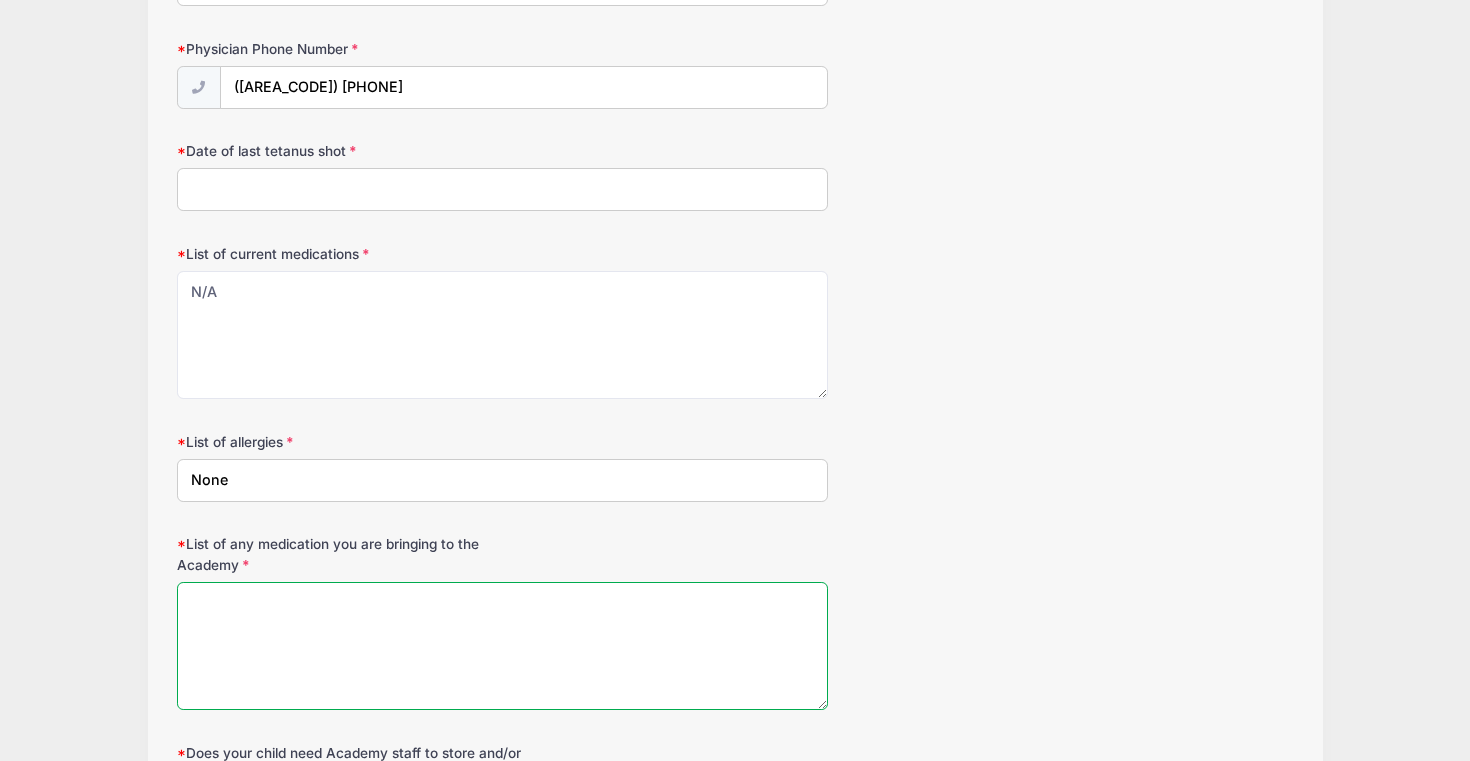 click on "List of any medication you are bringing to the Academy" at bounding box center [502, 646] 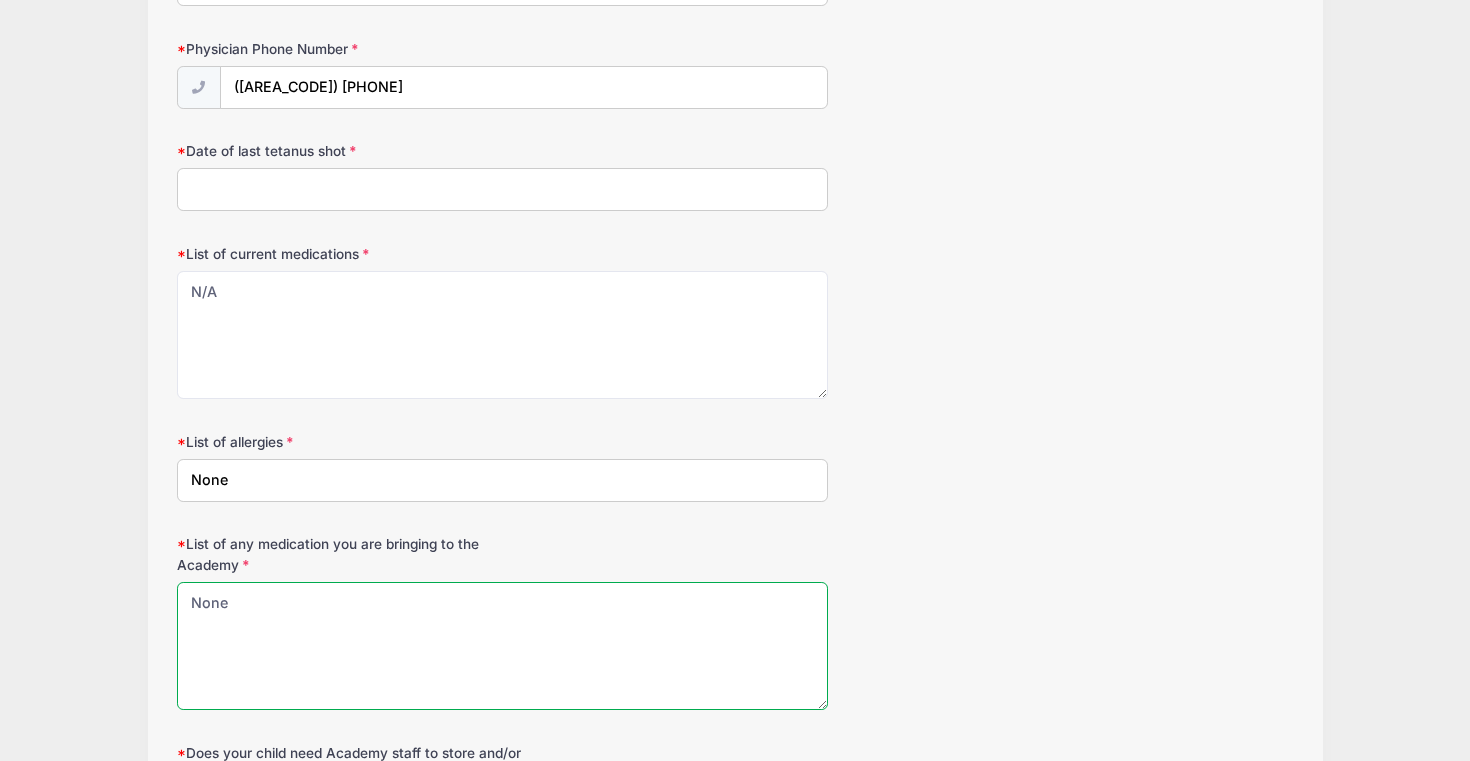 type on "None" 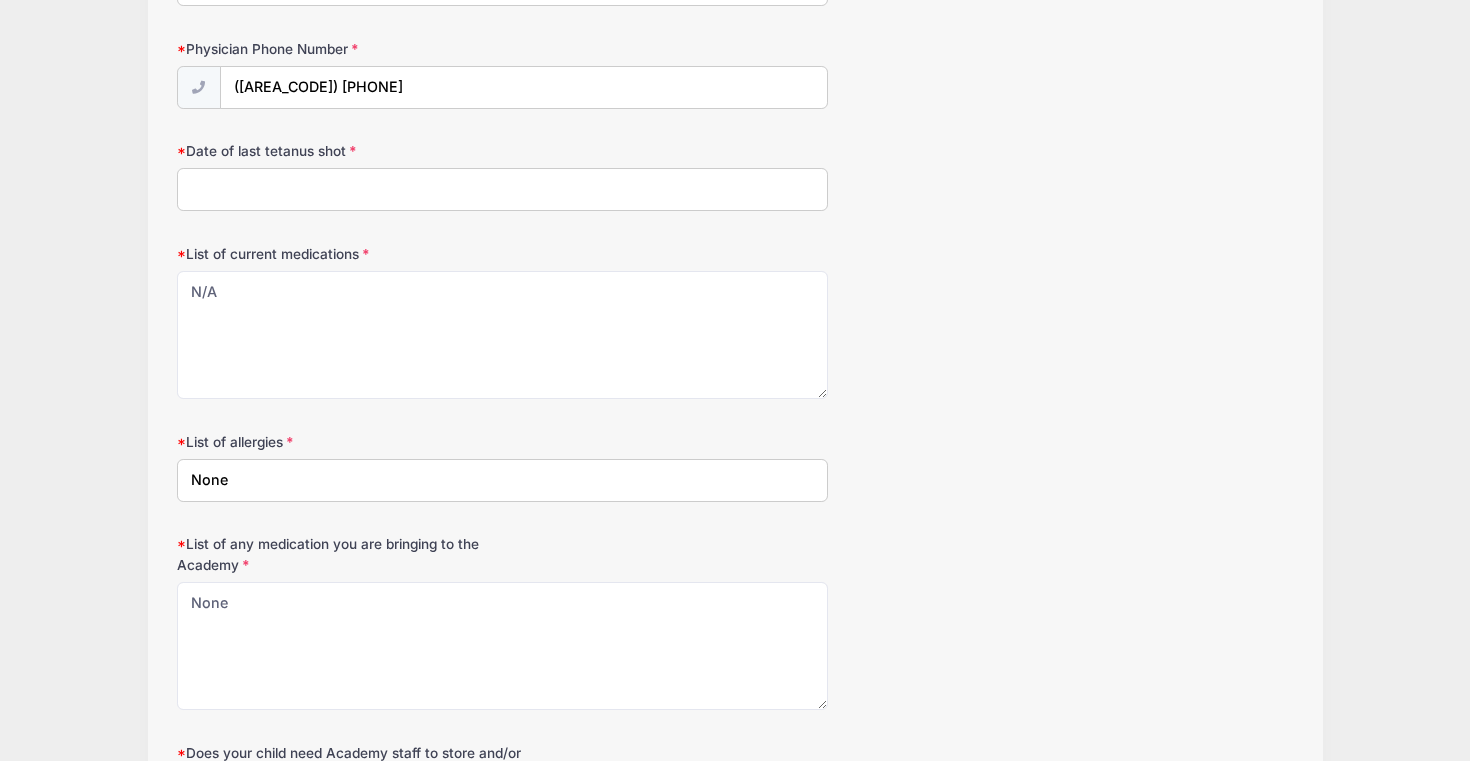 click on "List of any medication you are bringing to the Academy
None" at bounding box center [735, 622] 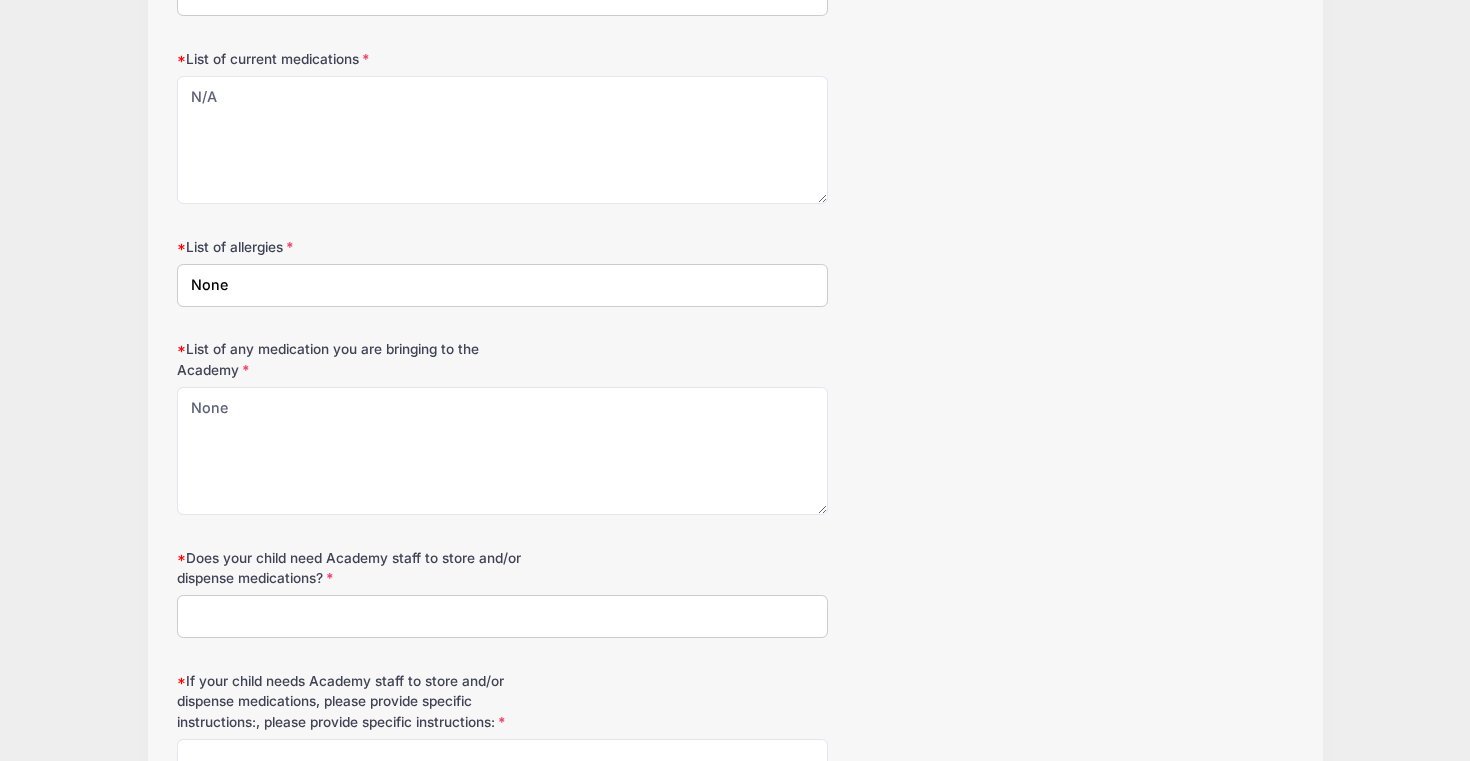 scroll, scrollTop: 2195, scrollLeft: 0, axis: vertical 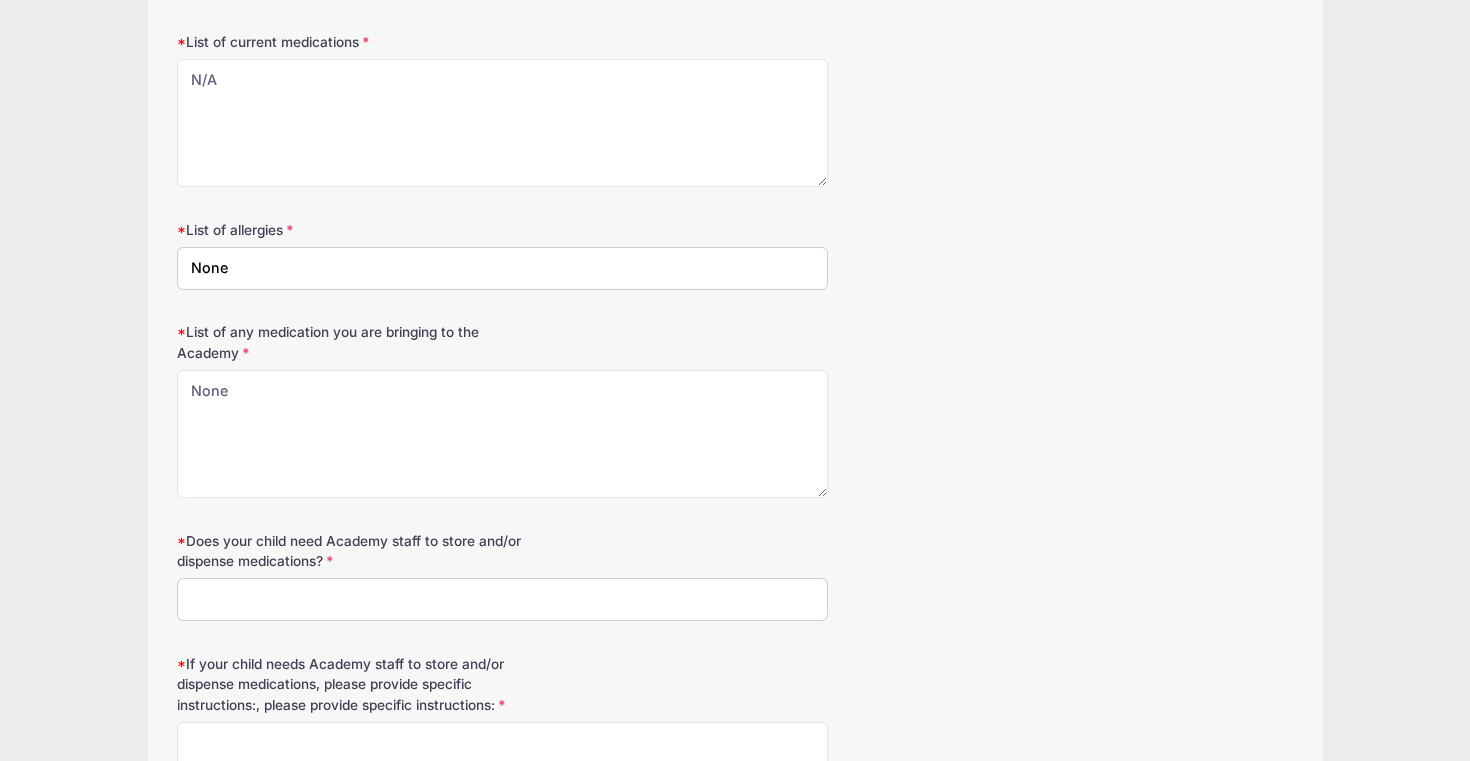 click on "Does your child need Academy staff to store and/or dispense medications?" at bounding box center [502, 599] 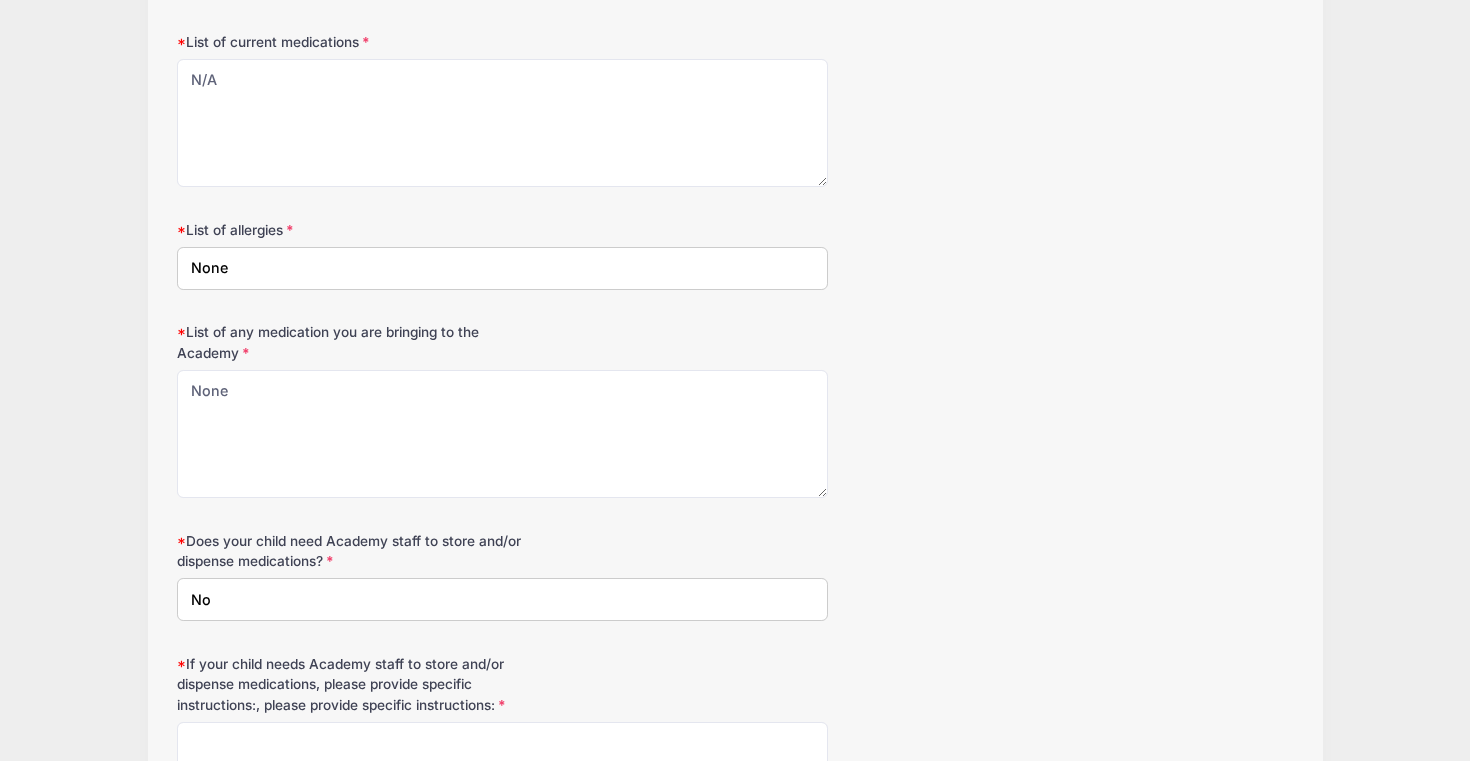 type on "No" 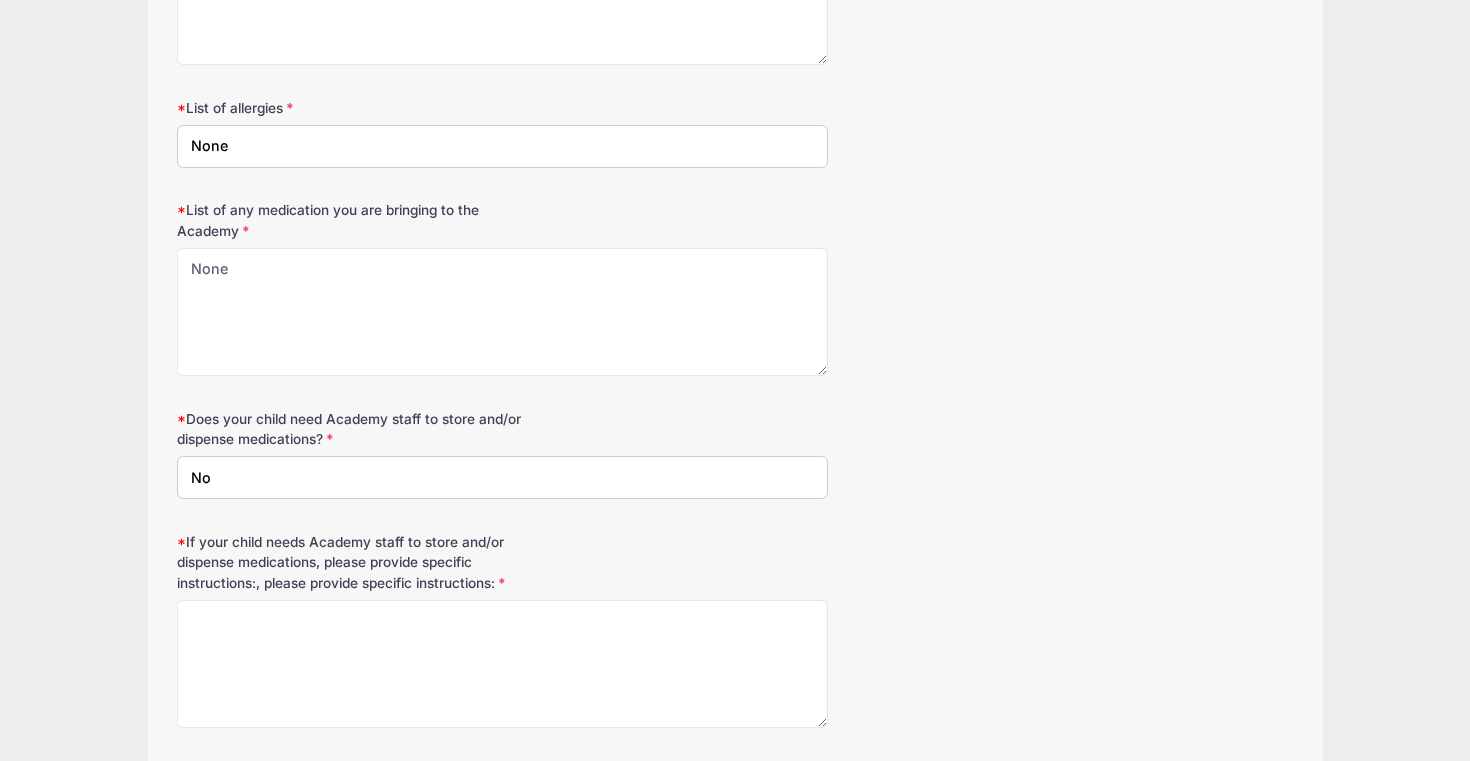 scroll, scrollTop: 2353, scrollLeft: 0, axis: vertical 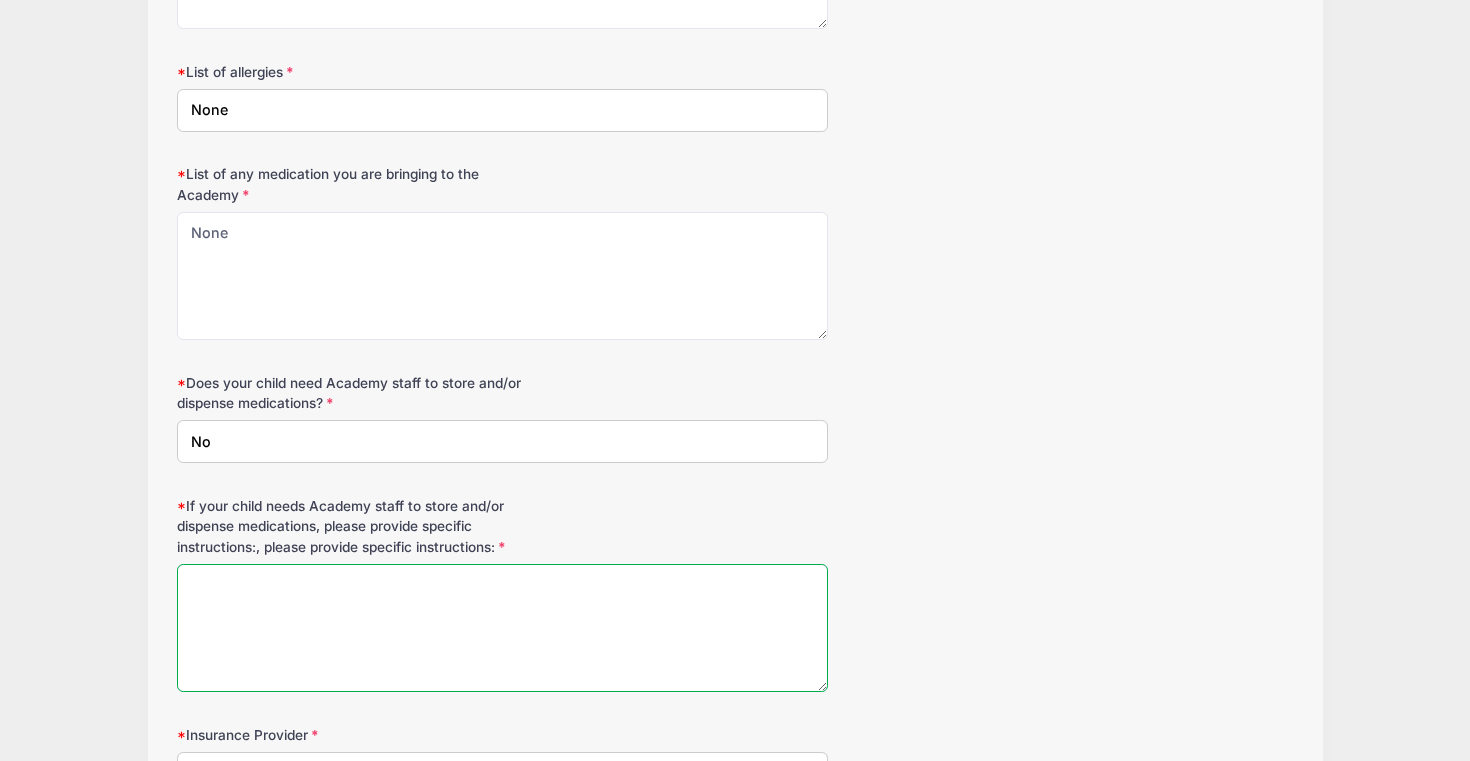 click on "If your child needs Academy staff to store and/or dispense medications, please provide specific instructions:, please provide specific instructions:" at bounding box center [502, 628] 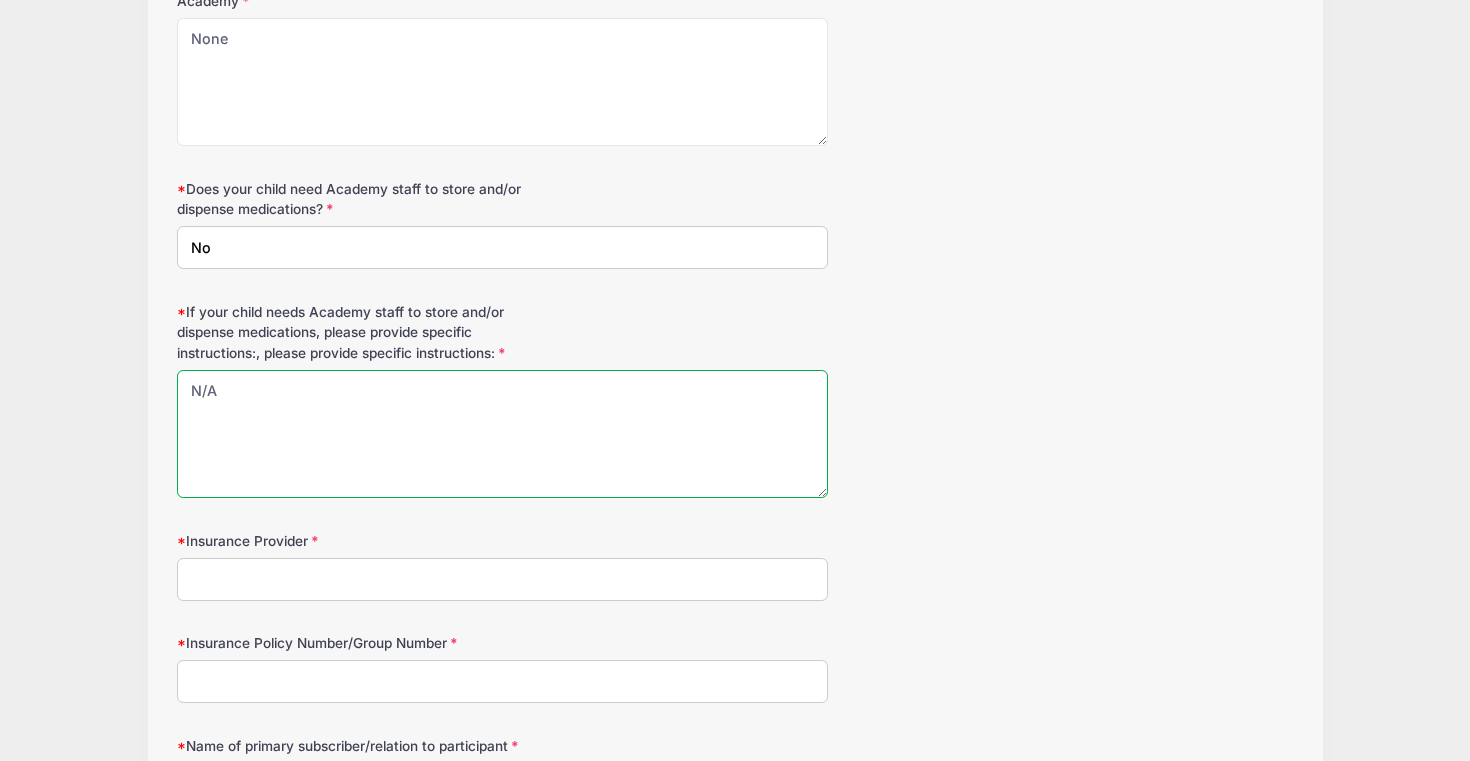 scroll, scrollTop: 2569, scrollLeft: 0, axis: vertical 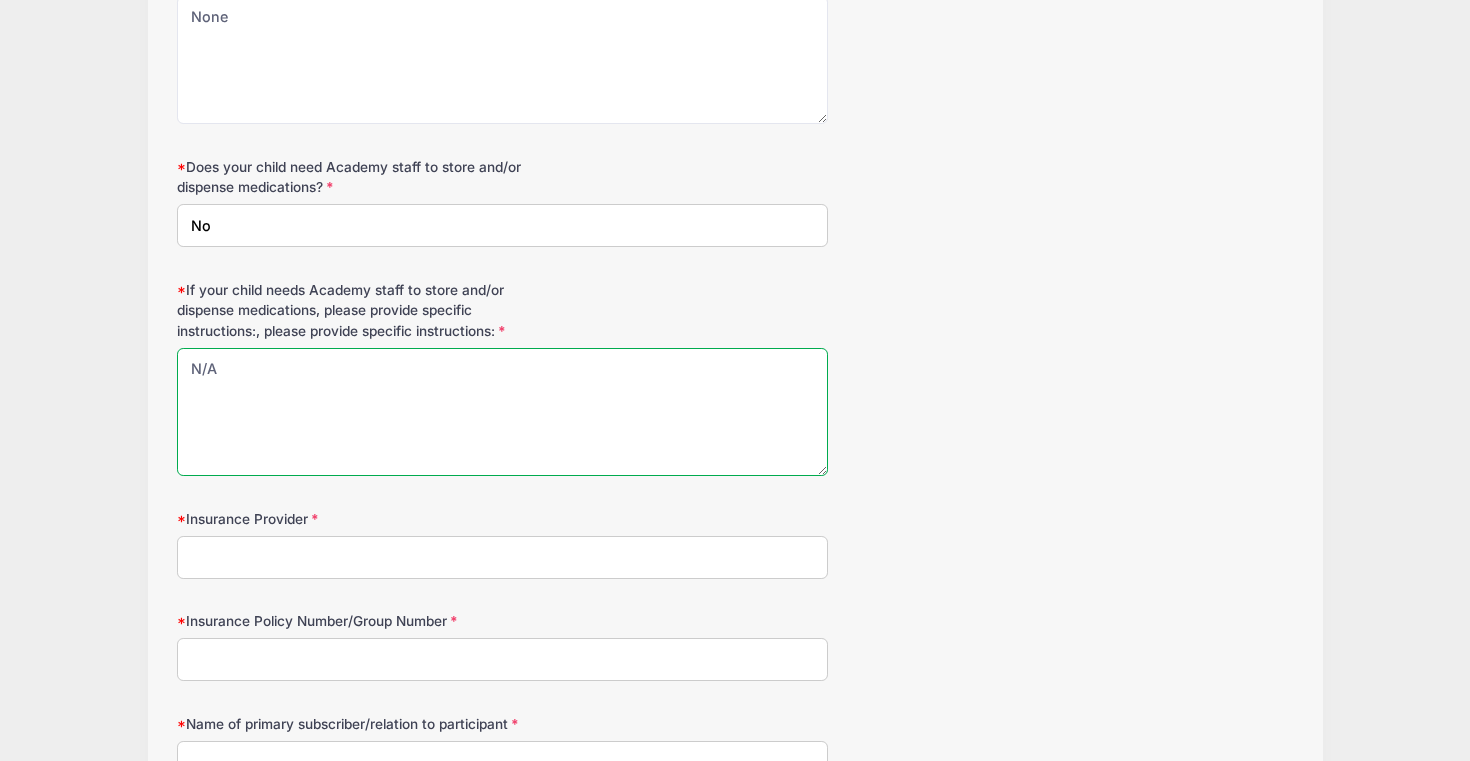 type on "N/A" 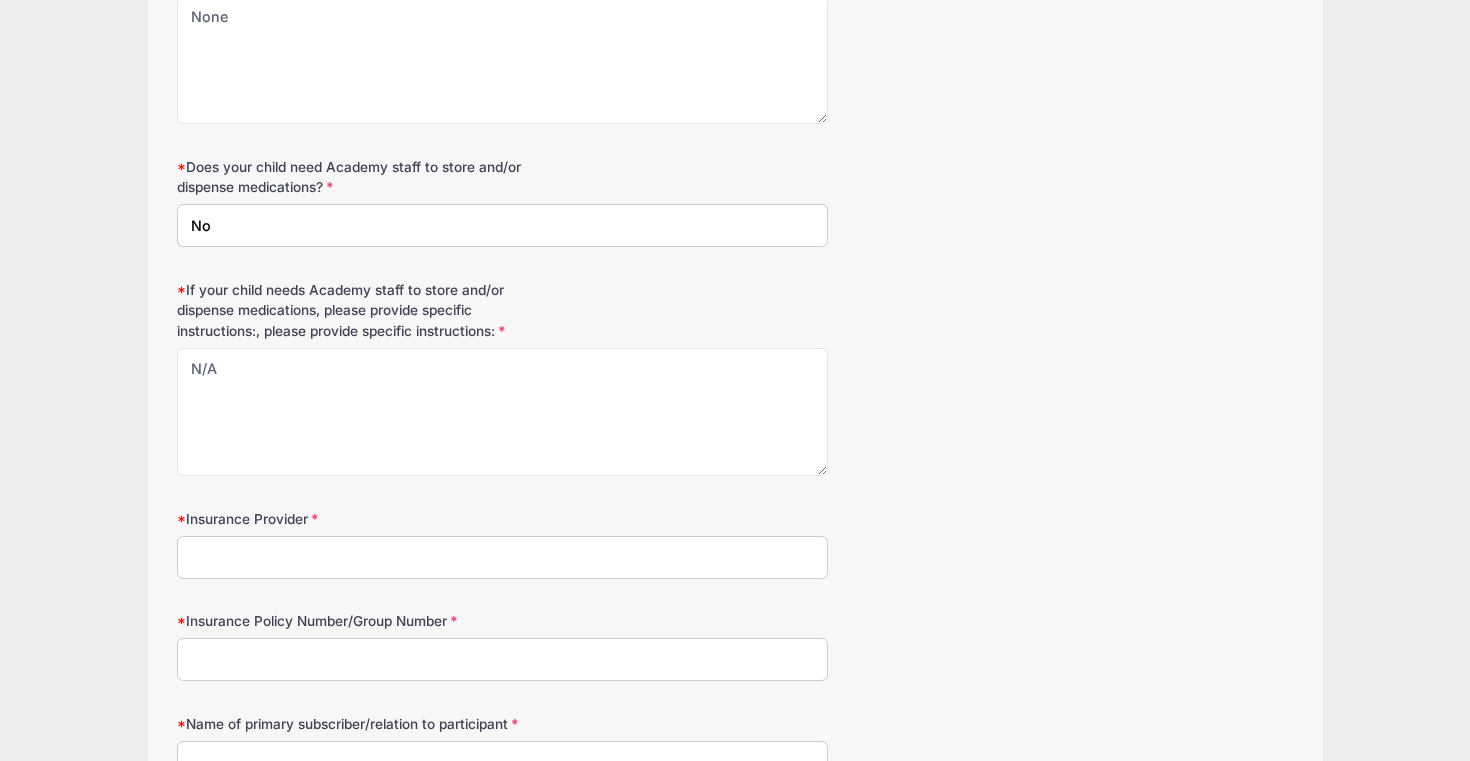 click on "Insurance Provider" at bounding box center (502, 557) 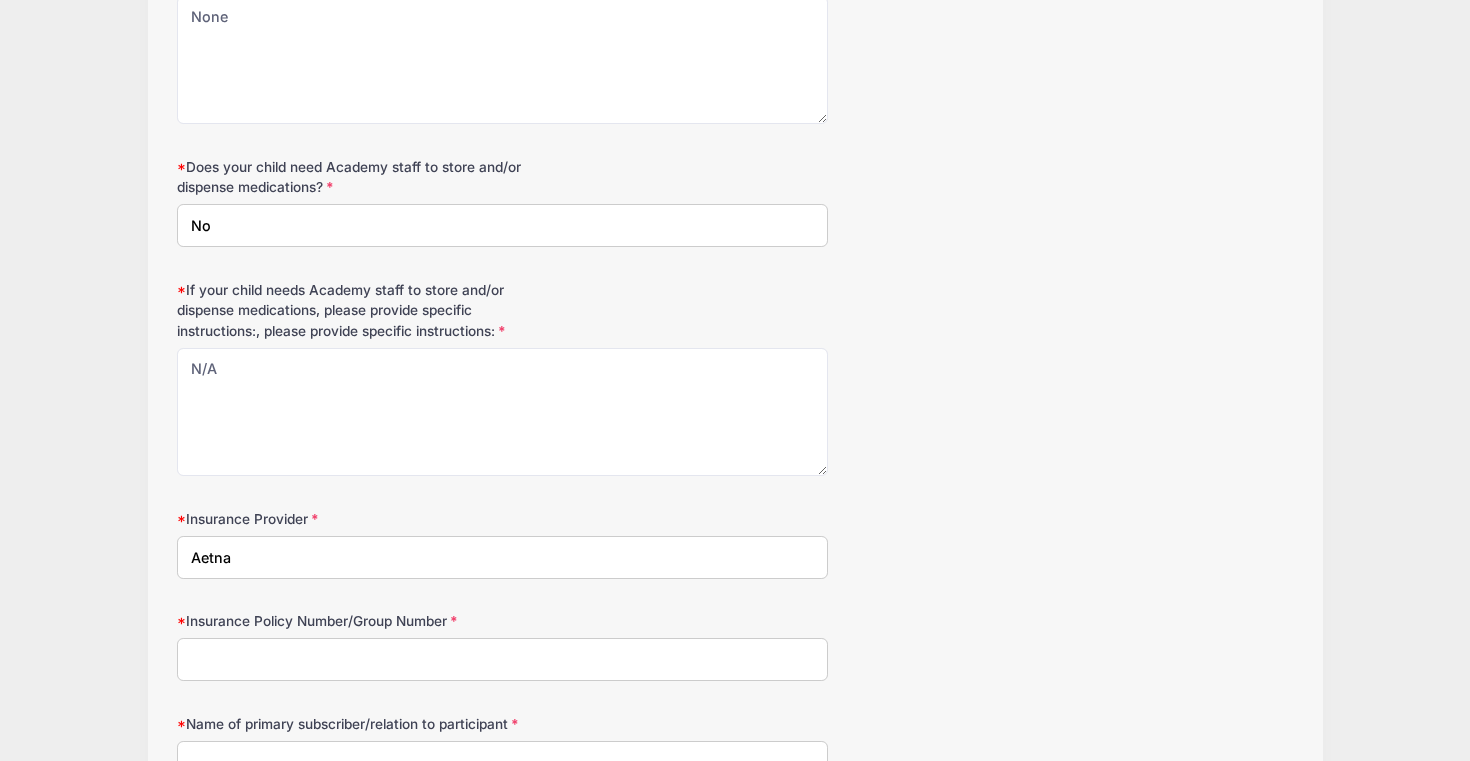 type on "Aetna" 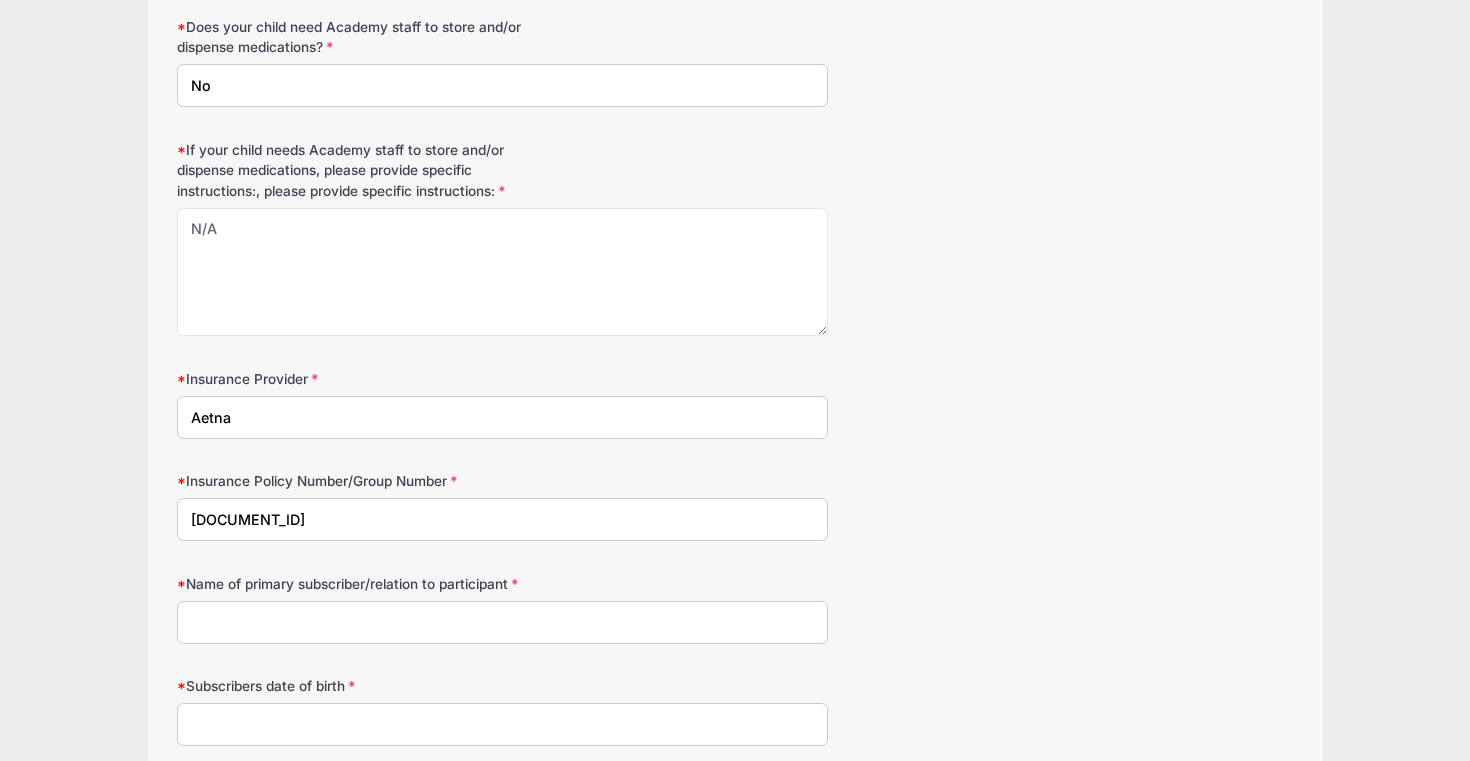 scroll, scrollTop: 2740, scrollLeft: 0, axis: vertical 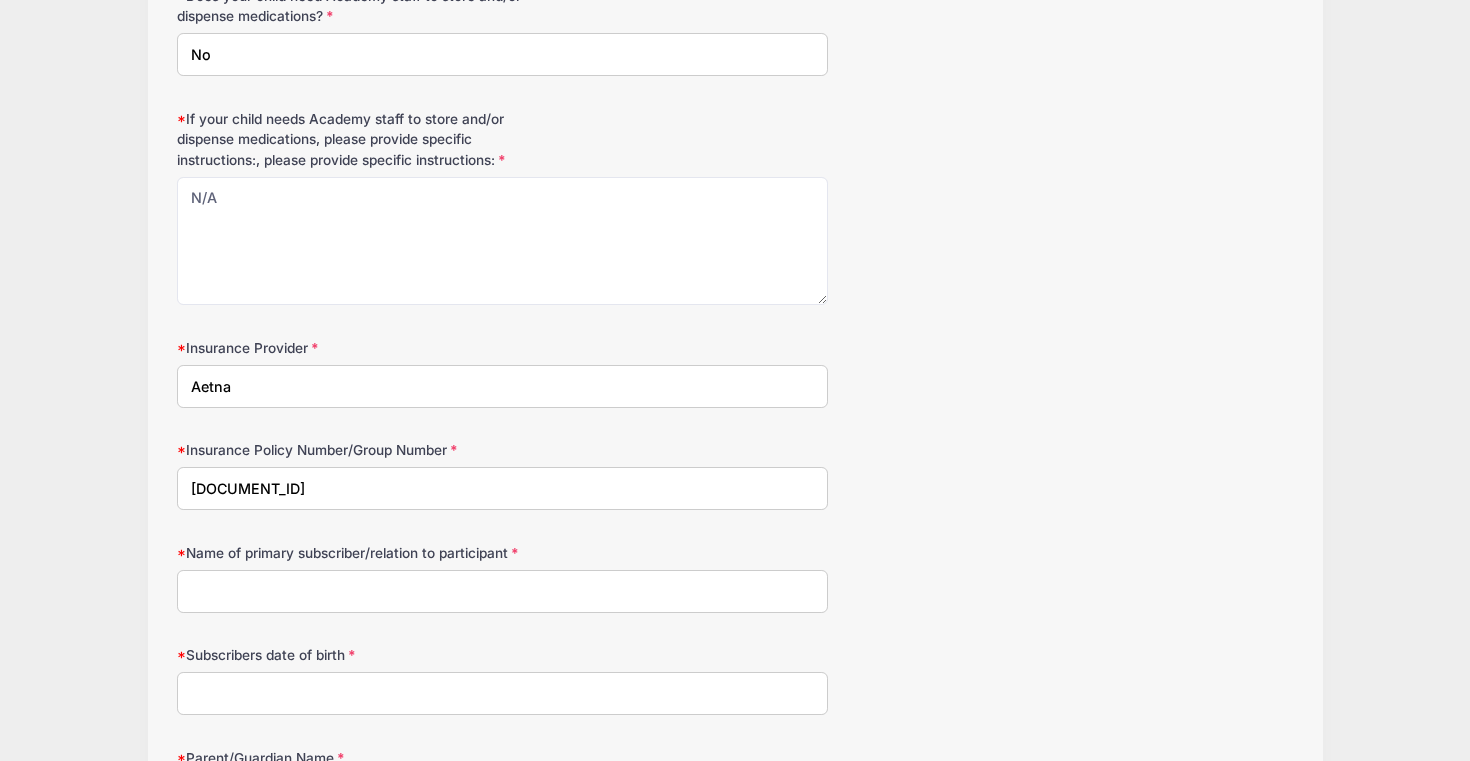 type on "[DOCUMENT_ID]" 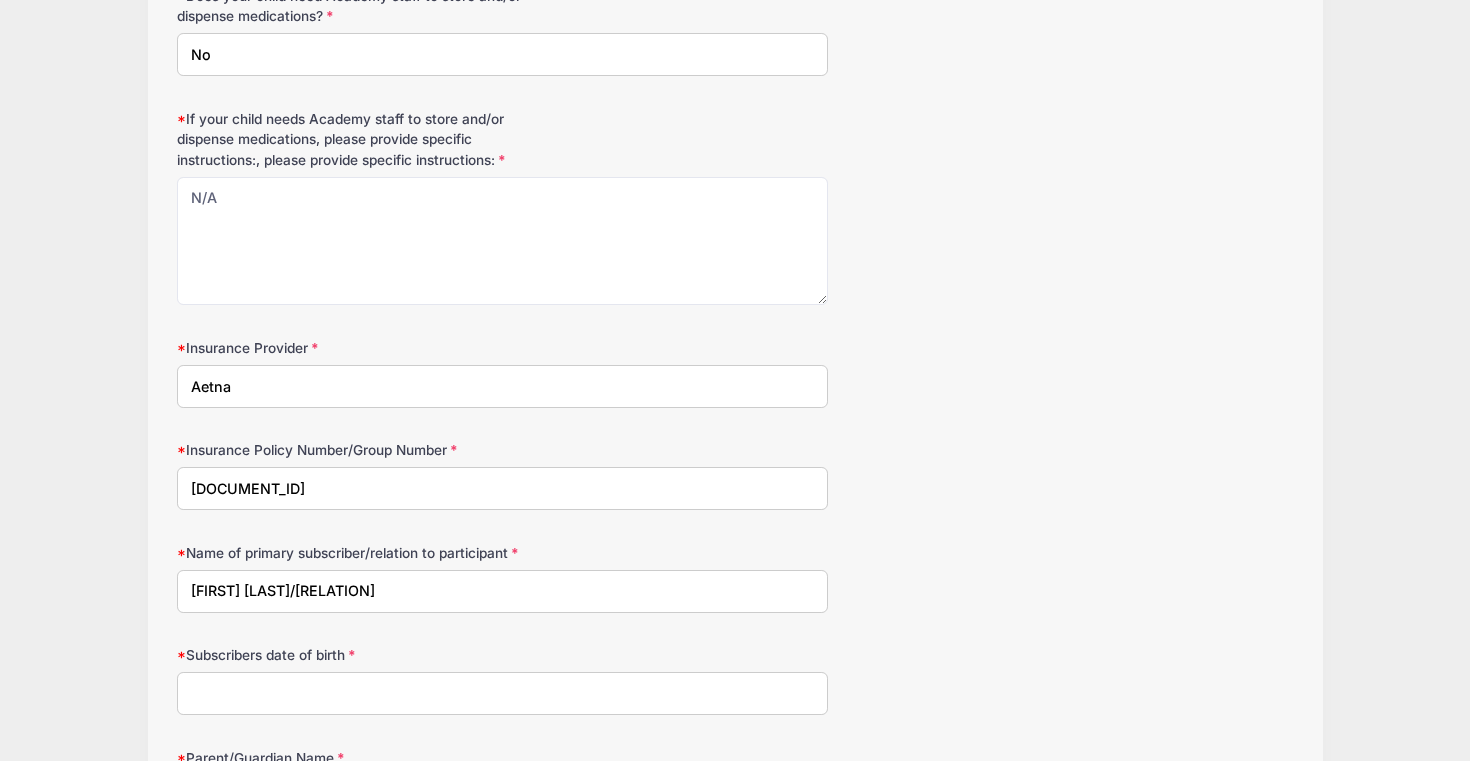 type on "[FIRST] [LAST]/[RELATION]" 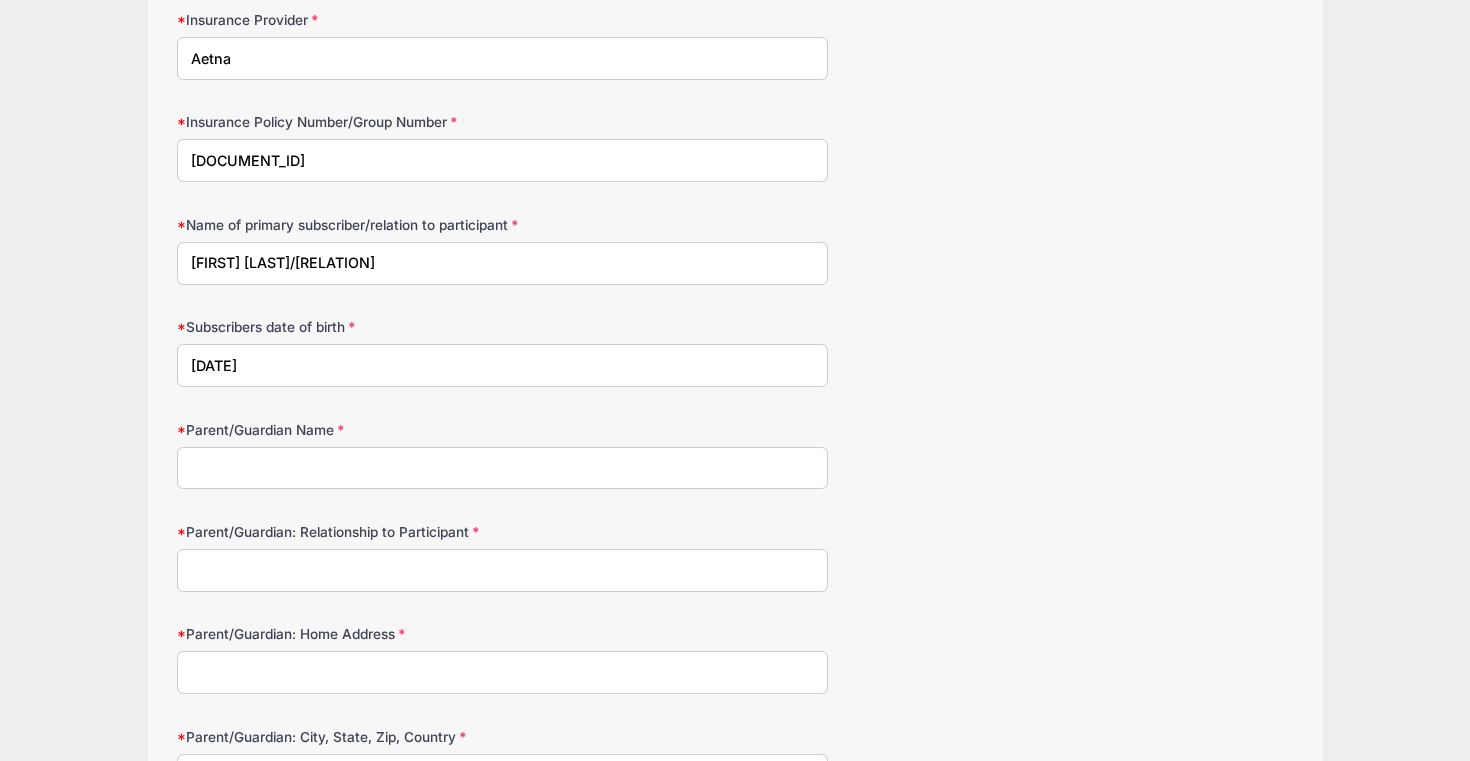 scroll, scrollTop: 3089, scrollLeft: 0, axis: vertical 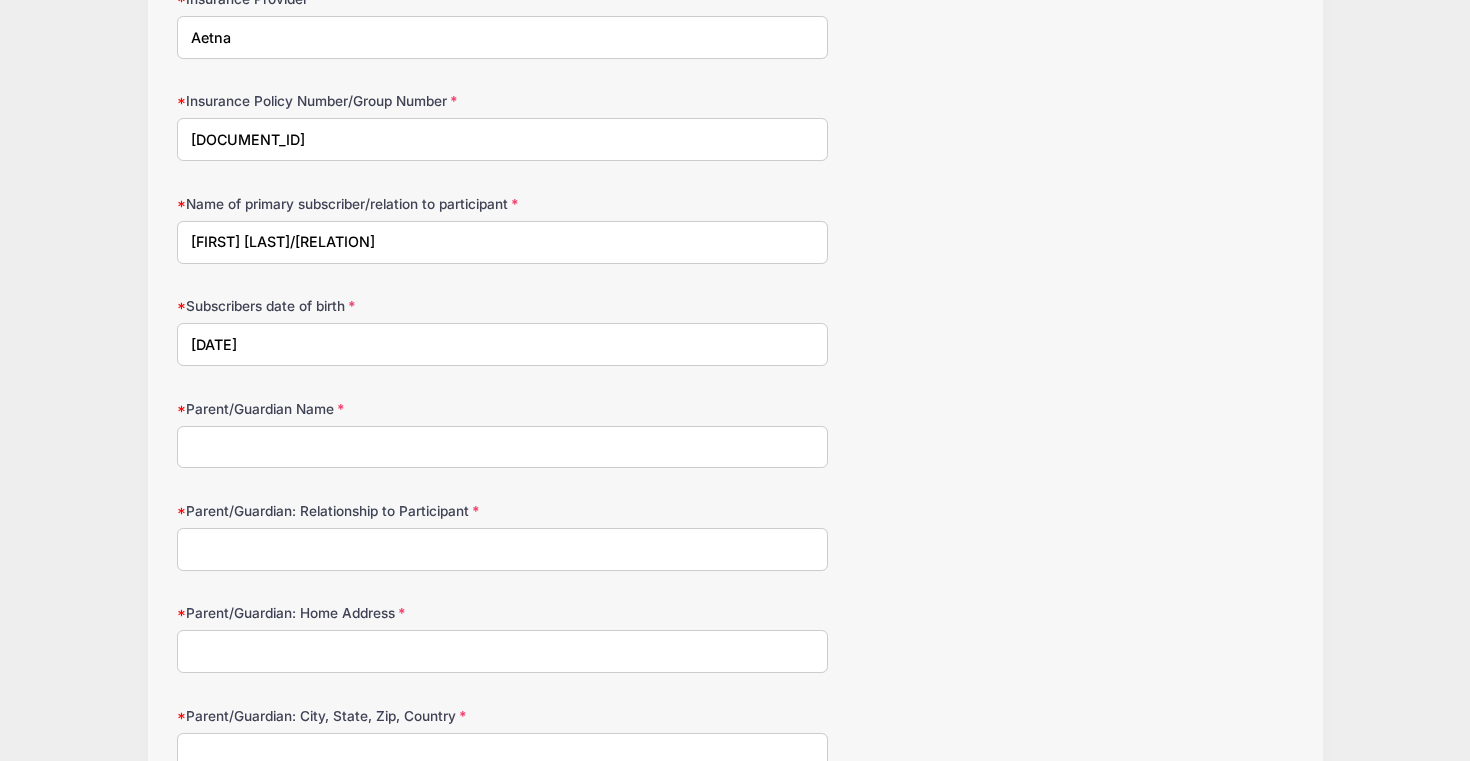 type on "[DATE]" 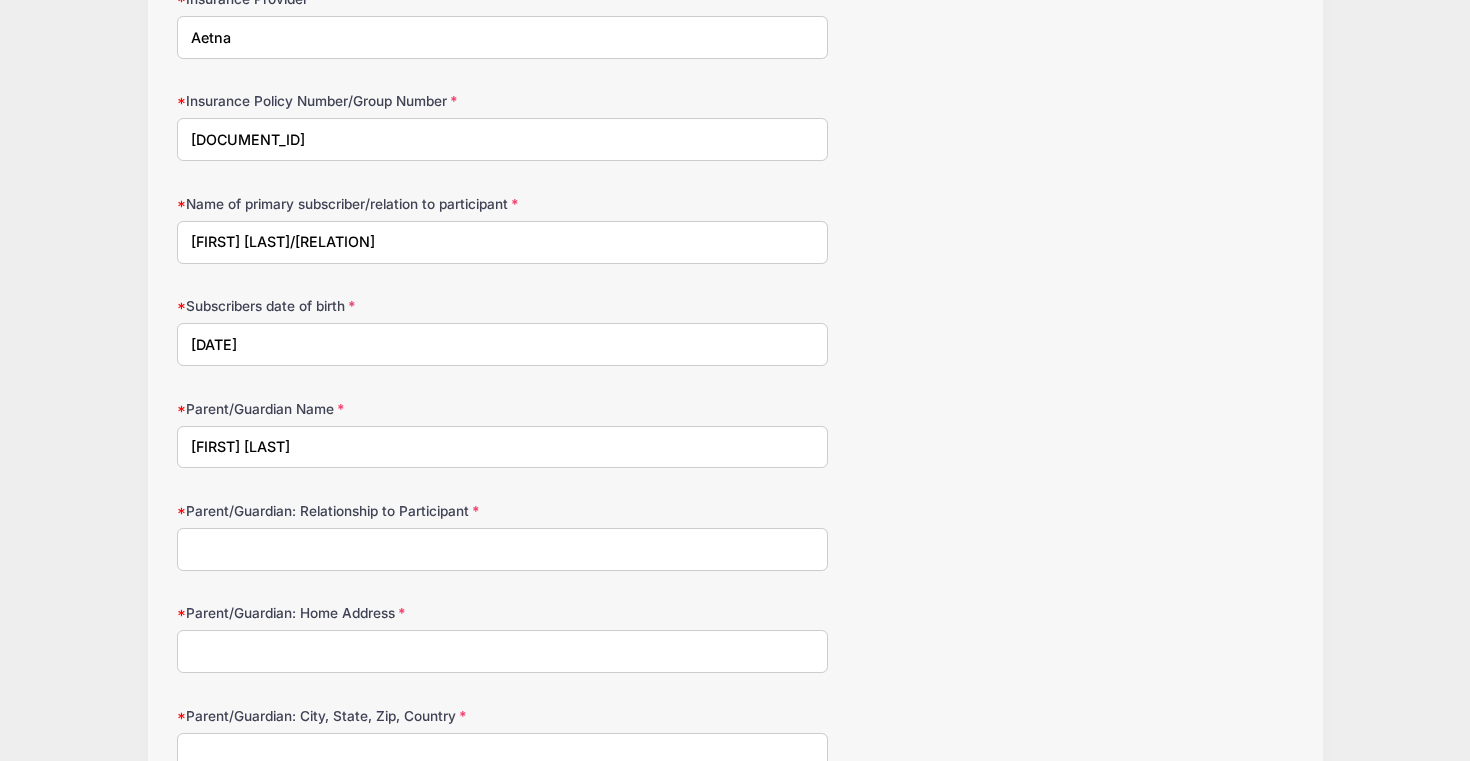 type on "[FIRST] [LAST]" 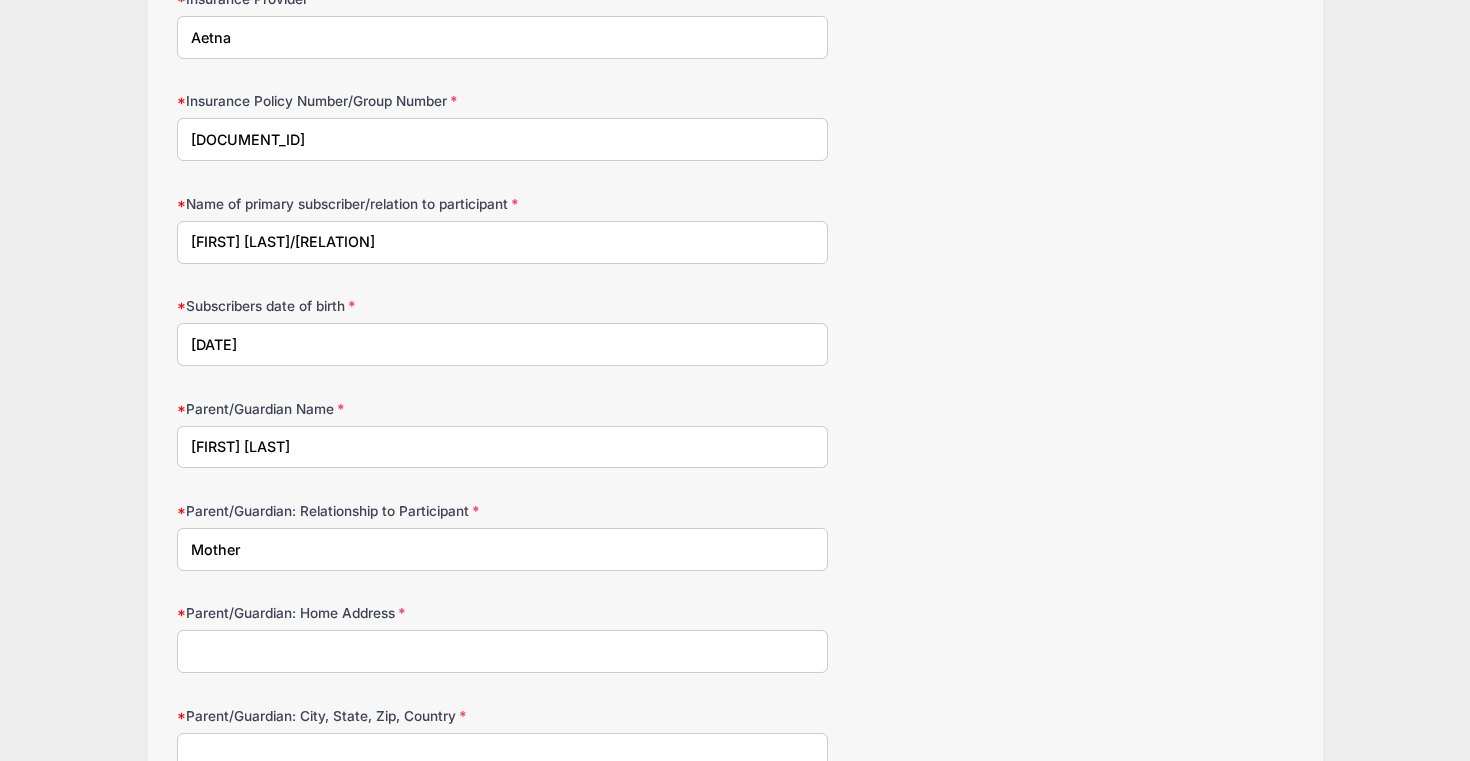 type on "Mother" 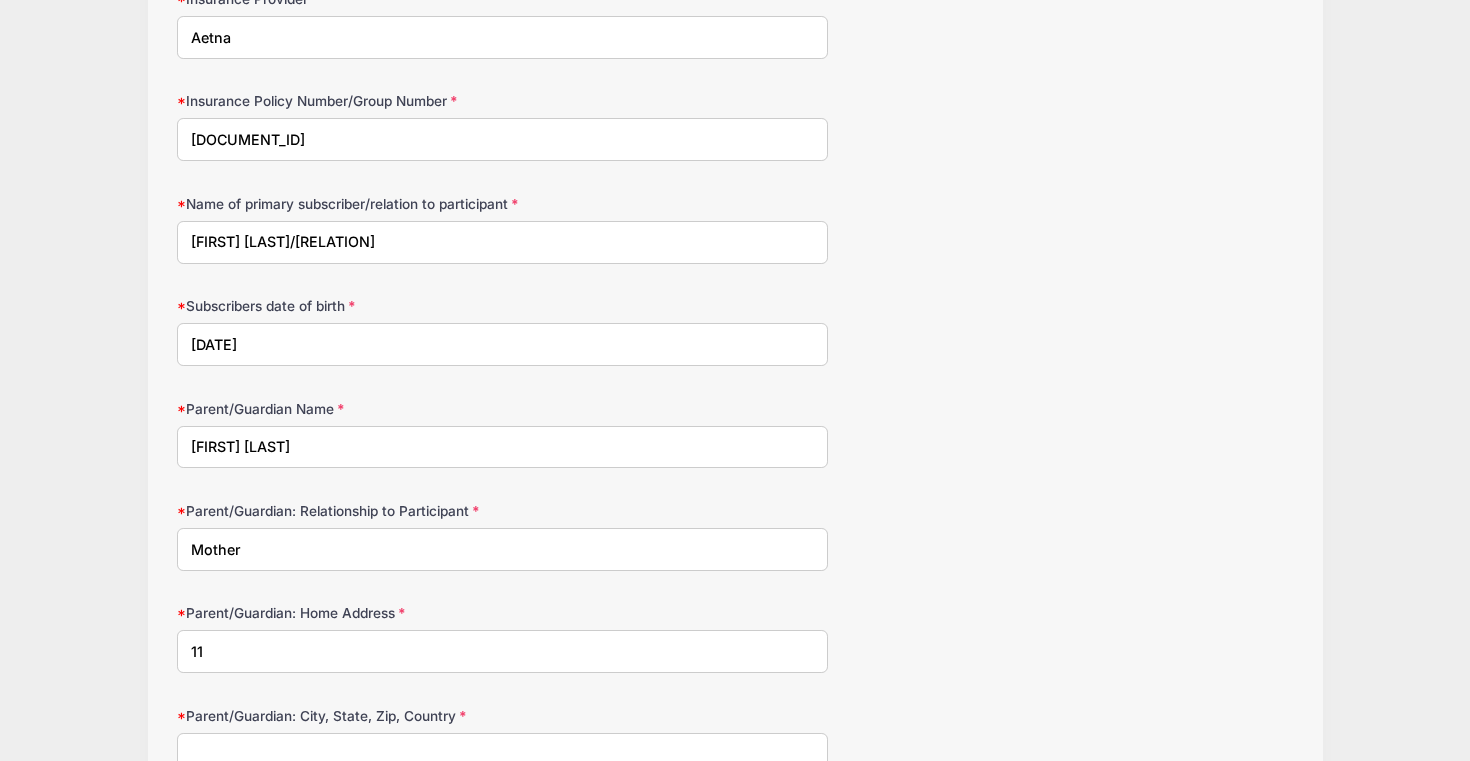 type on "[NUMBER] [STREET]" 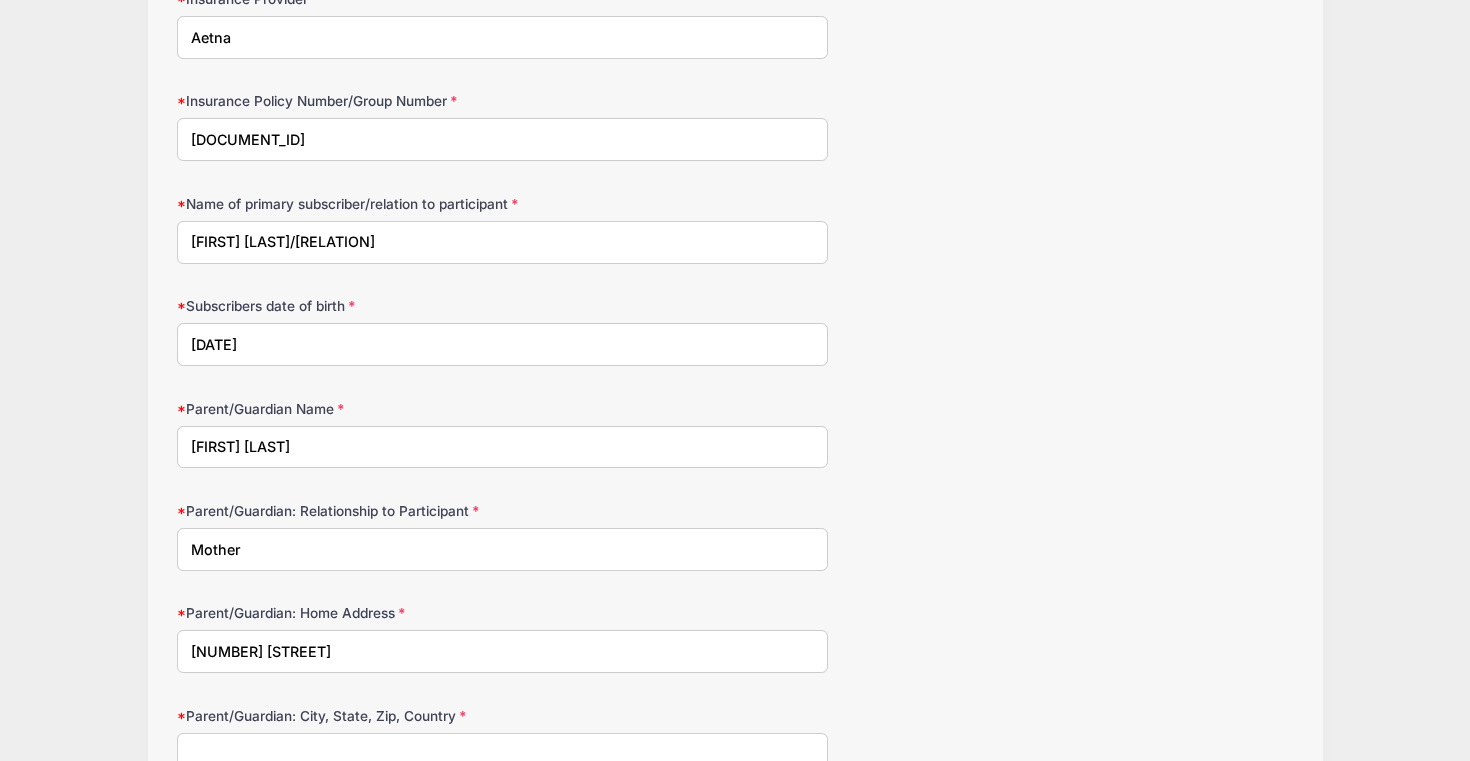 type on "[LAST]" 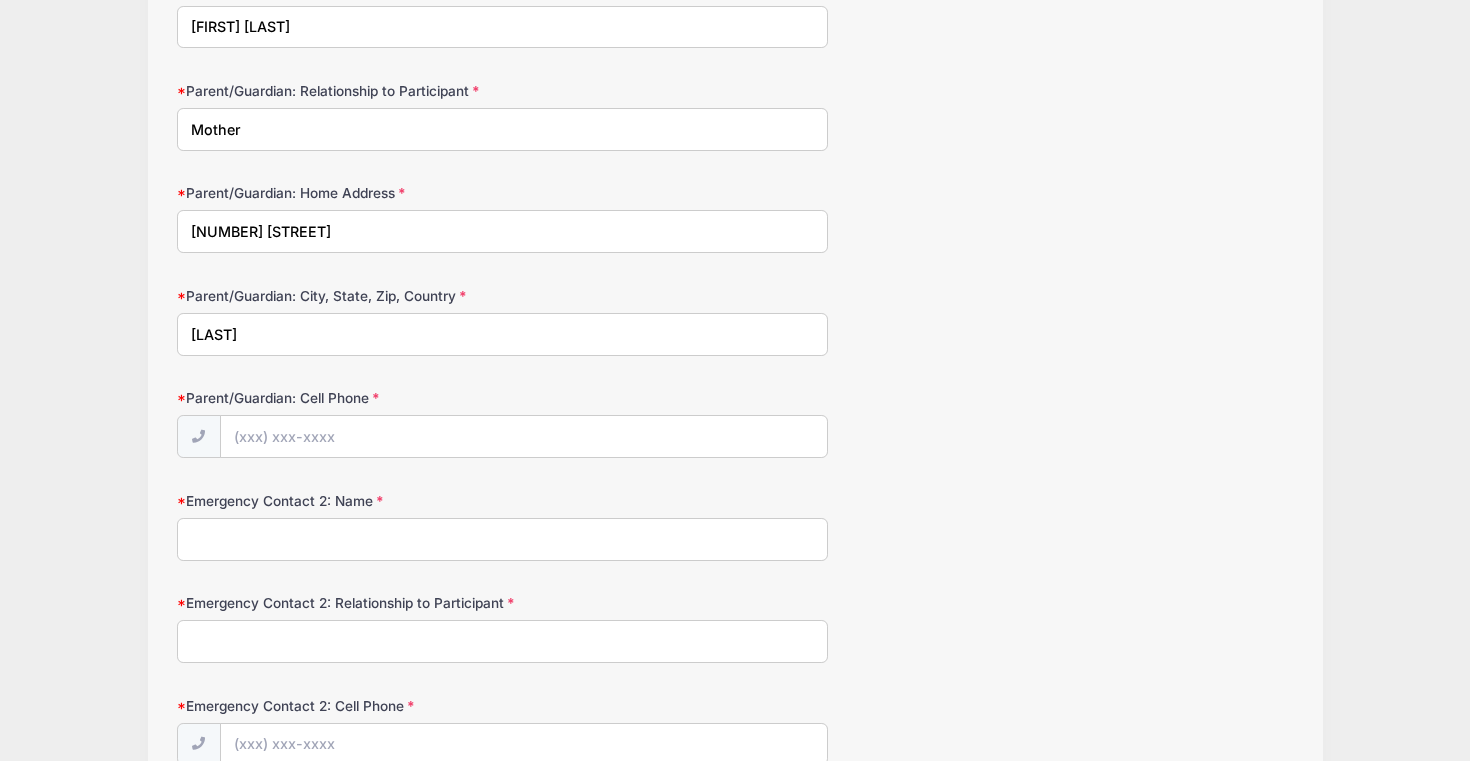 scroll, scrollTop: 3510, scrollLeft: 0, axis: vertical 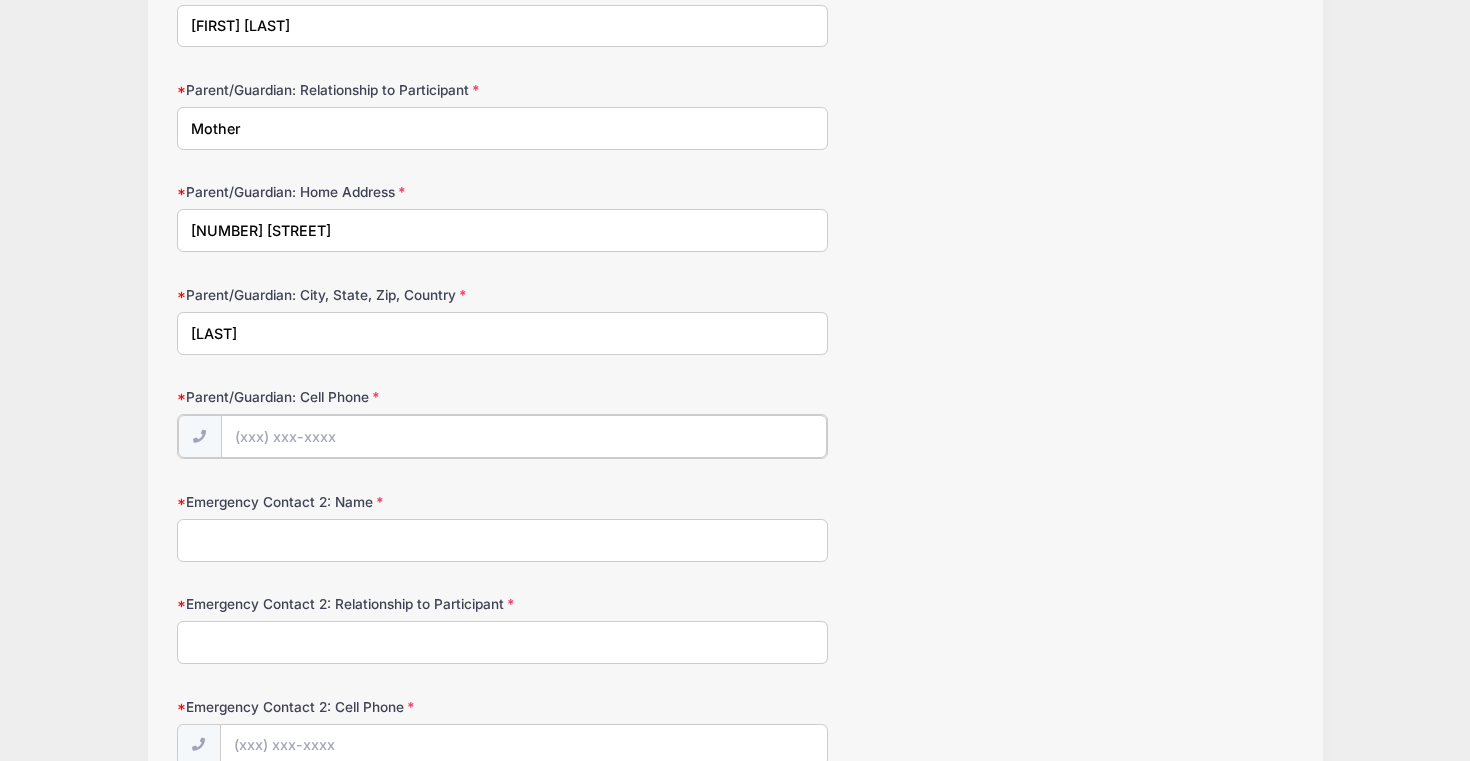 click on "Parent/Guardian: Cell Phone" at bounding box center (524, 436) 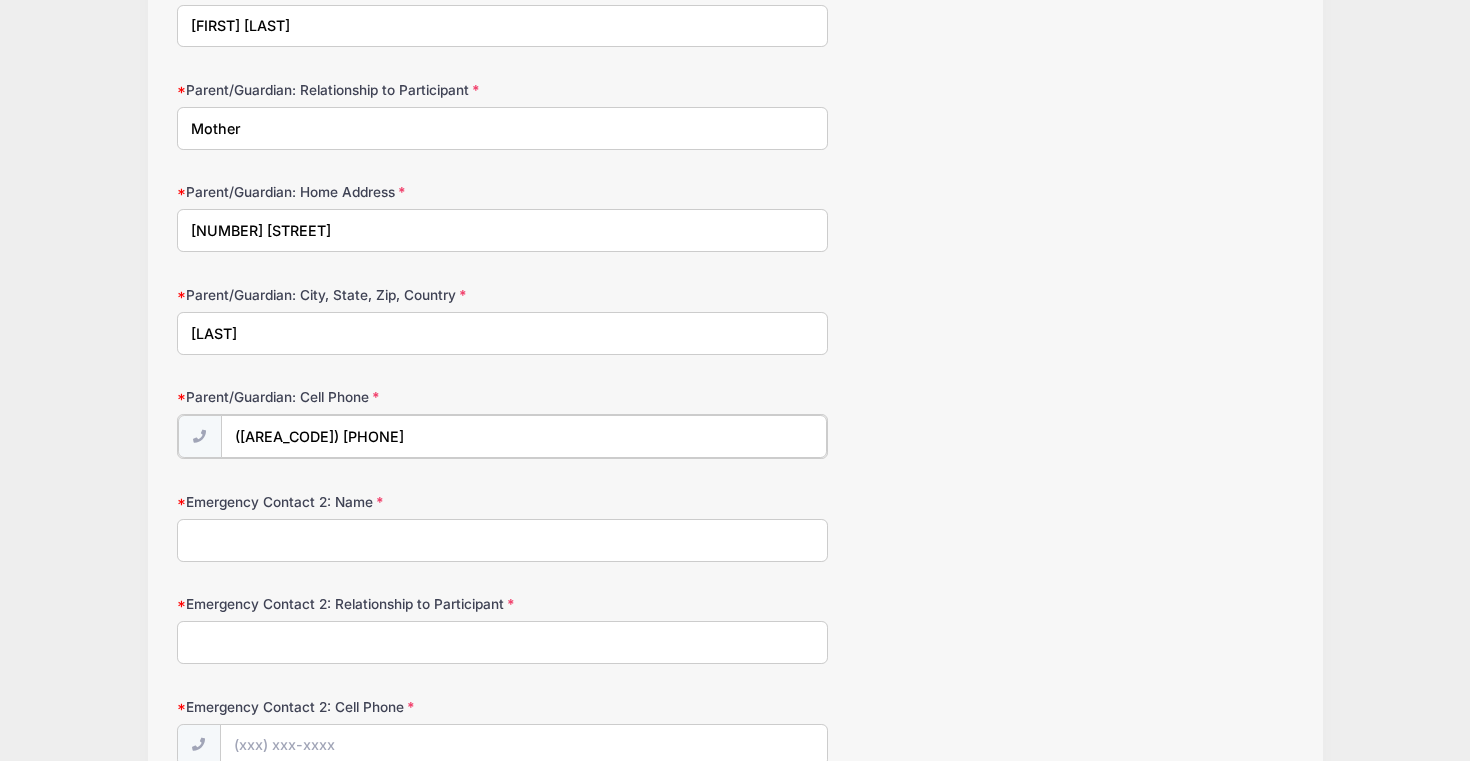 type on "([AREA_CODE]) [PHONE]" 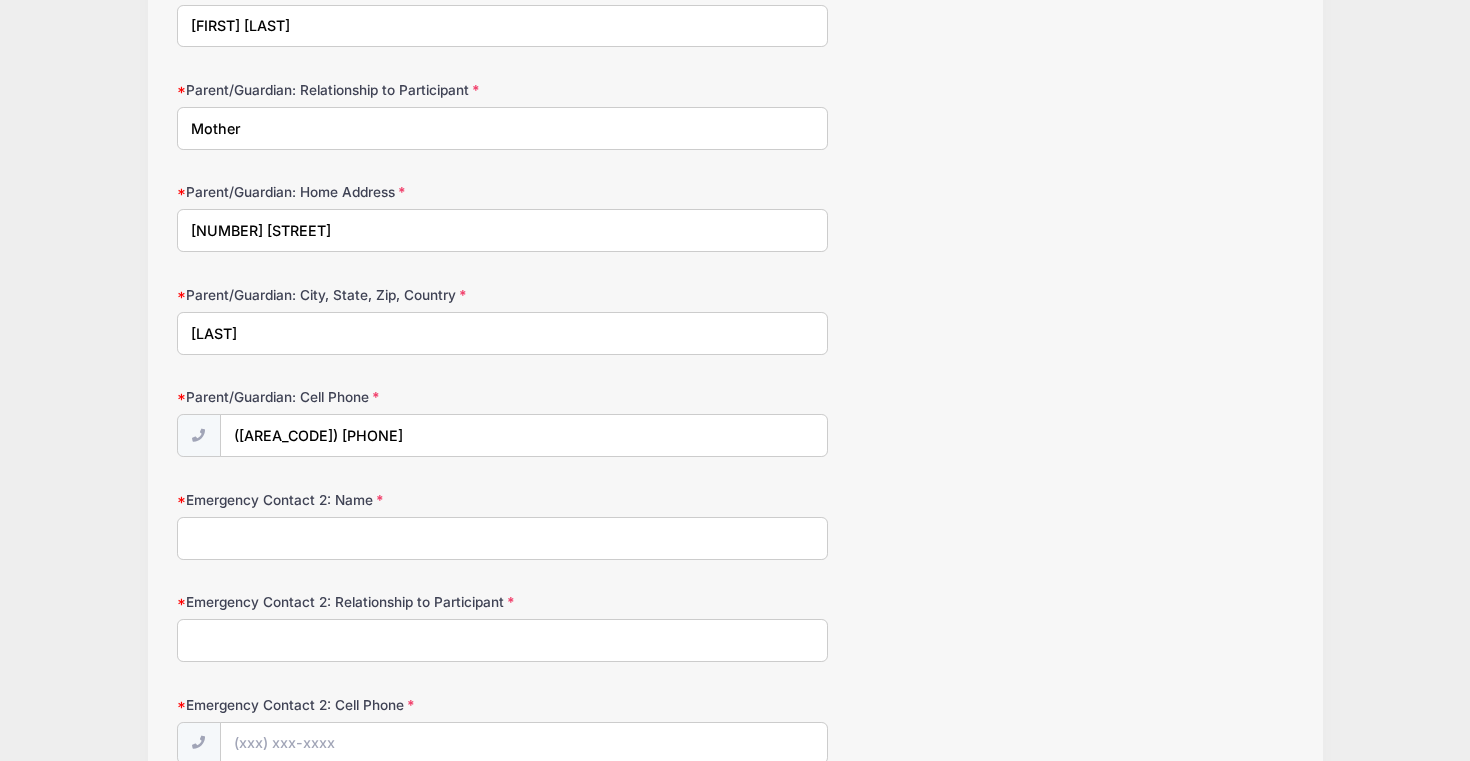 click on "Emergency Contact 2: Name" at bounding box center [502, 538] 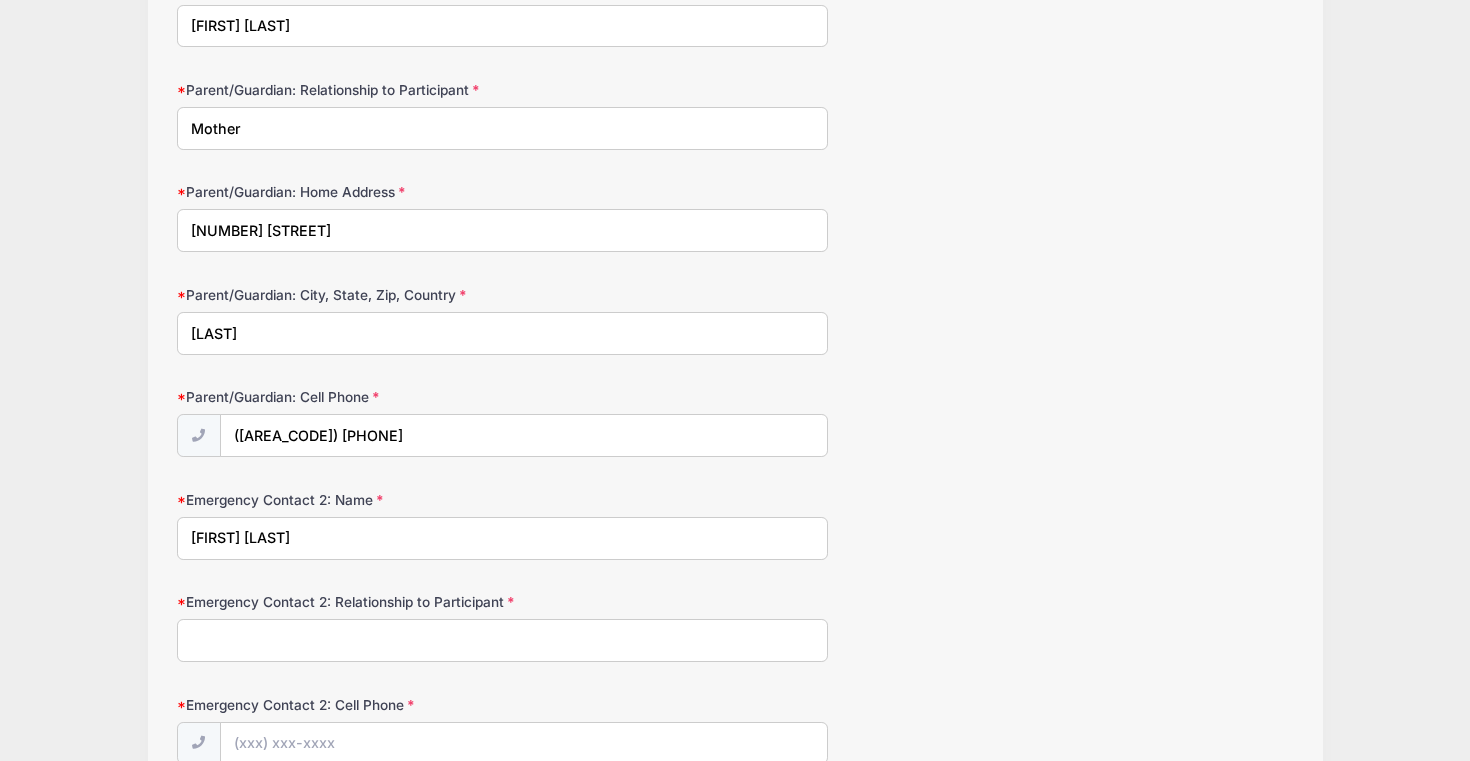 type on "[FIRST] [LAST]" 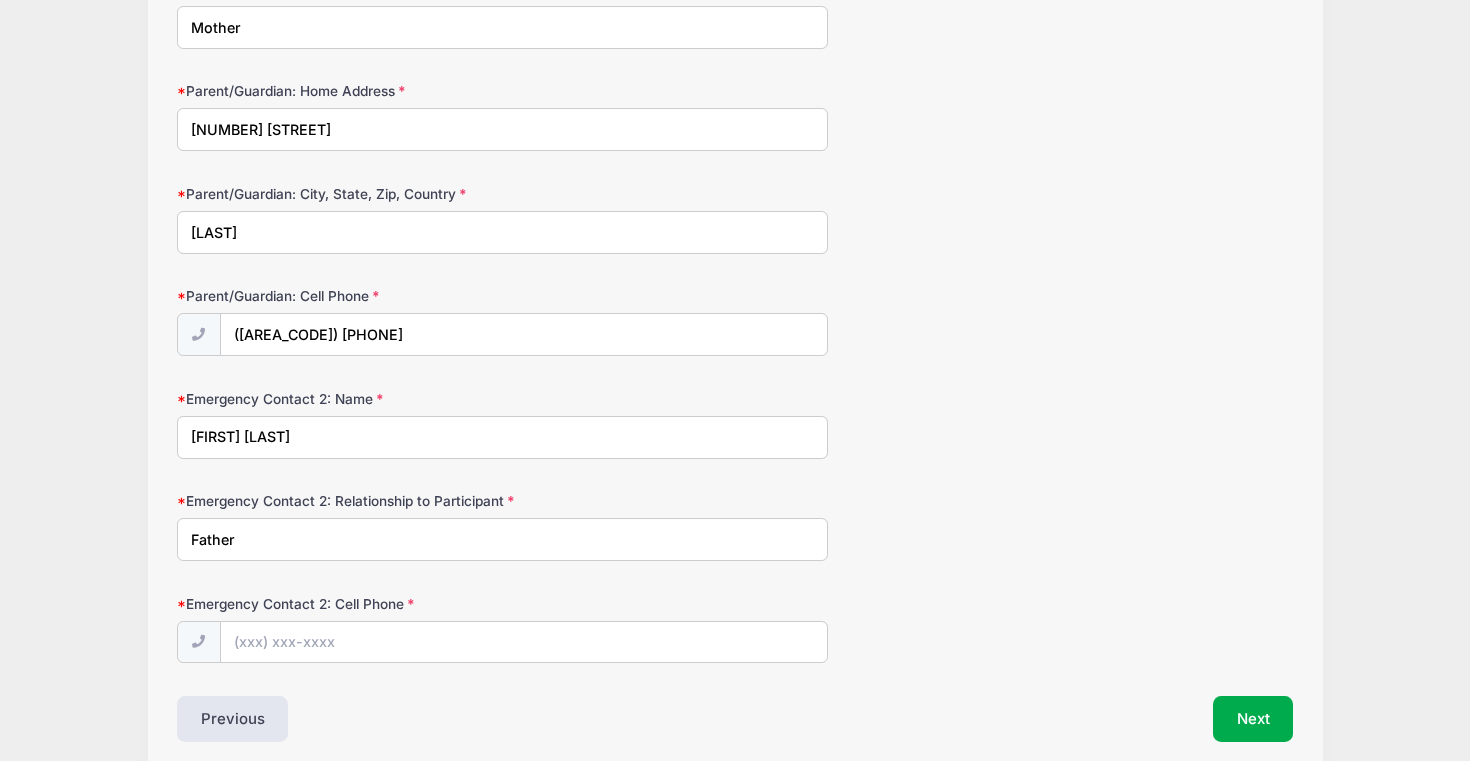 scroll, scrollTop: 3641, scrollLeft: 0, axis: vertical 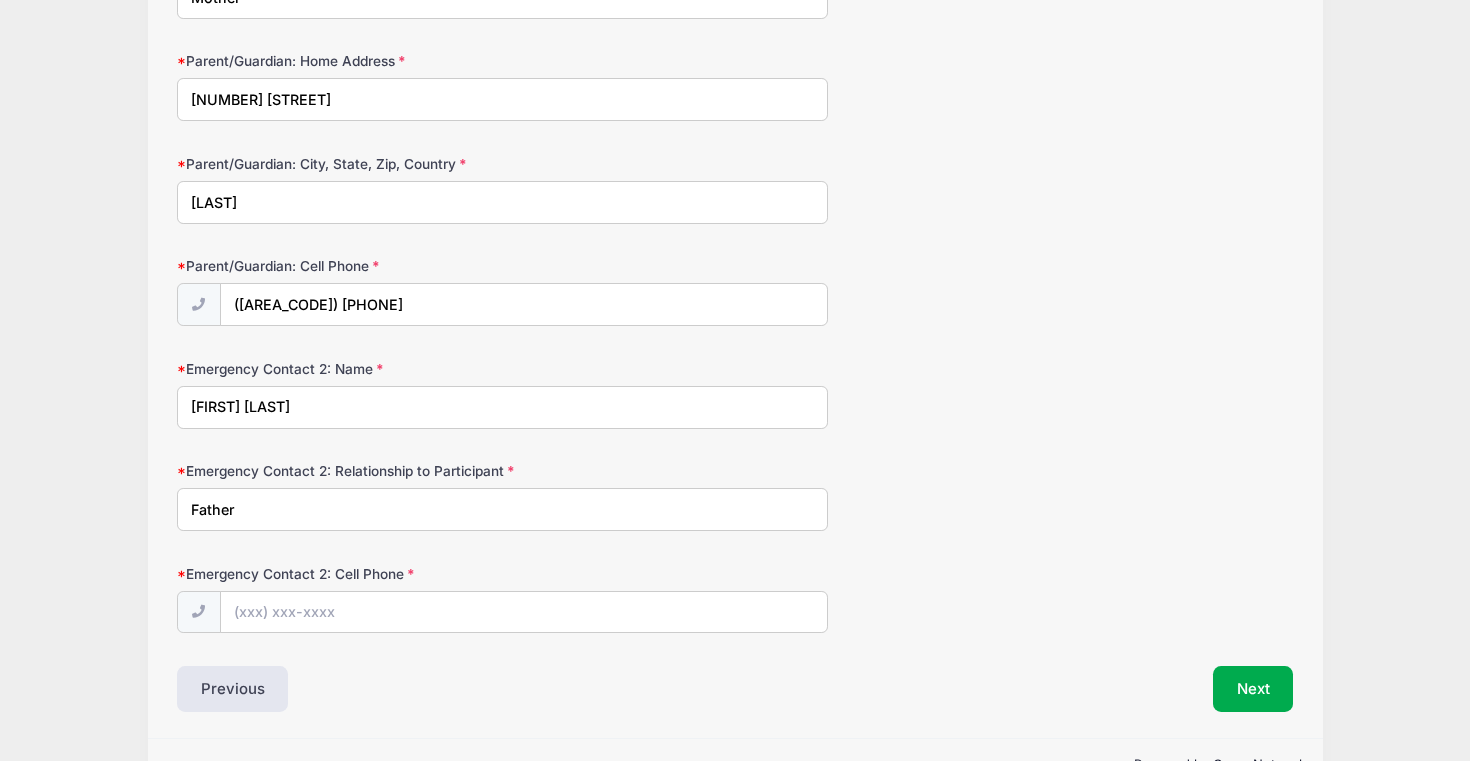 type on "Father" 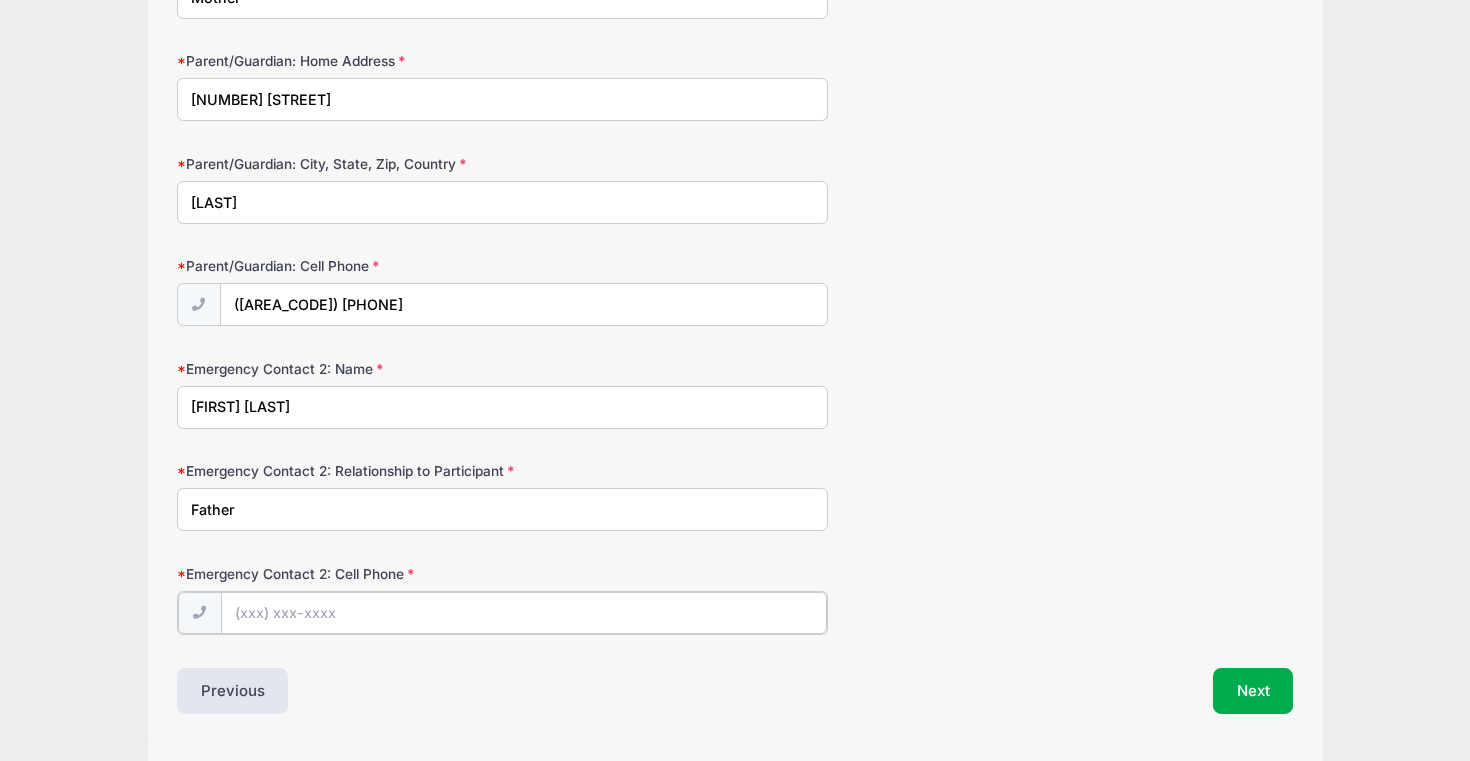 click on "Emergency Contact 2: Cell Phone" at bounding box center (524, 613) 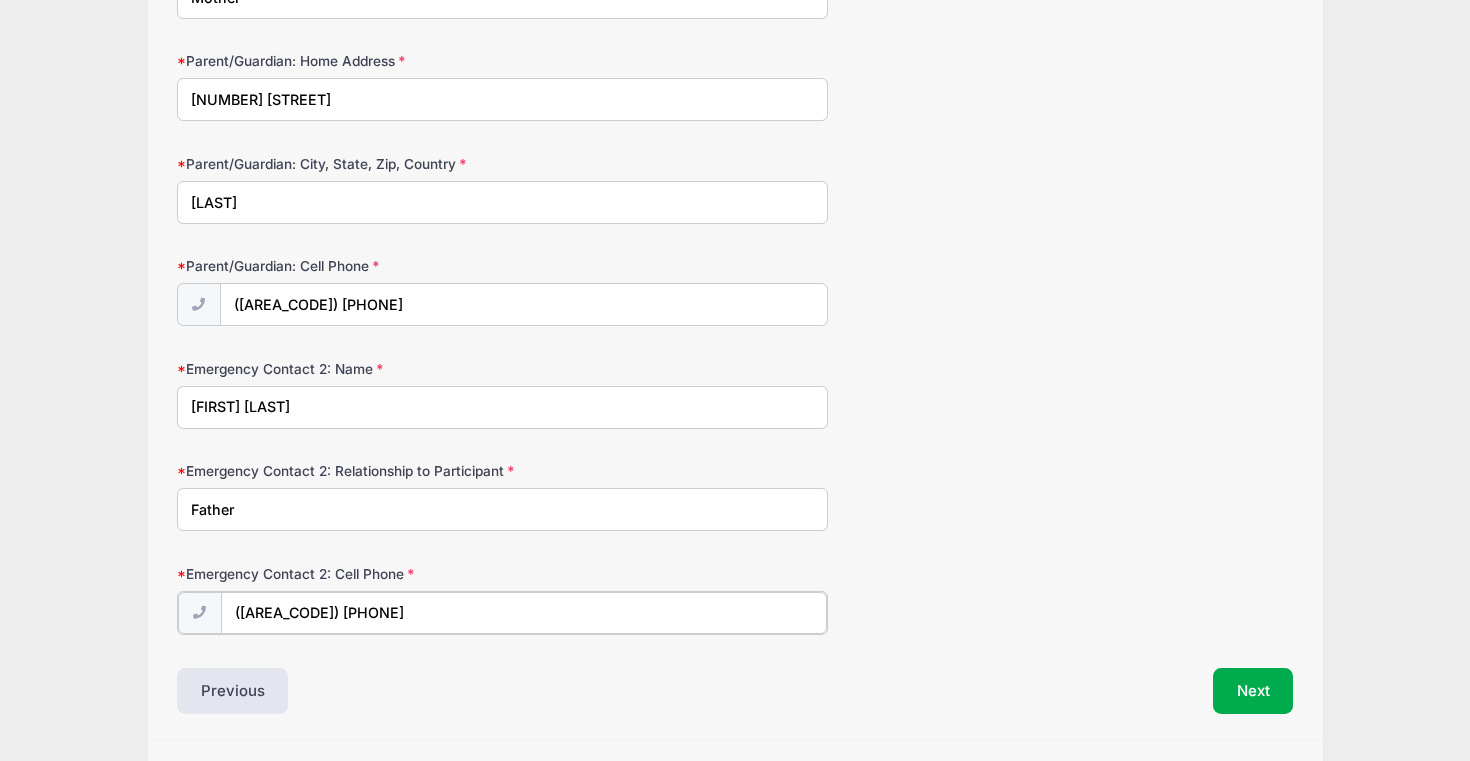 type on "([AREA_CODE]) [PHONE]" 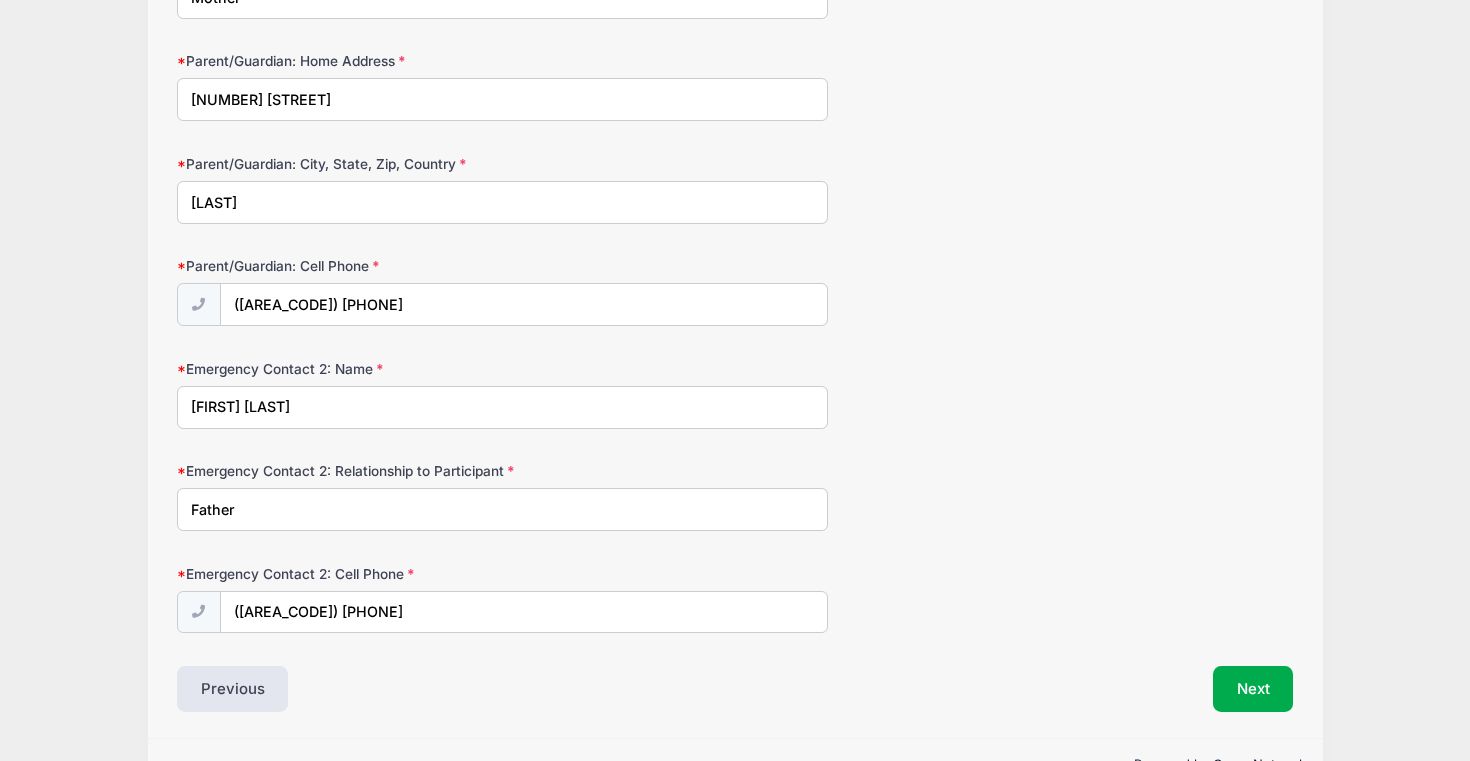 click on "Emergency Contact 2: Name
[FIRST] [LAST]" at bounding box center (735, 394) 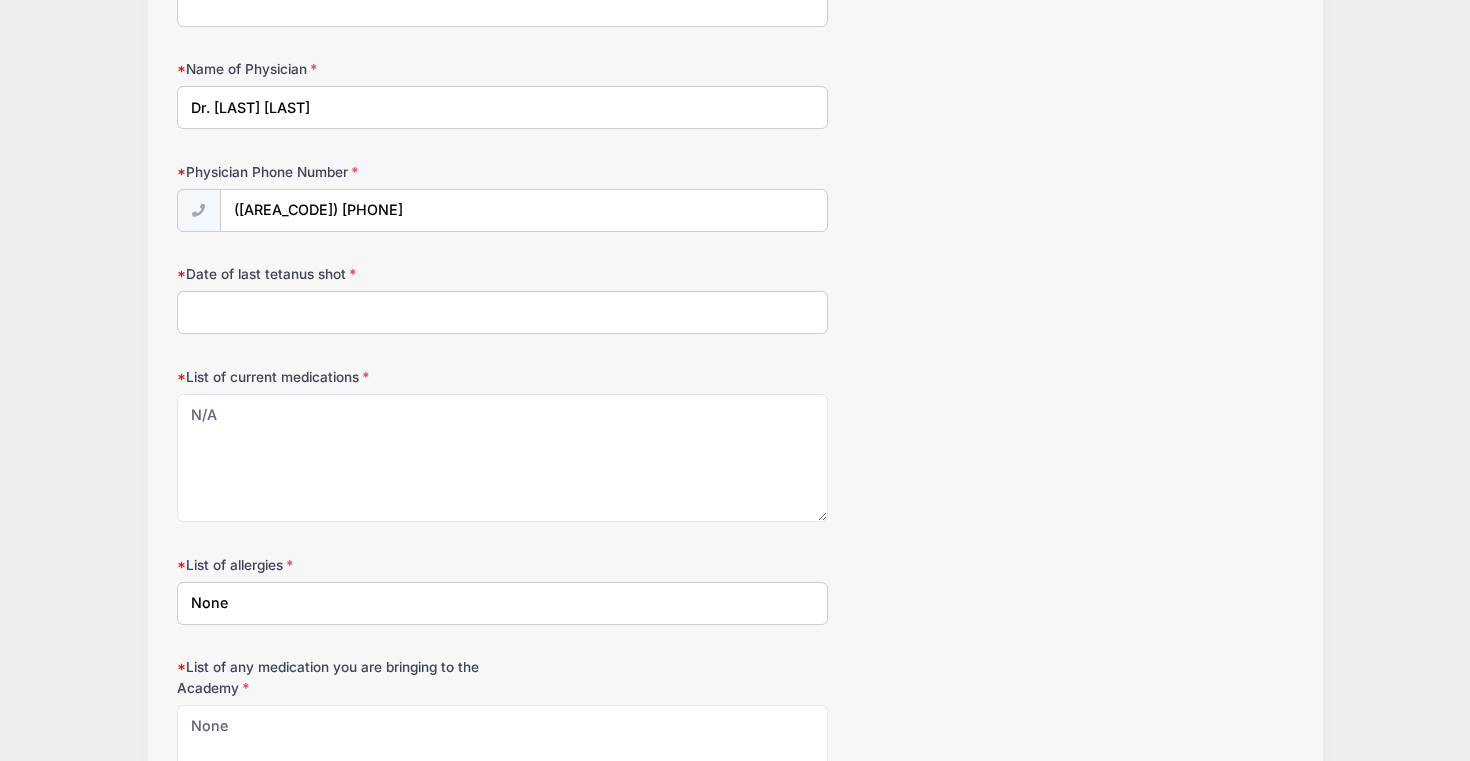 scroll, scrollTop: 1848, scrollLeft: 0, axis: vertical 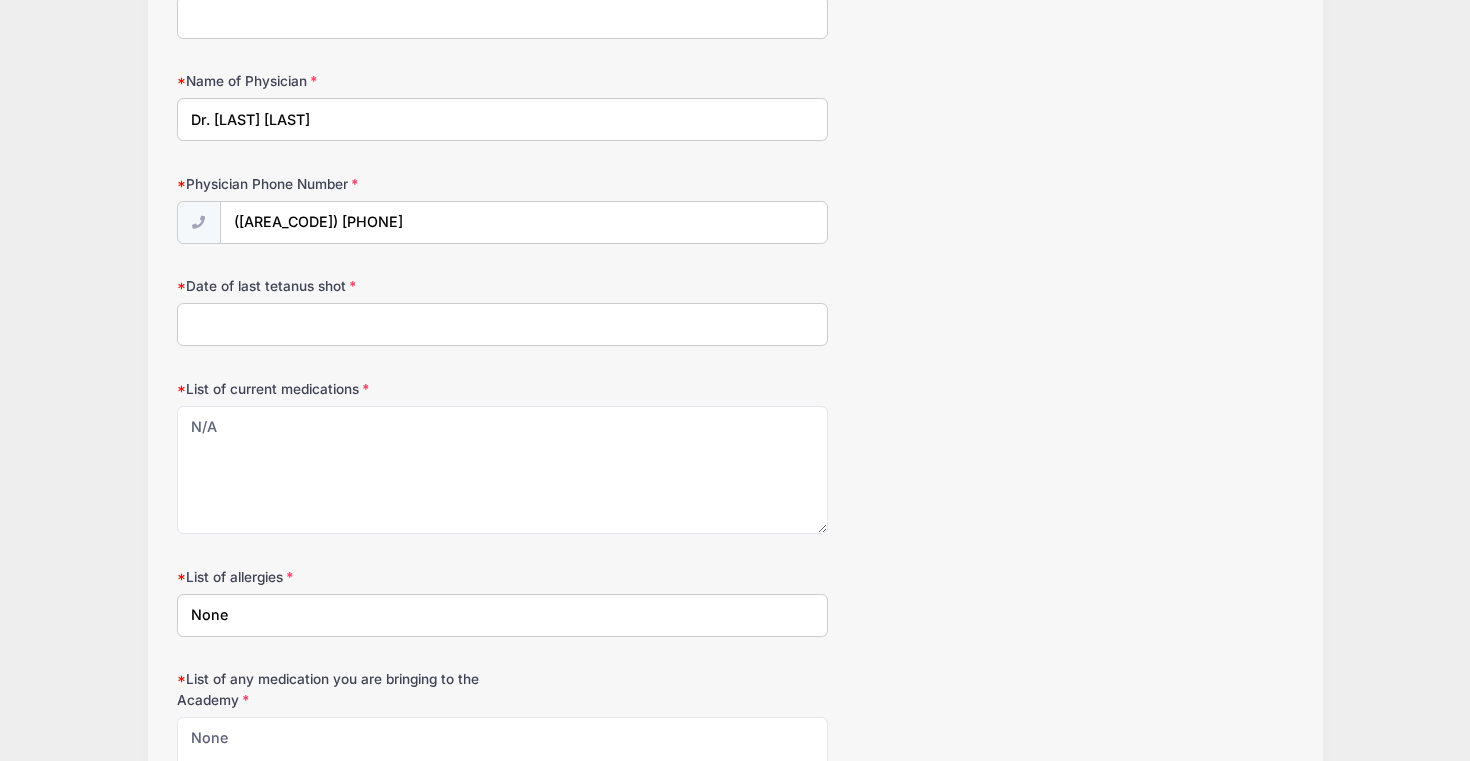 click on "Date of last tetanus shot" at bounding box center [502, 324] 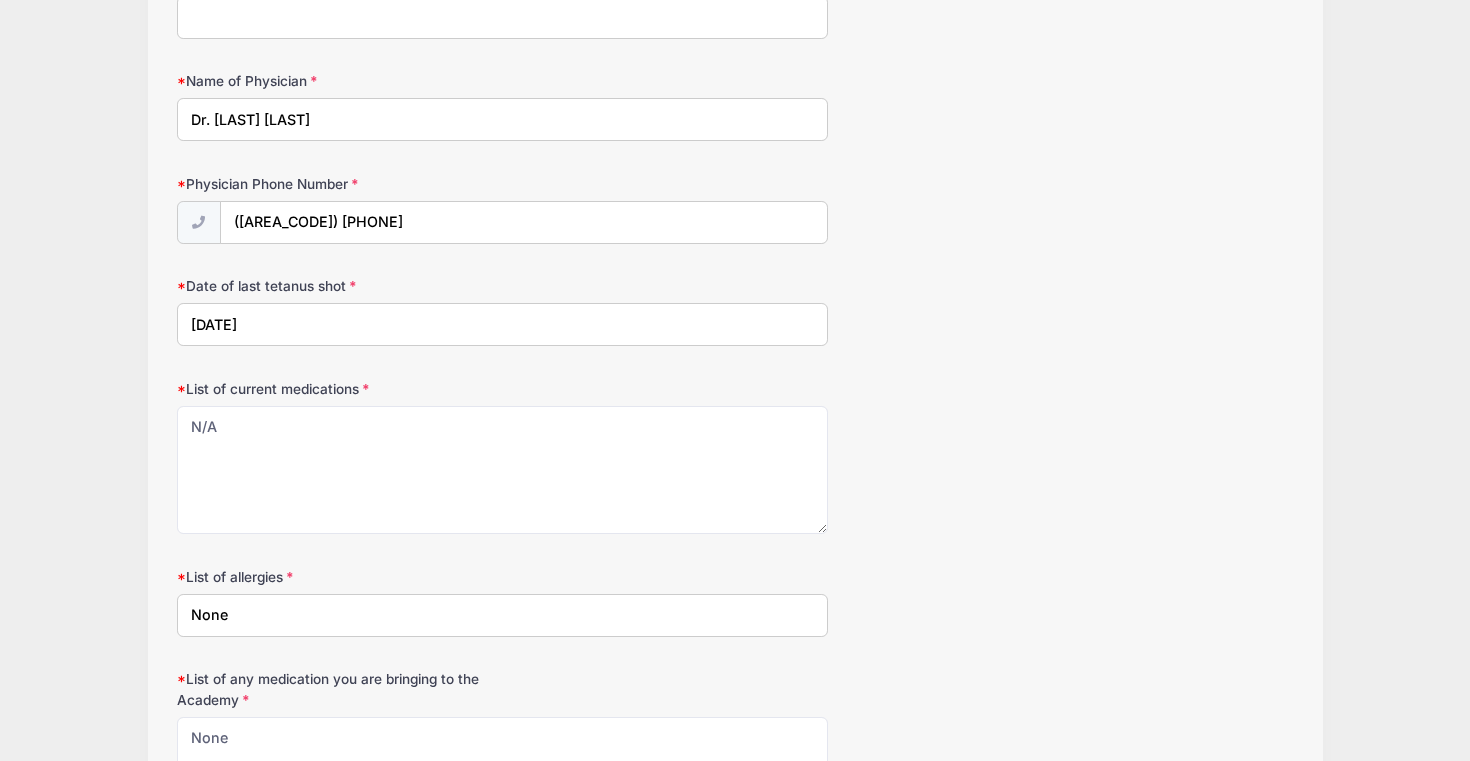 type on "[DATE]" 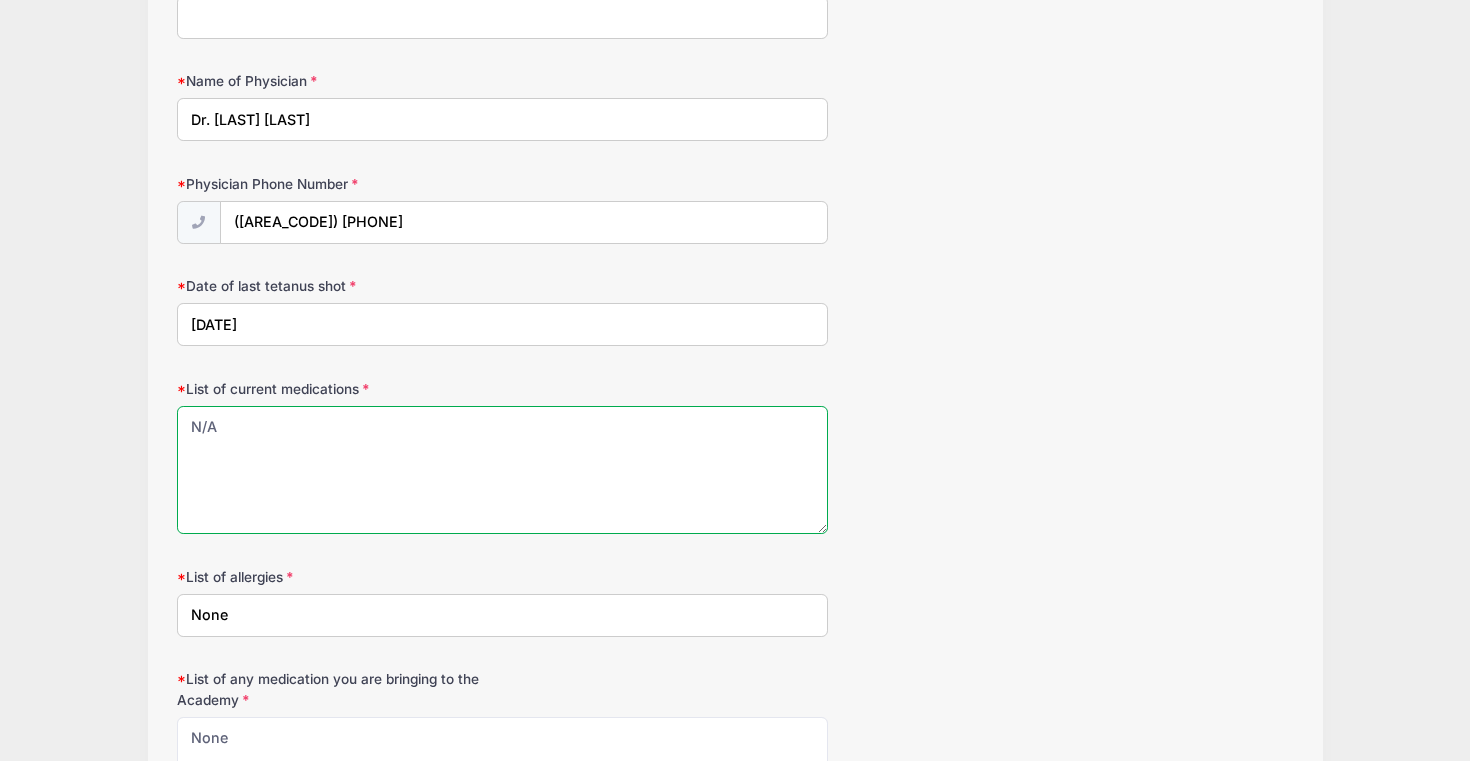 click on "N/A" at bounding box center (502, 470) 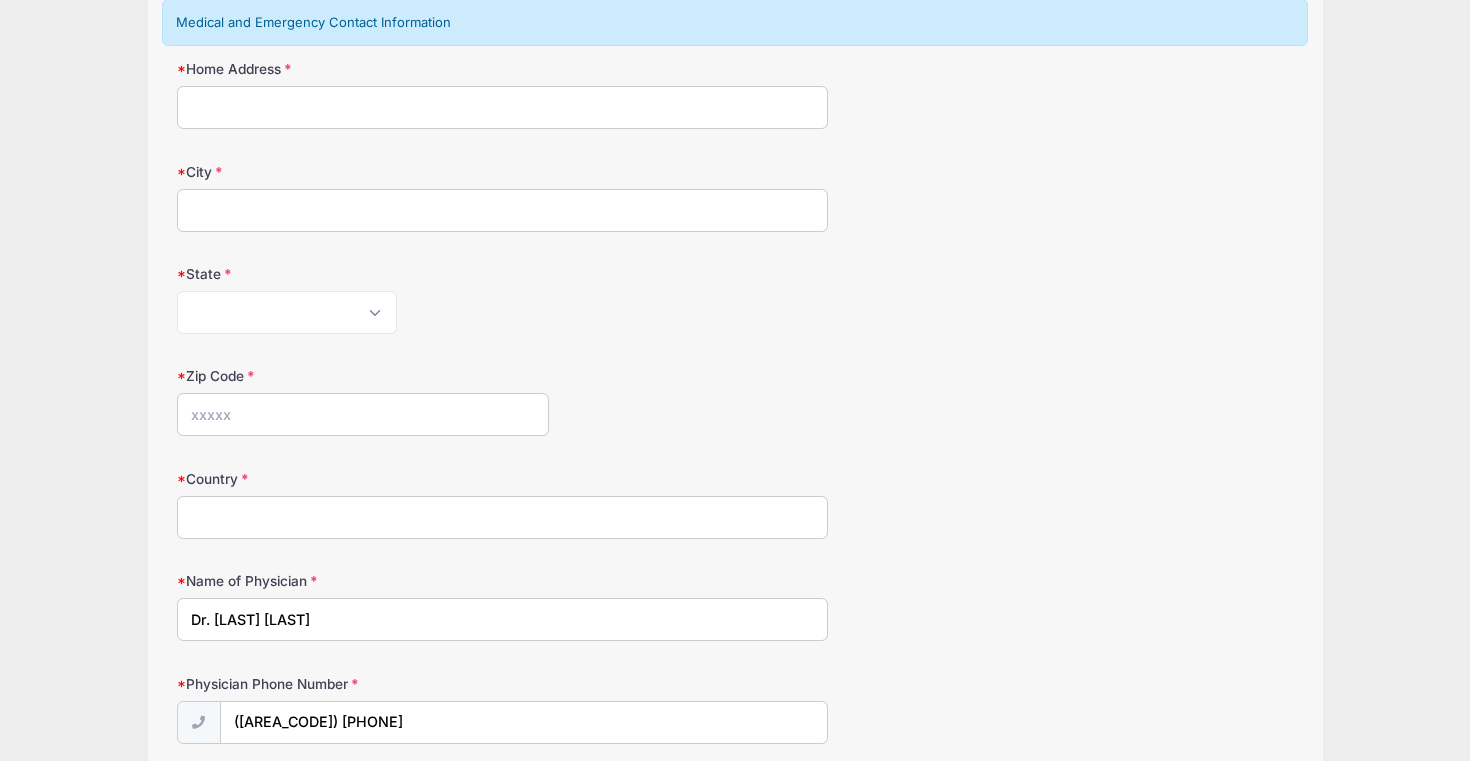 scroll, scrollTop: 1362, scrollLeft: 0, axis: vertical 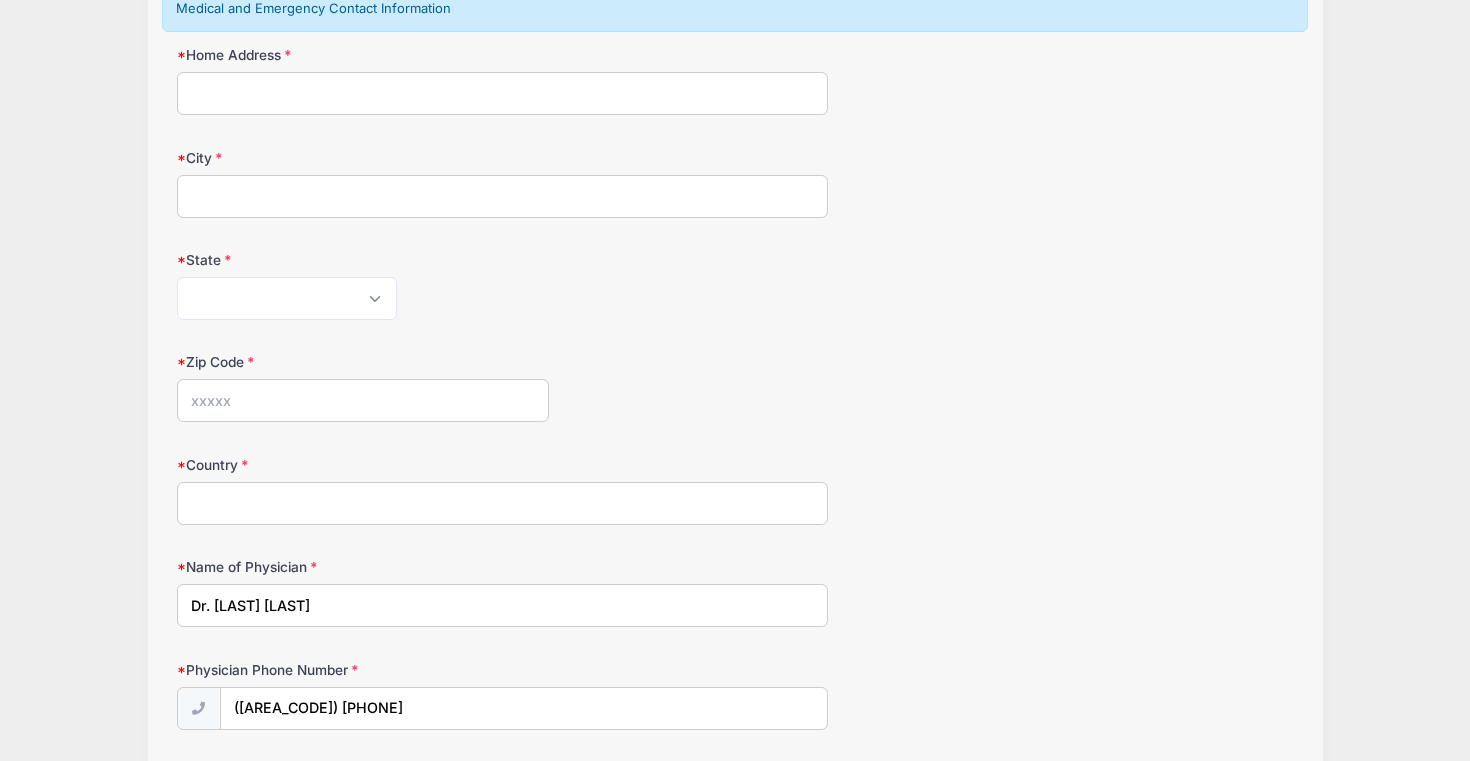 click on "Home Address" at bounding box center (502, 93) 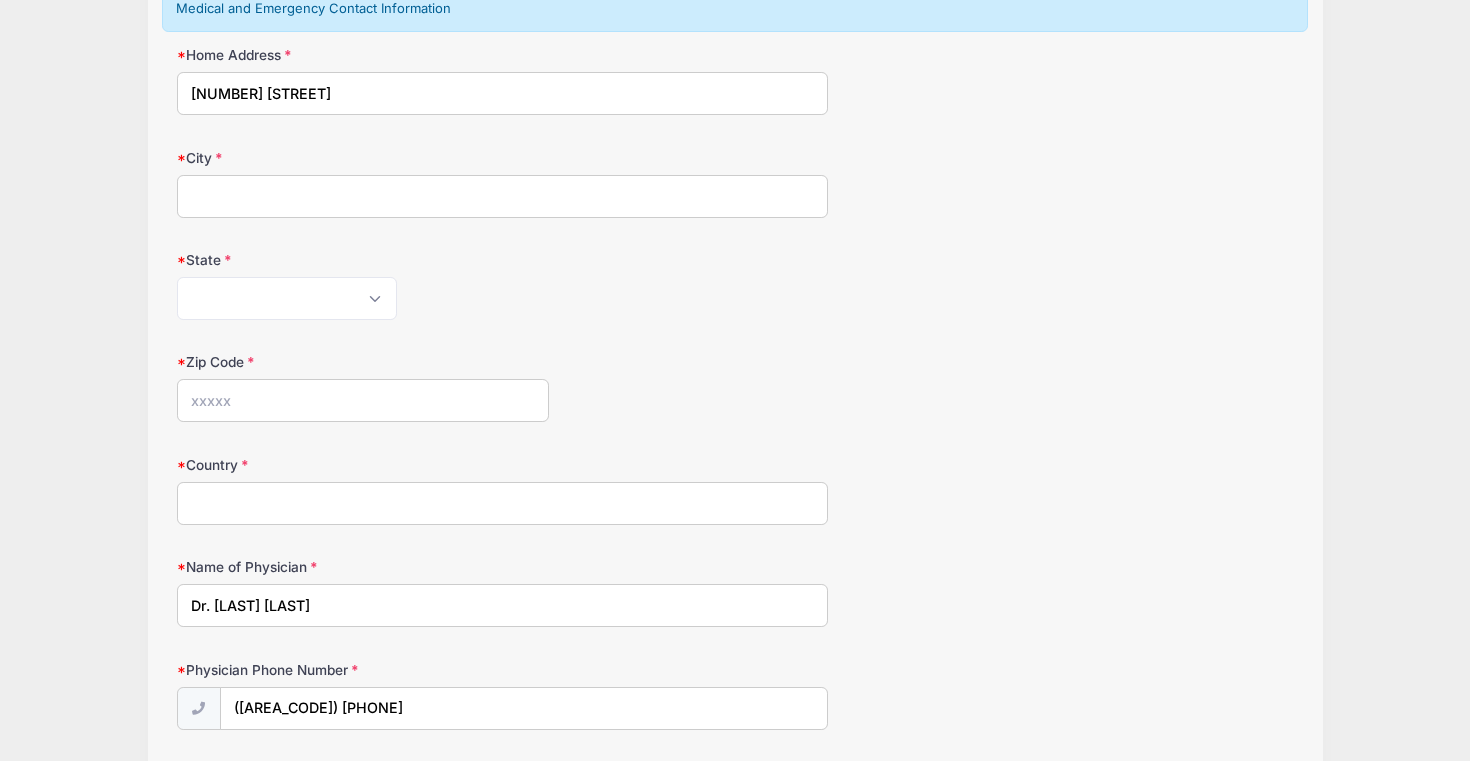 type on "[LAST]" 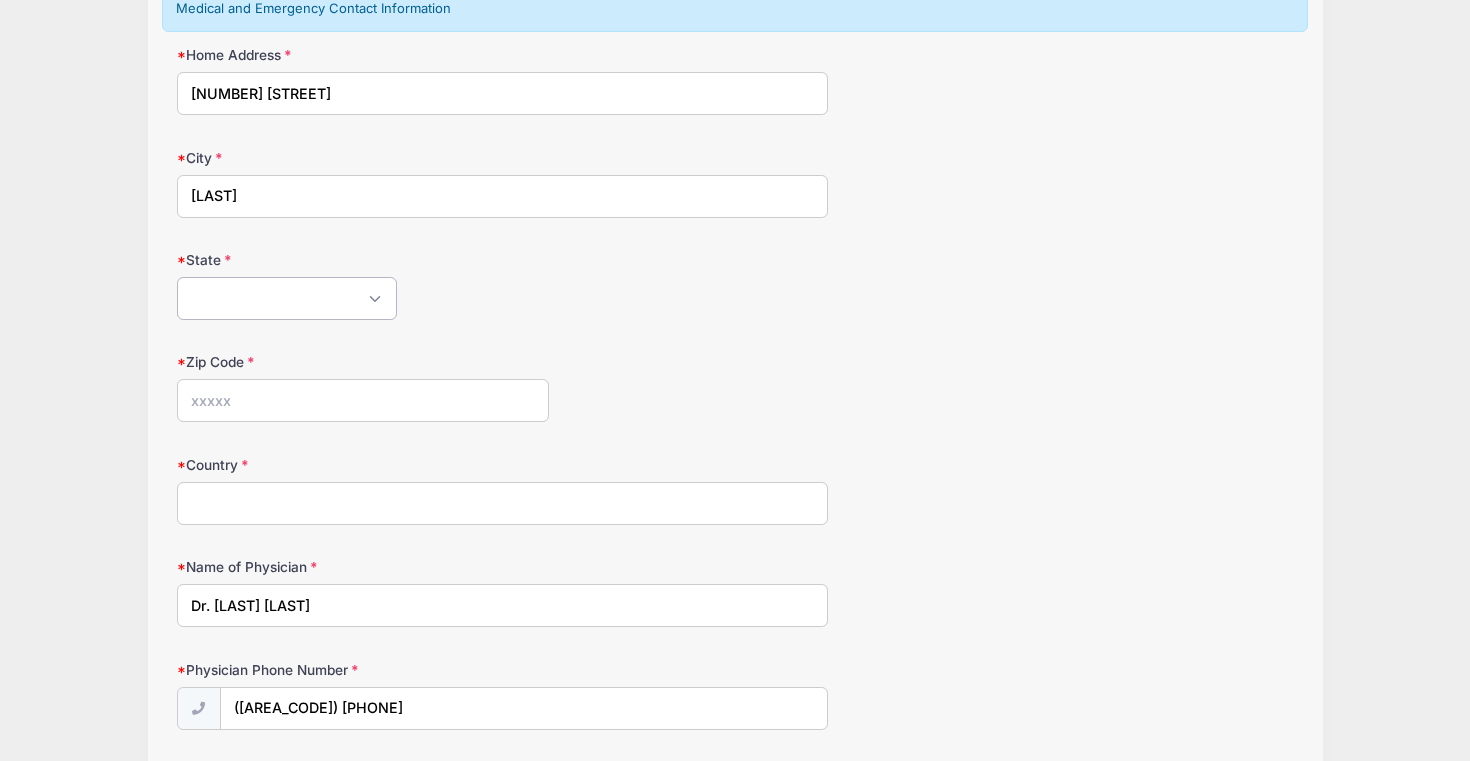 select on "NJ" 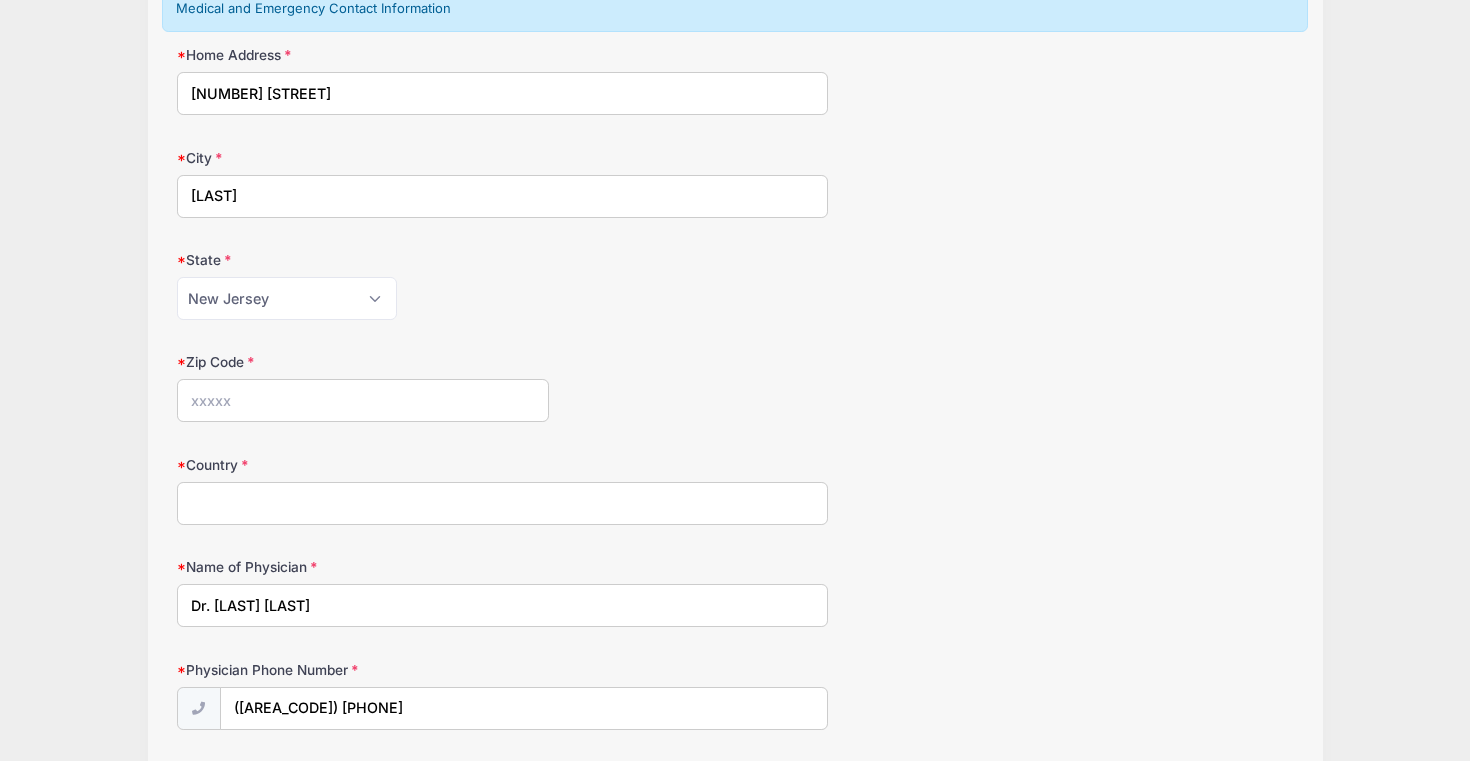 type on "07066" 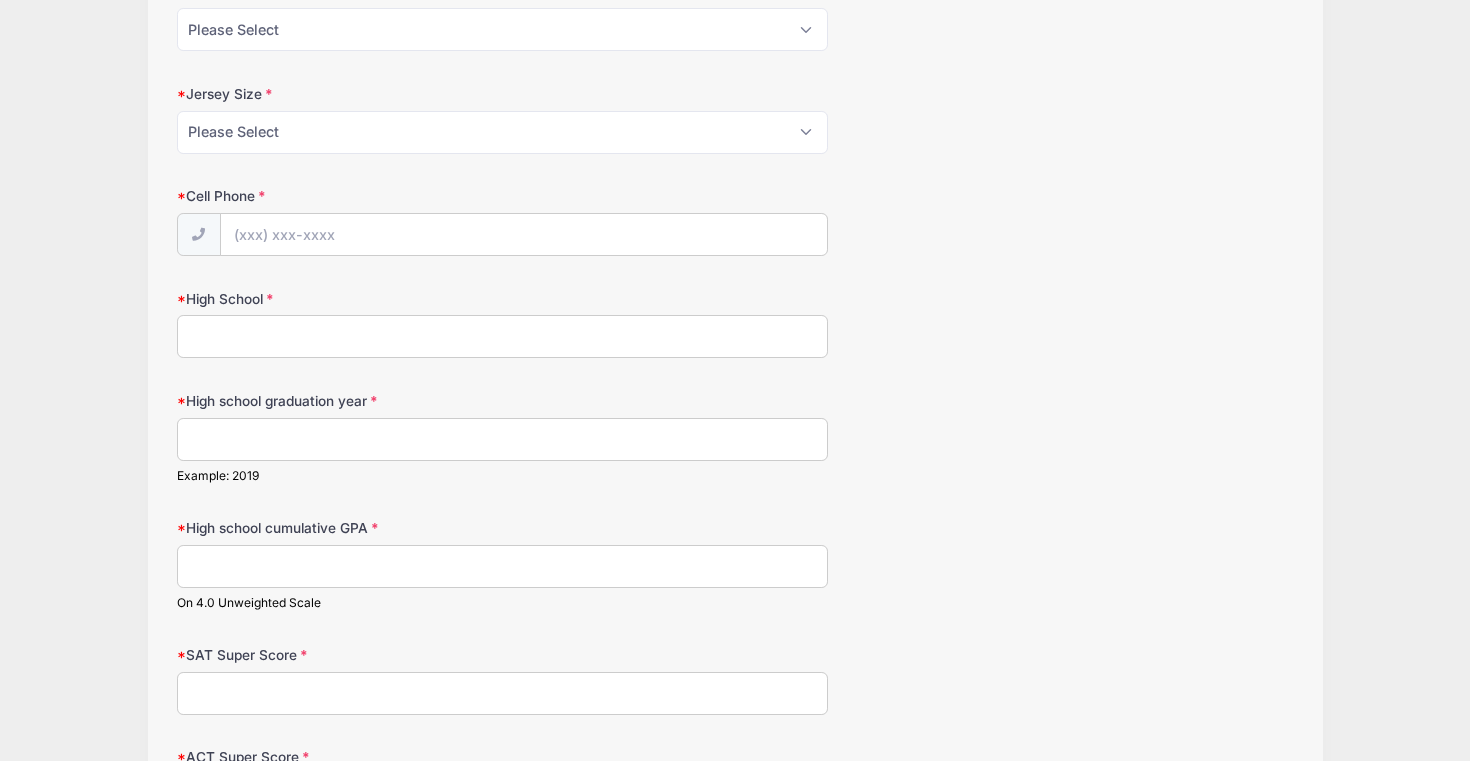 scroll, scrollTop: 555, scrollLeft: 0, axis: vertical 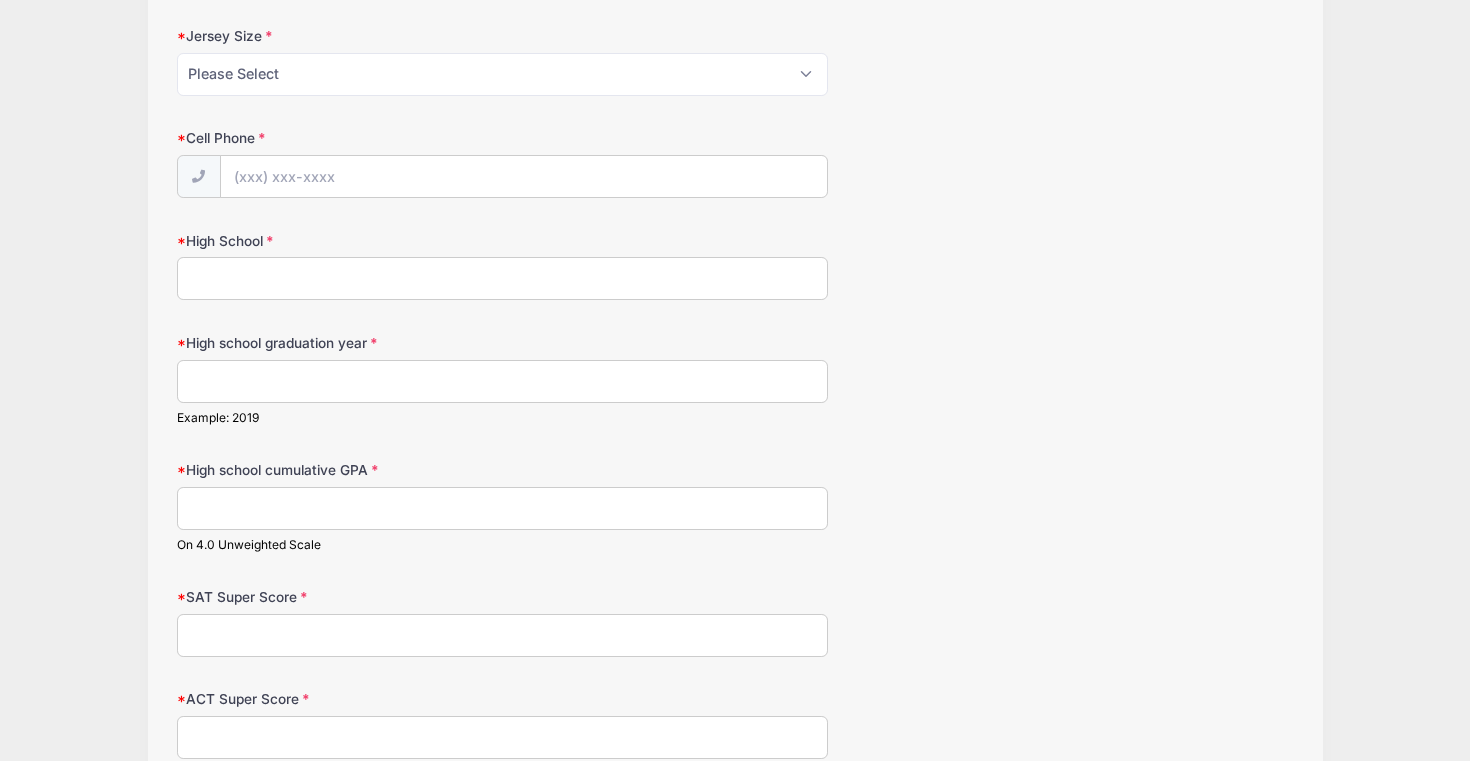 click on "High school cumulative GPA" at bounding box center [502, 508] 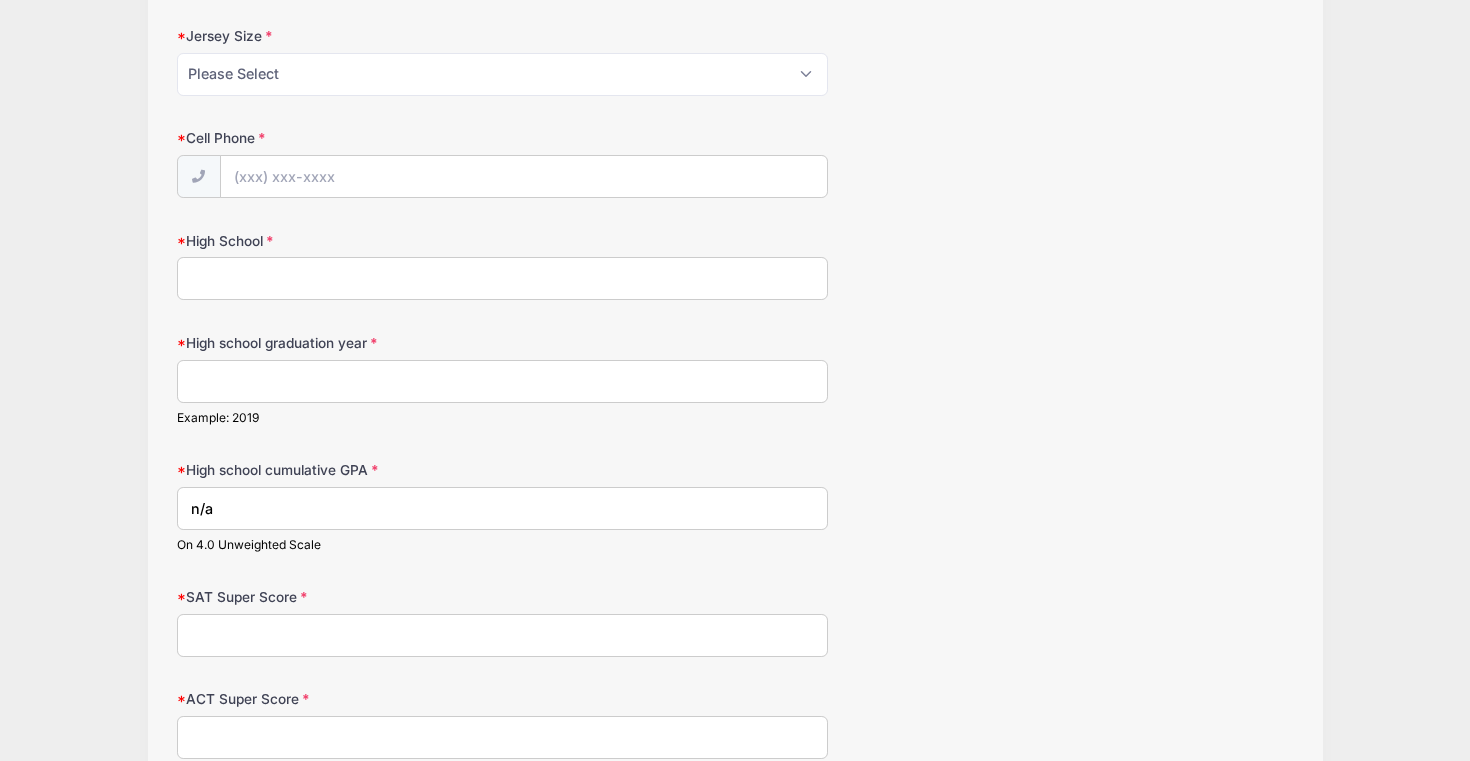 type on "n/a" 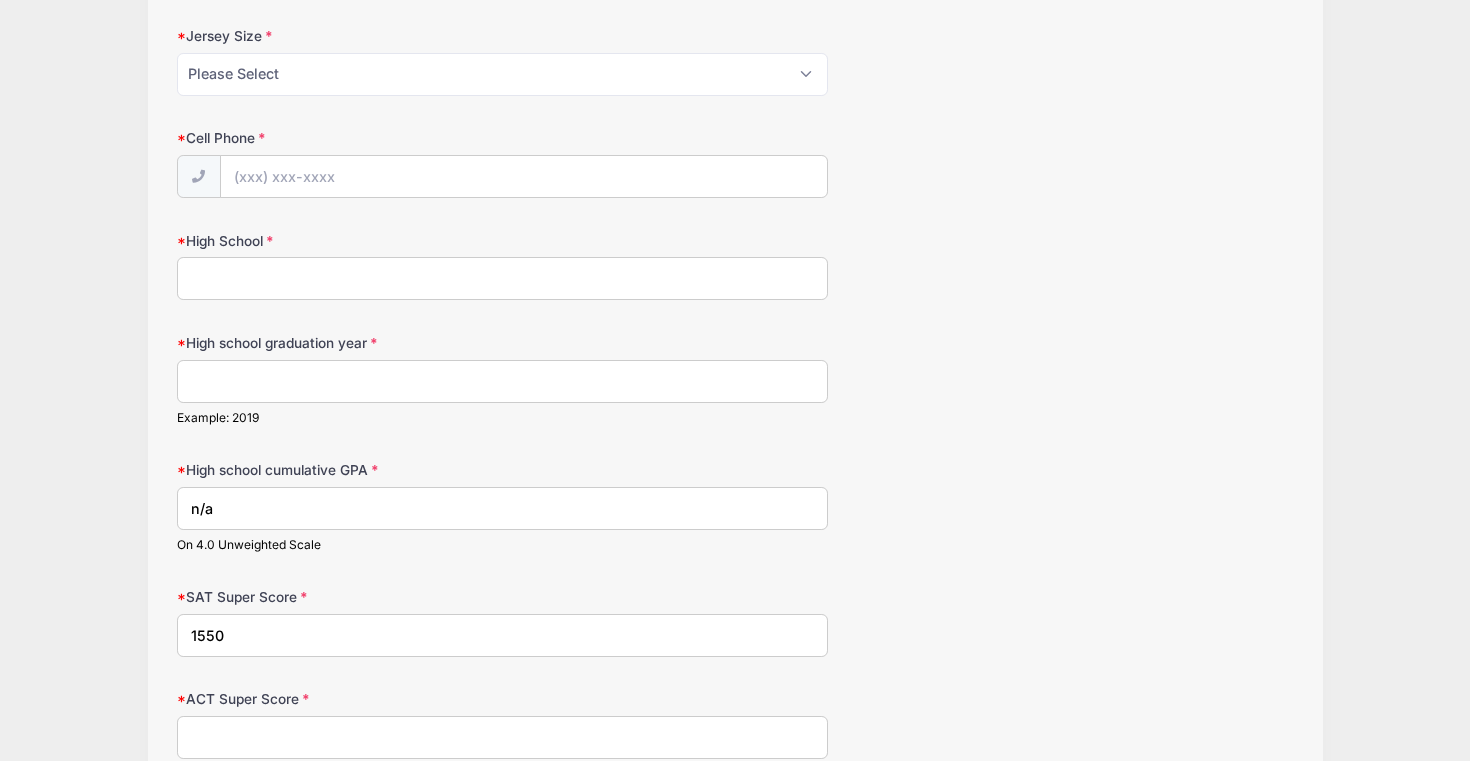 click on "High School" at bounding box center (502, 278) 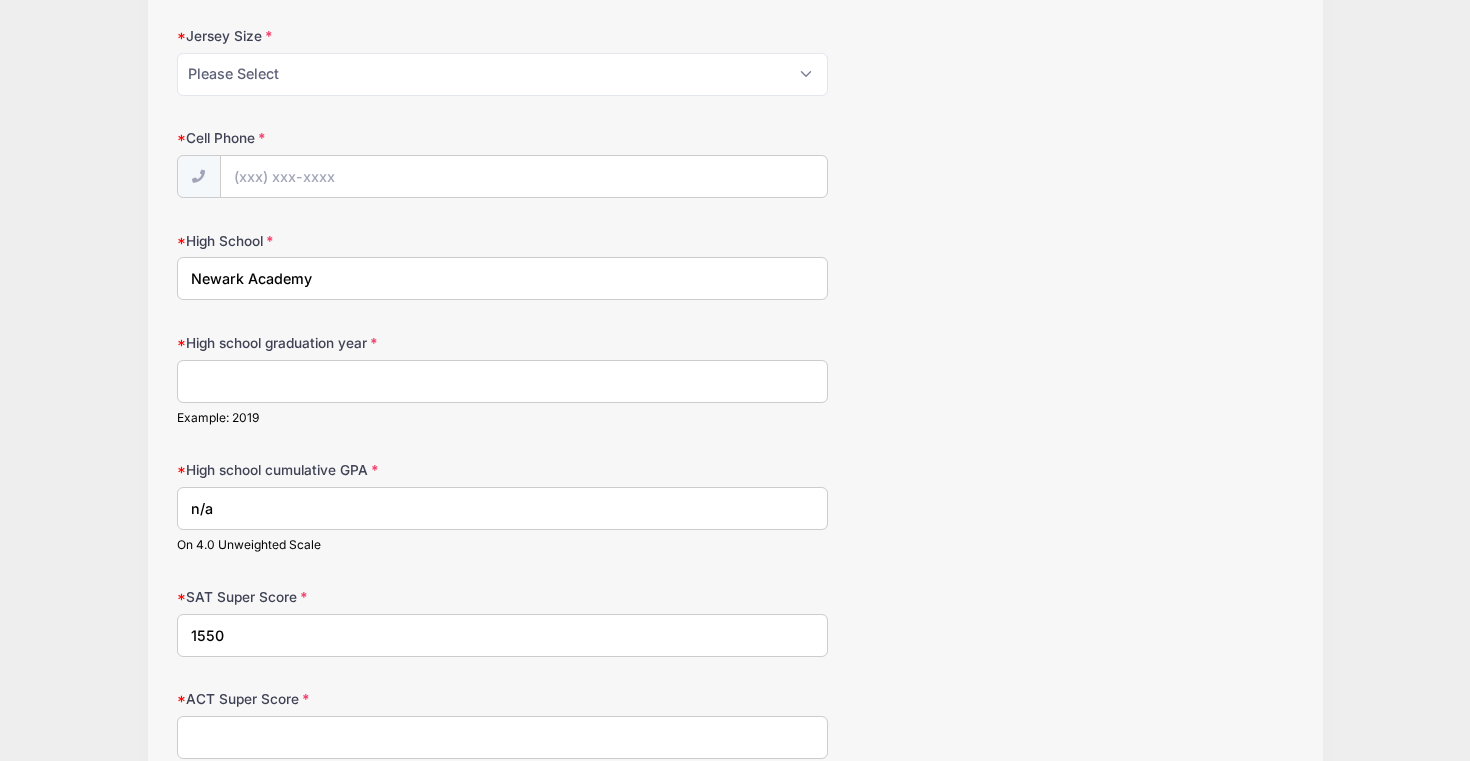 click on "High school graduation year" at bounding box center [502, 381] 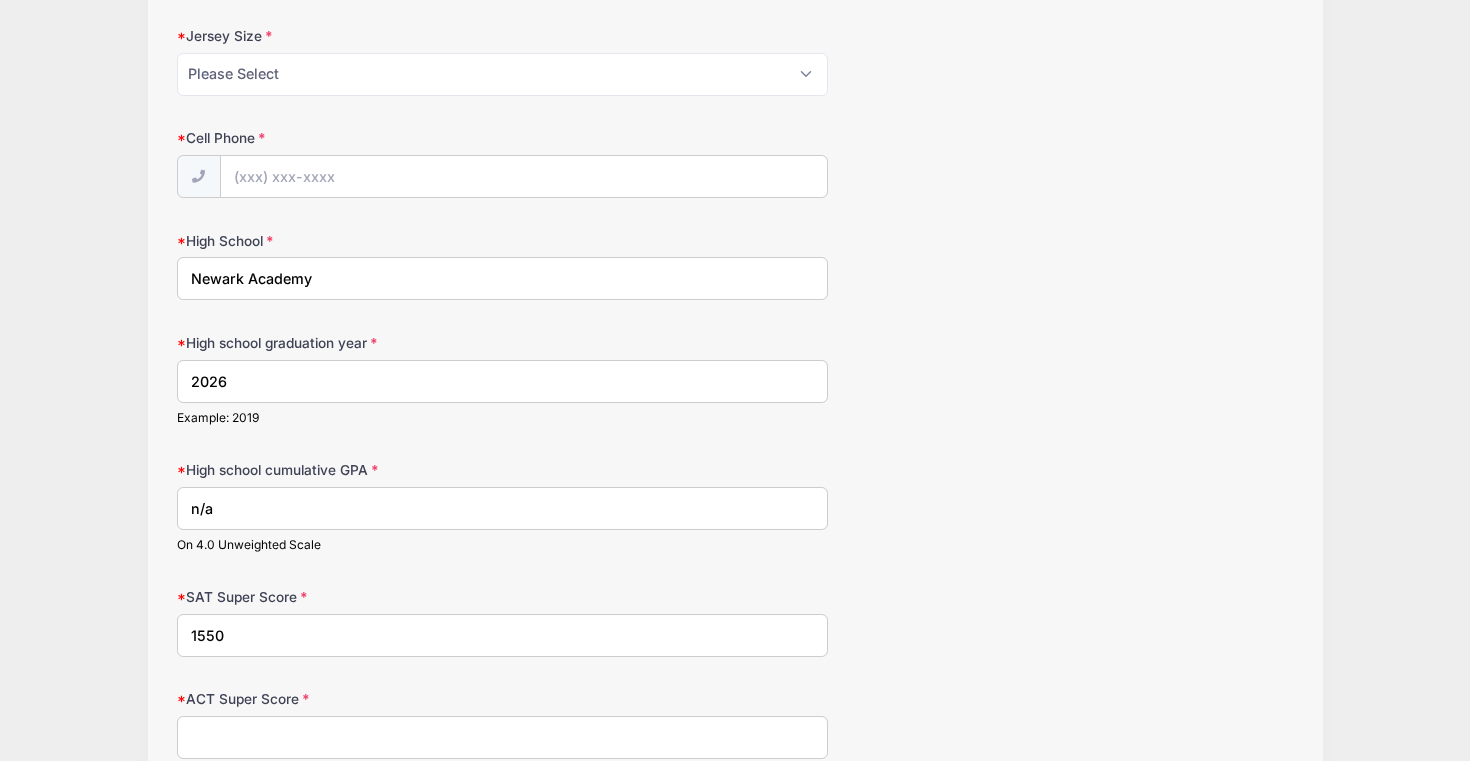 scroll, scrollTop: 436, scrollLeft: 0, axis: vertical 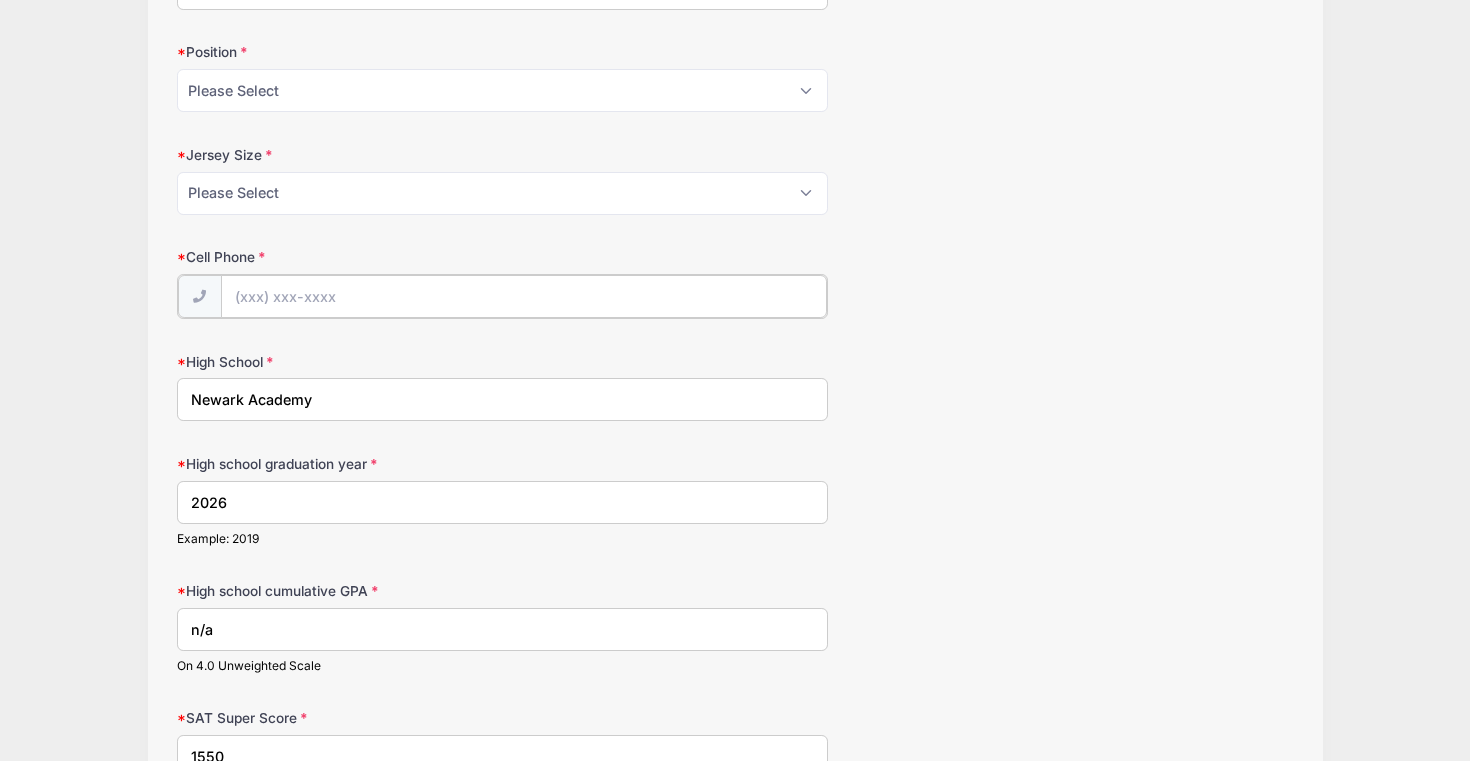 click on "Cell Phone" at bounding box center [524, 296] 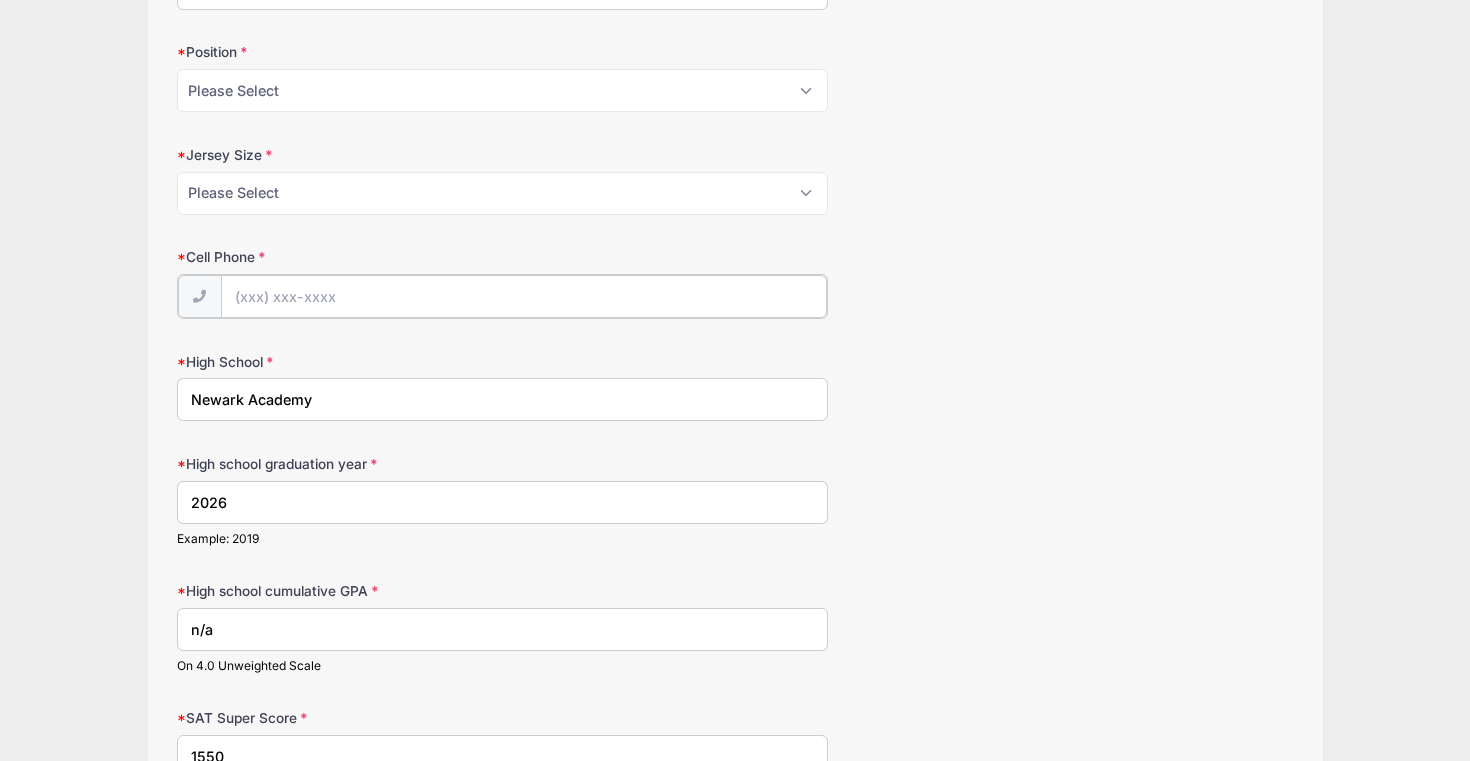 type on "([AREA_CODE]) [PHONE]" 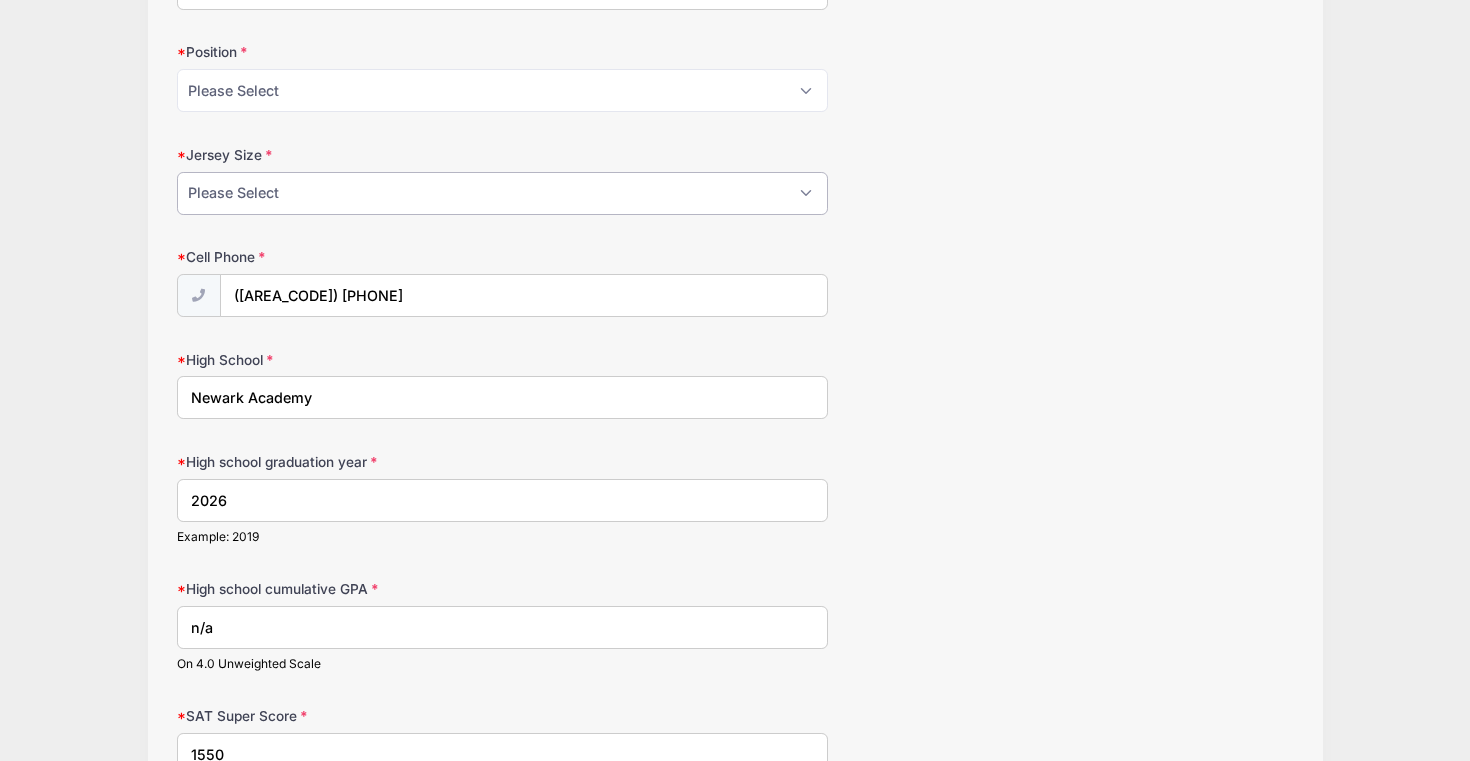 click on "Please Select Small
Medium
Large
XL
XXL" at bounding box center (502, 193) 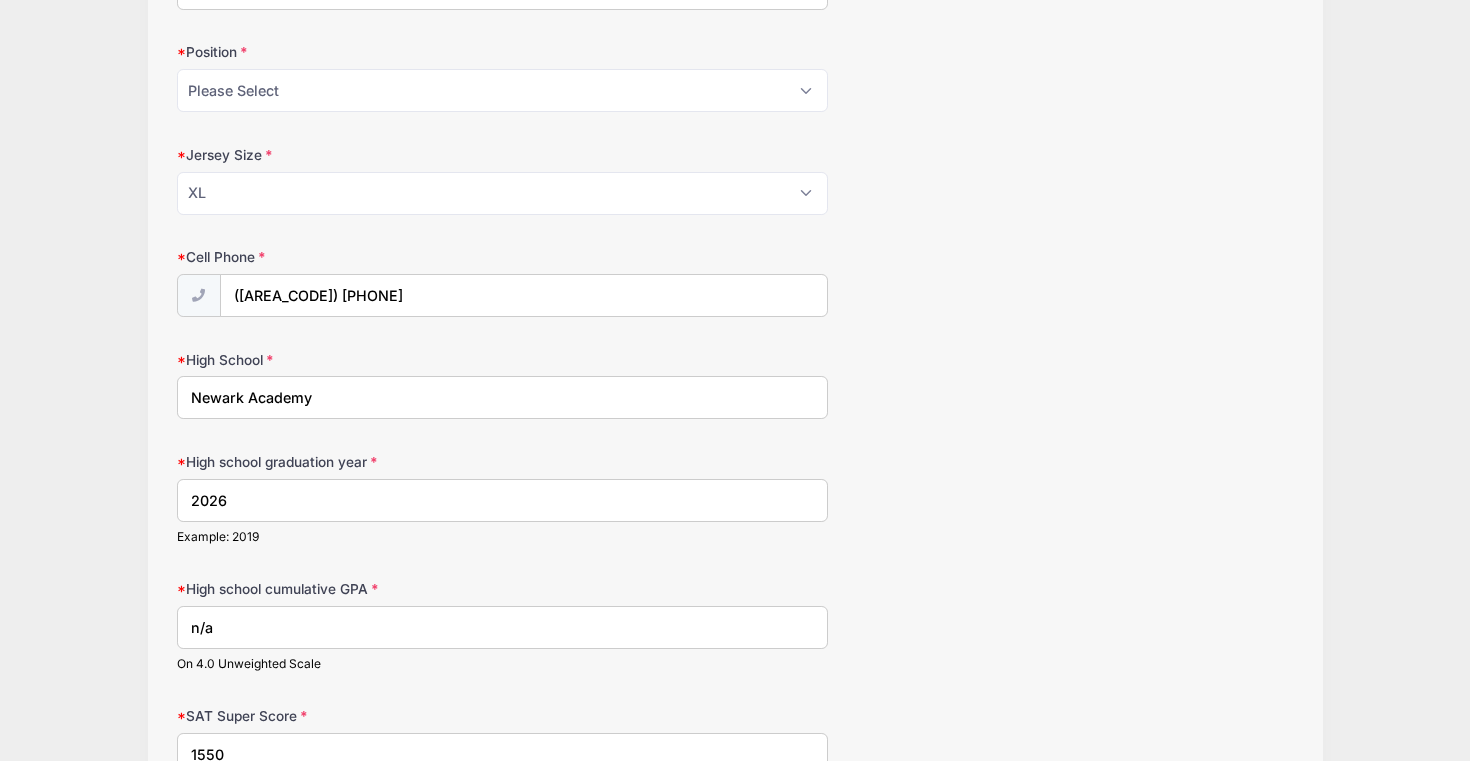 click on "Position" at bounding box center (363, 52) 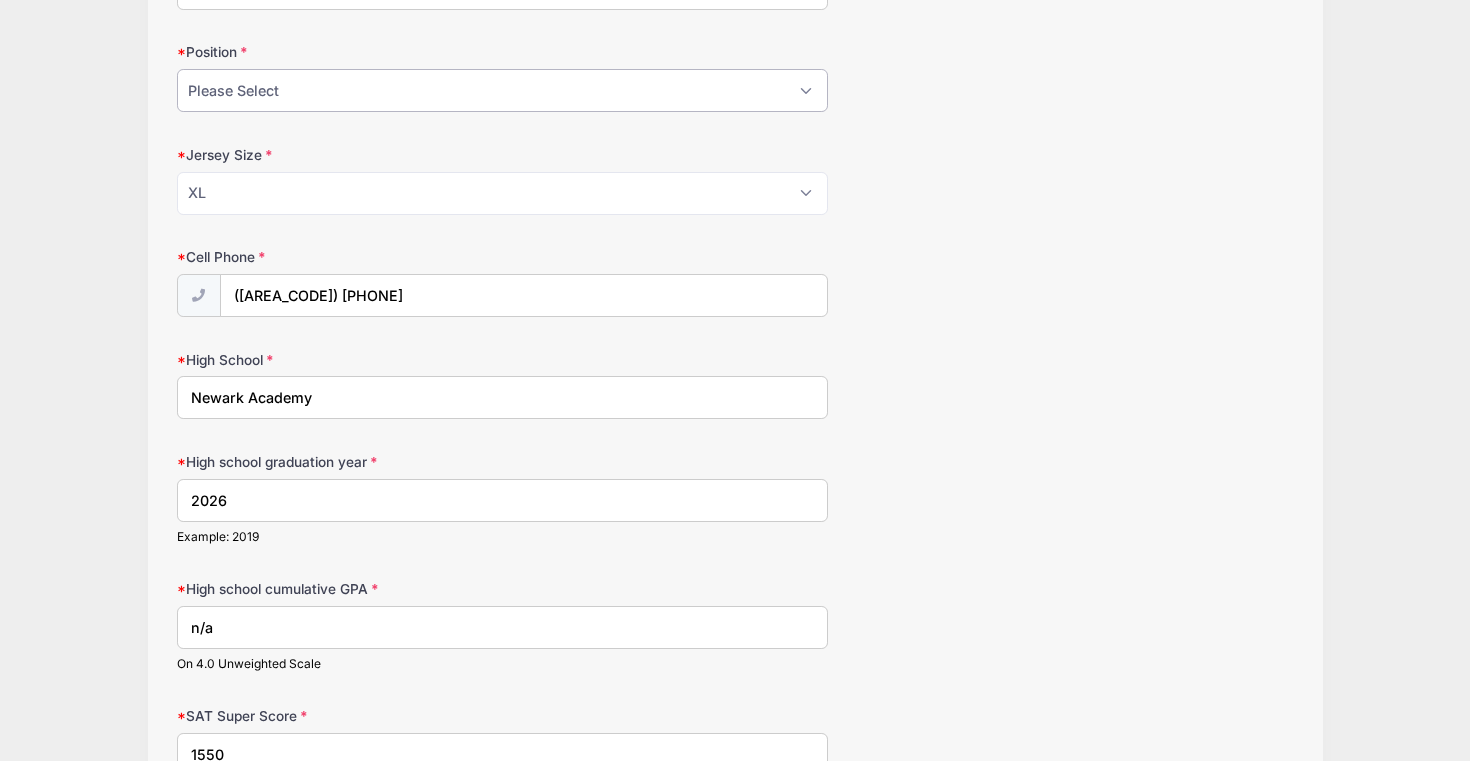 click on "Please Select PG
SG
SF
PF
C" at bounding box center [502, 90] 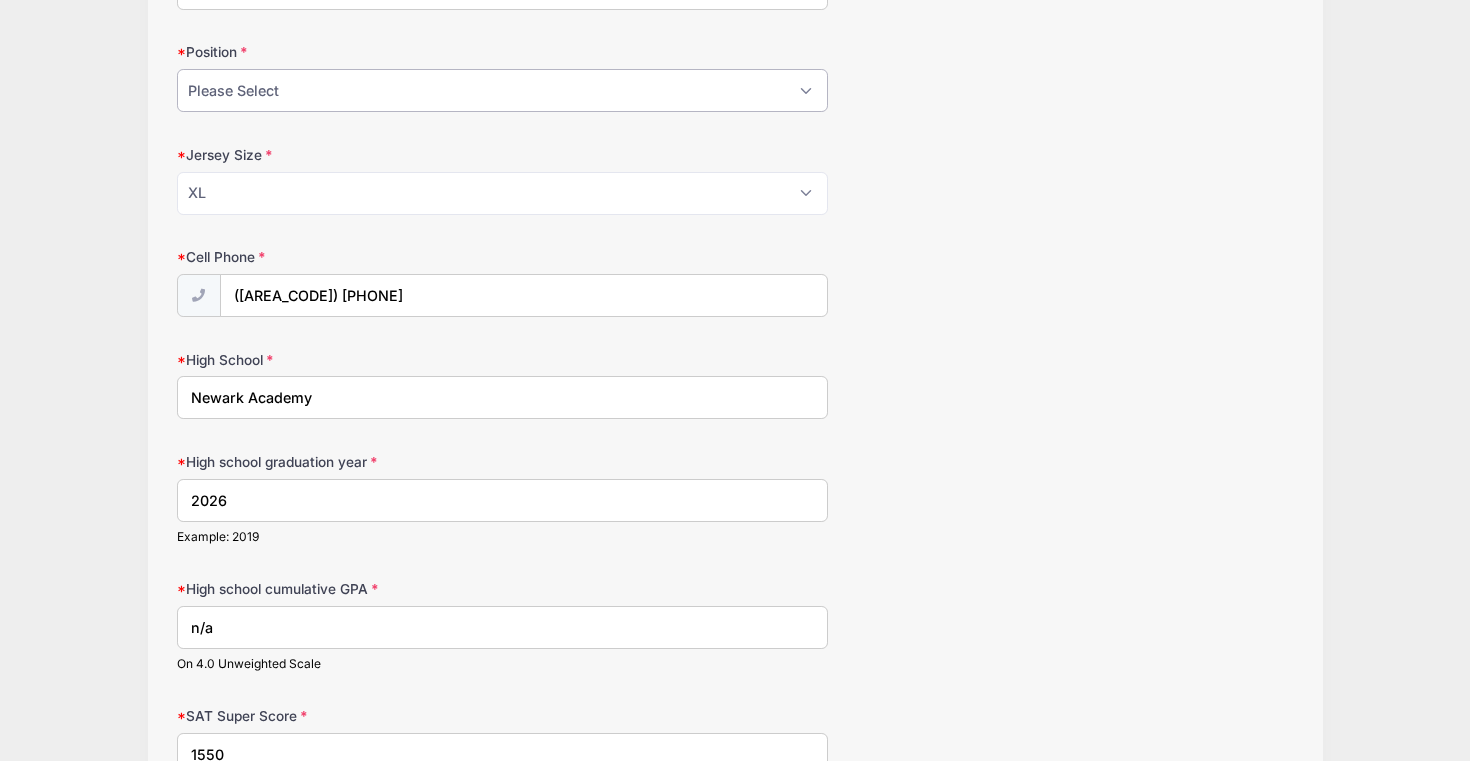 select on "C" 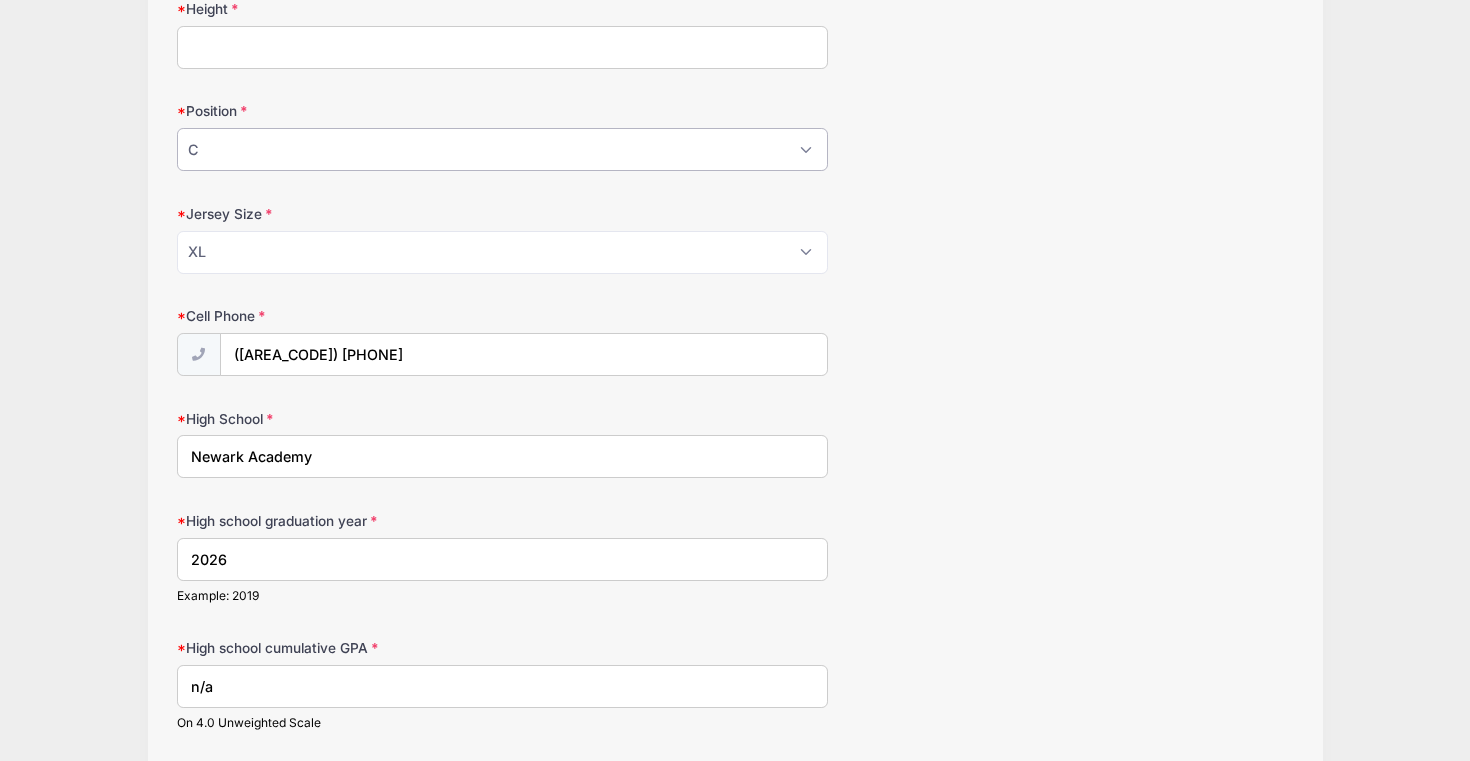scroll, scrollTop: 303, scrollLeft: 0, axis: vertical 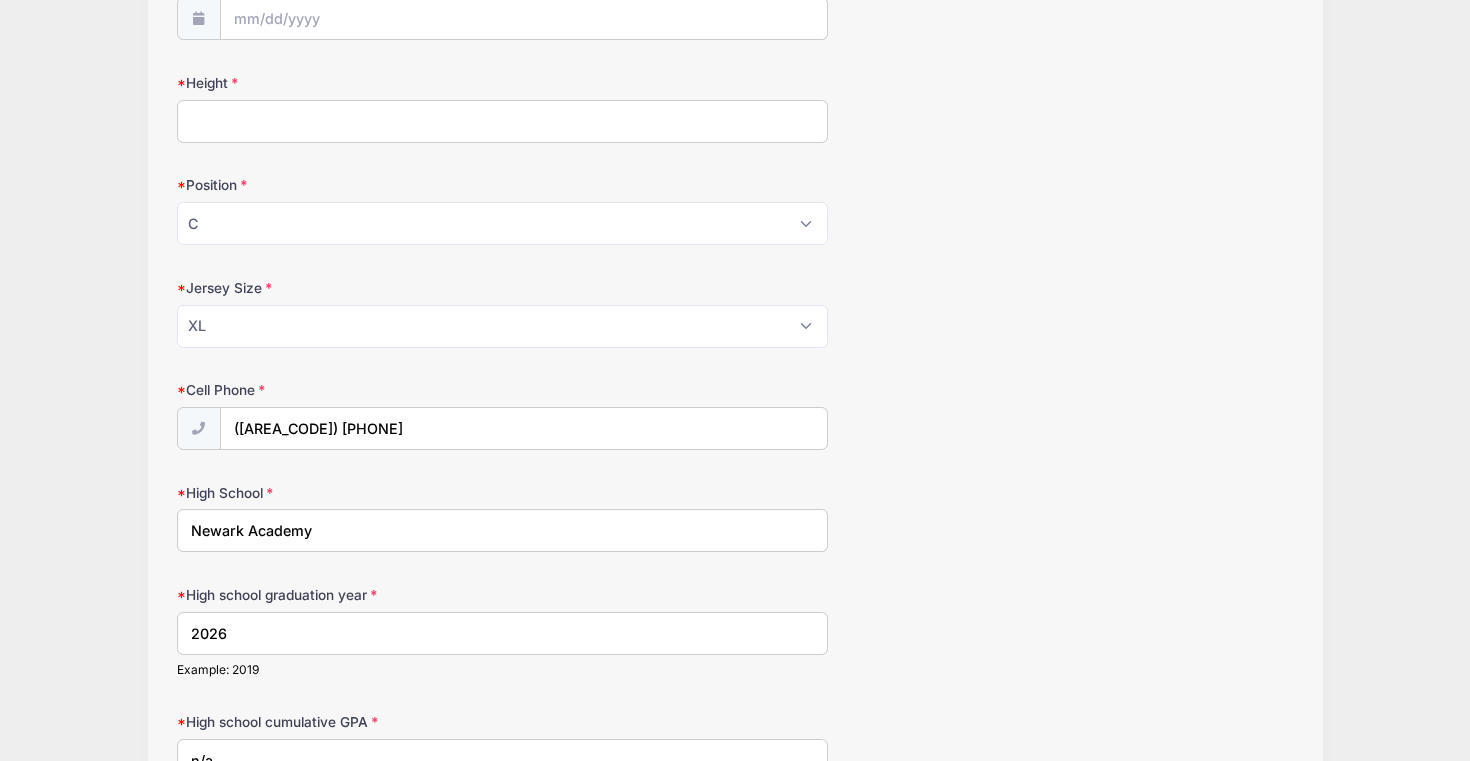 click on "Height" at bounding box center (502, 121) 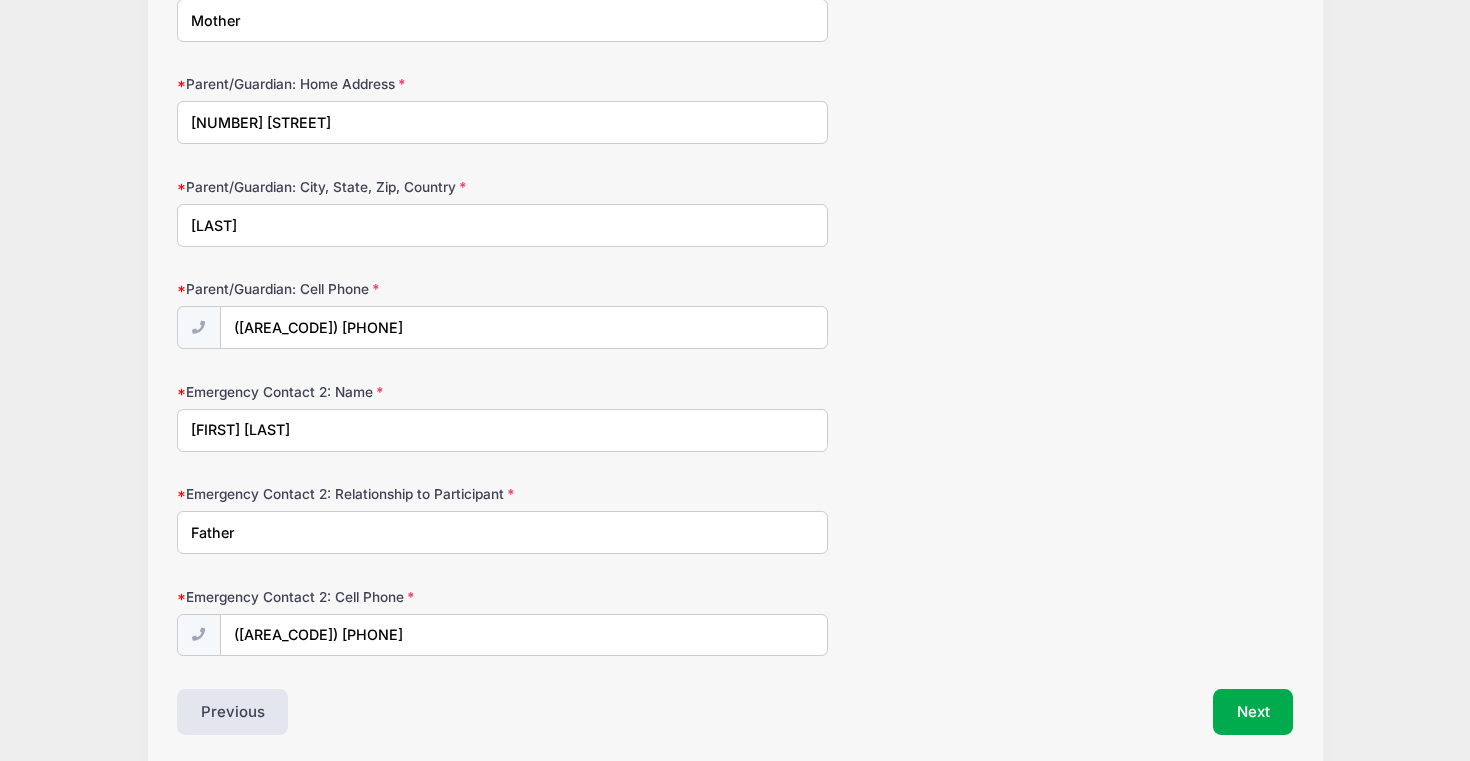 scroll, scrollTop: 3696, scrollLeft: 0, axis: vertical 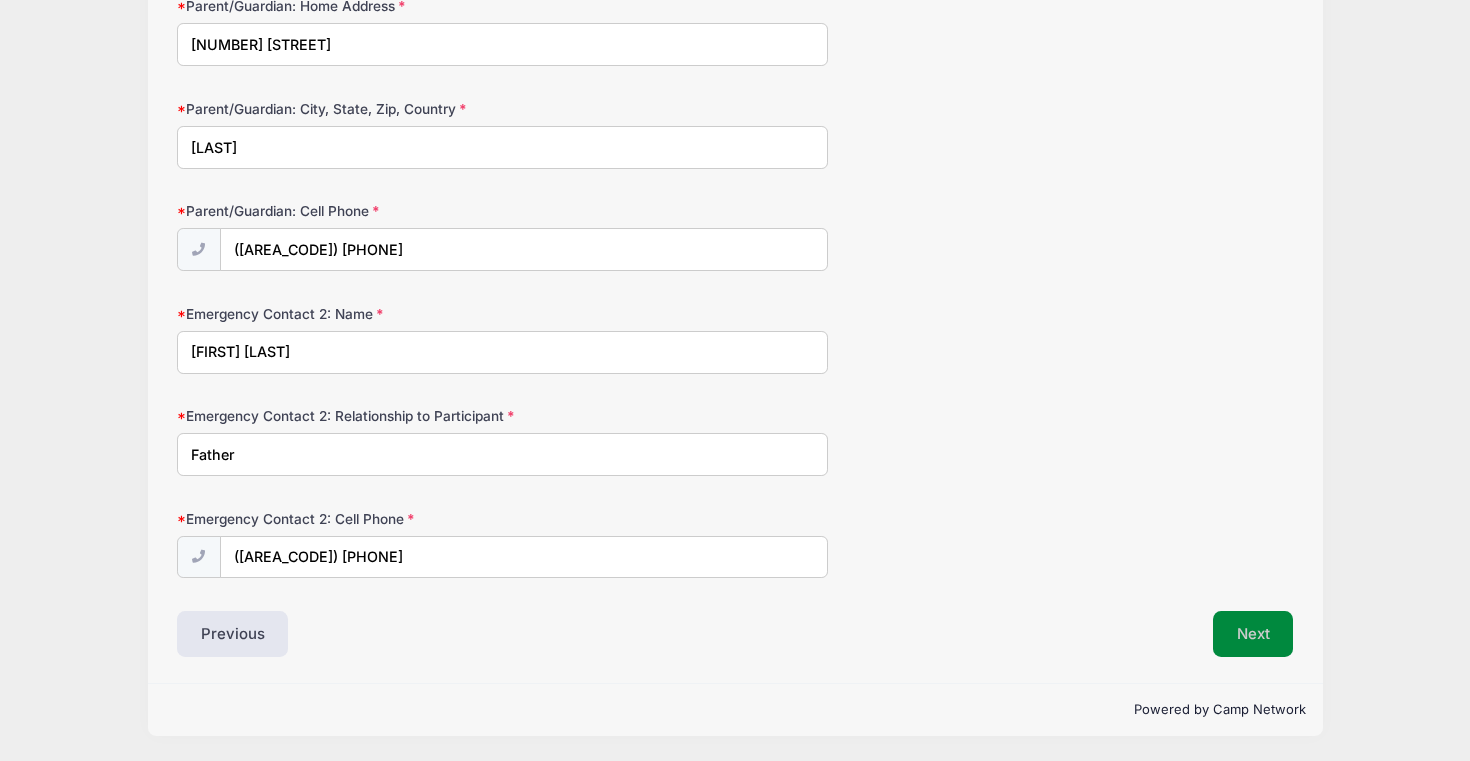 click on "Next" at bounding box center (1253, 634) 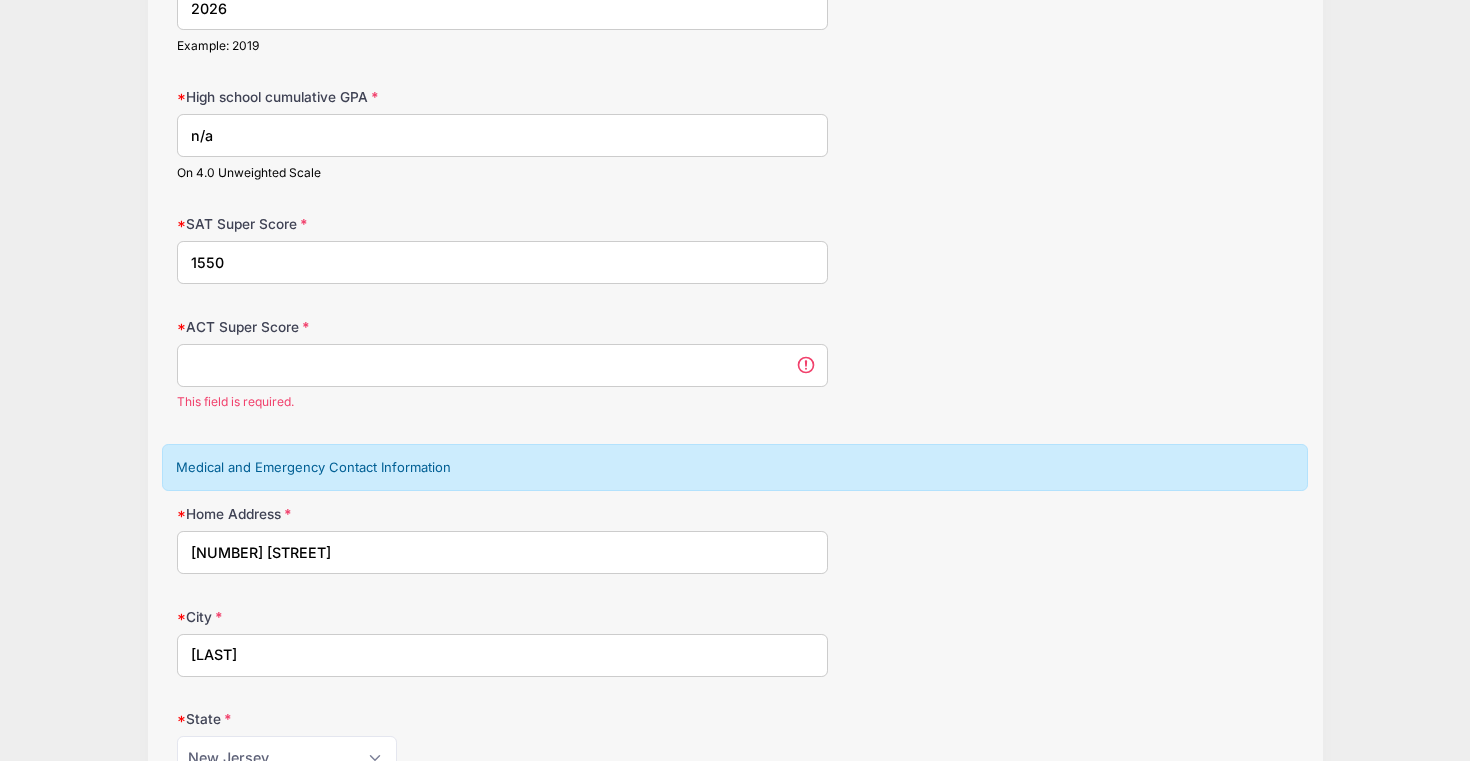 scroll, scrollTop: 0, scrollLeft: 0, axis: both 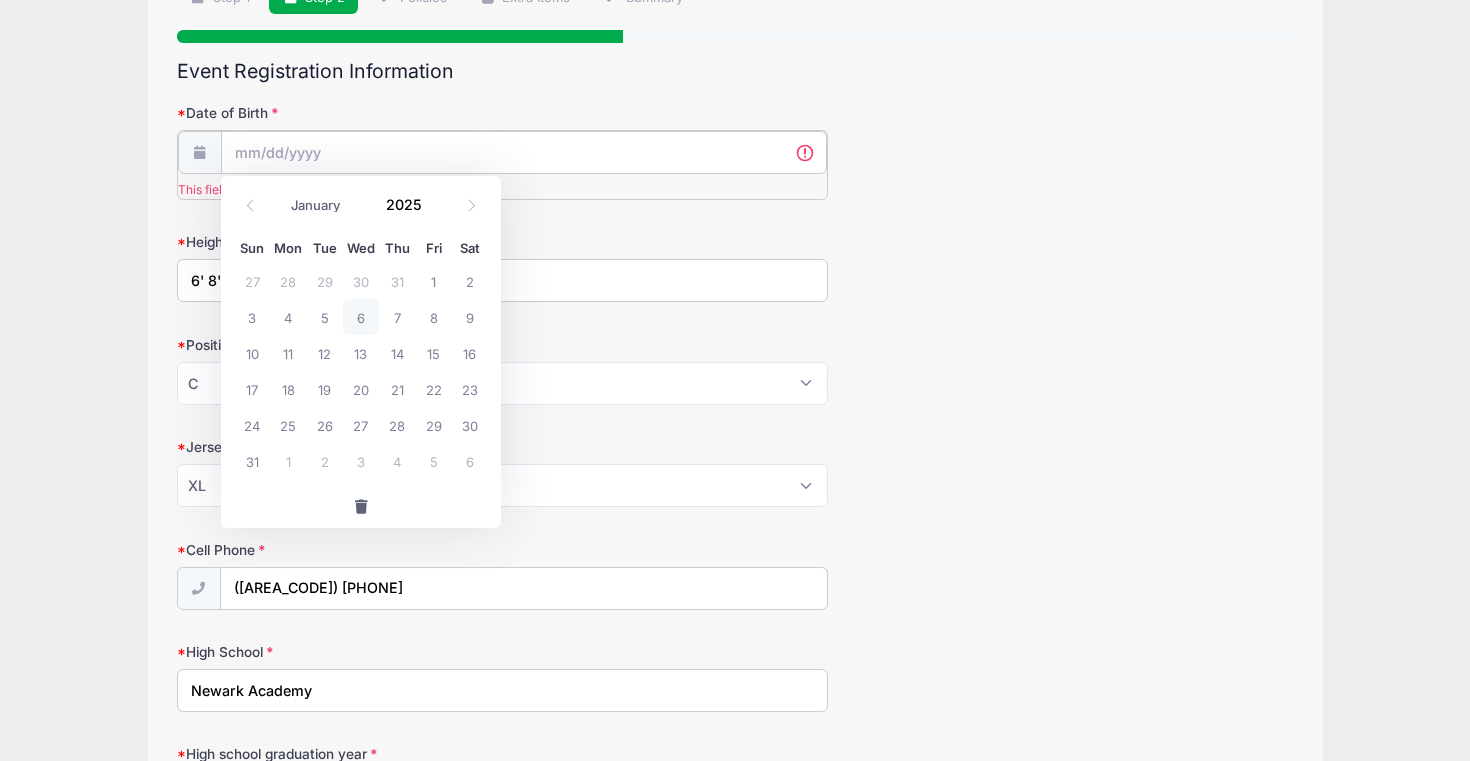 click on "Date of Birth" at bounding box center [524, 152] 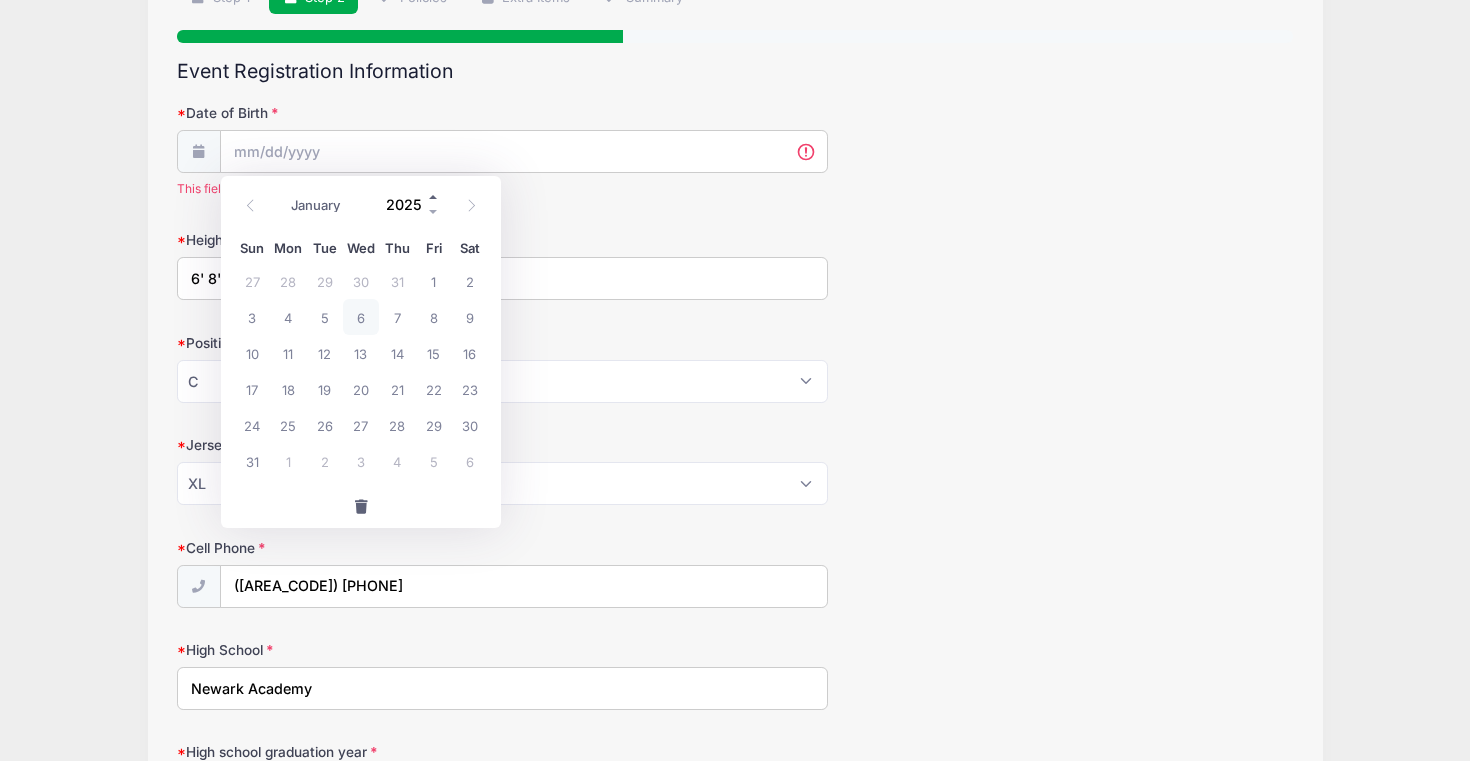click at bounding box center (434, 197) 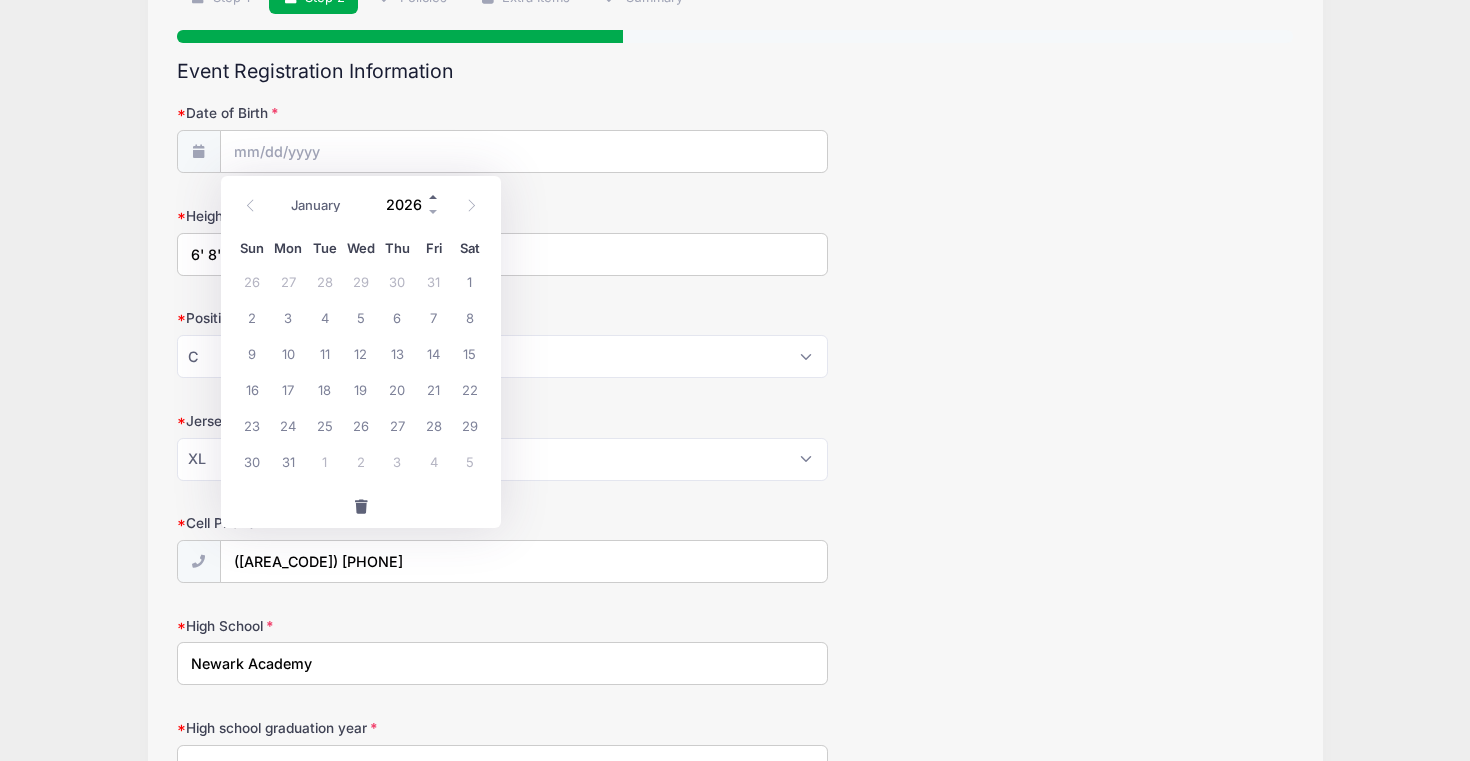 click at bounding box center [434, 197] 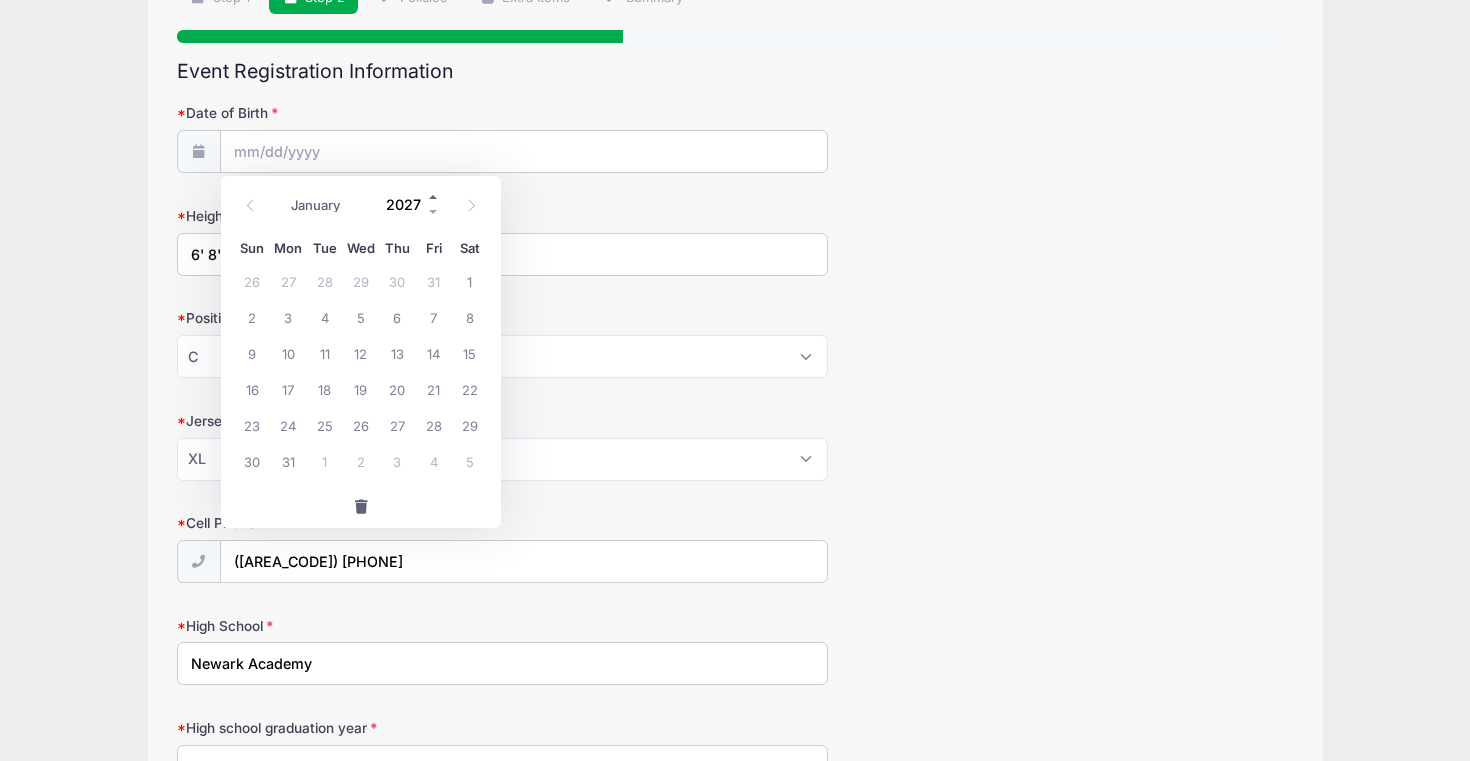 click at bounding box center [434, 197] 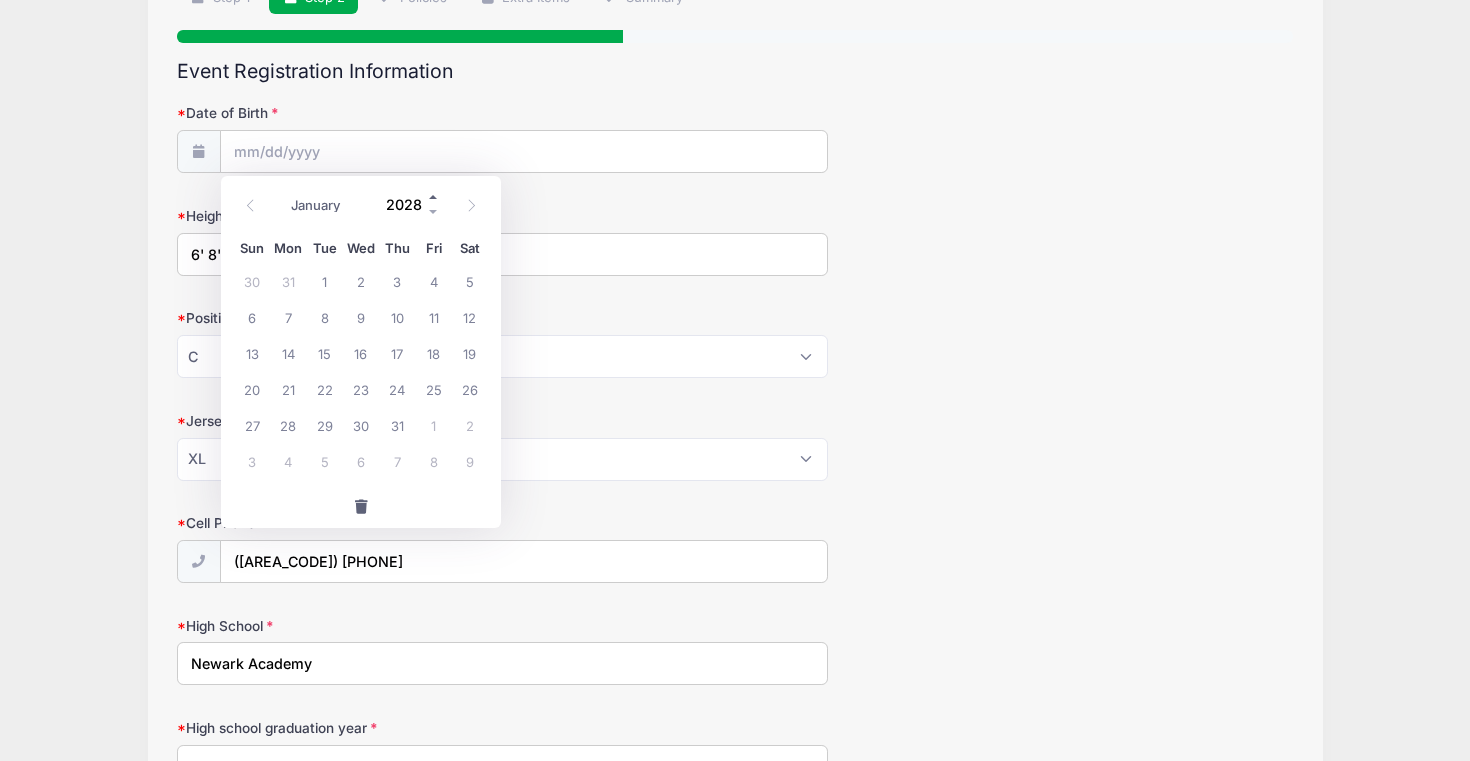 click at bounding box center (434, 197) 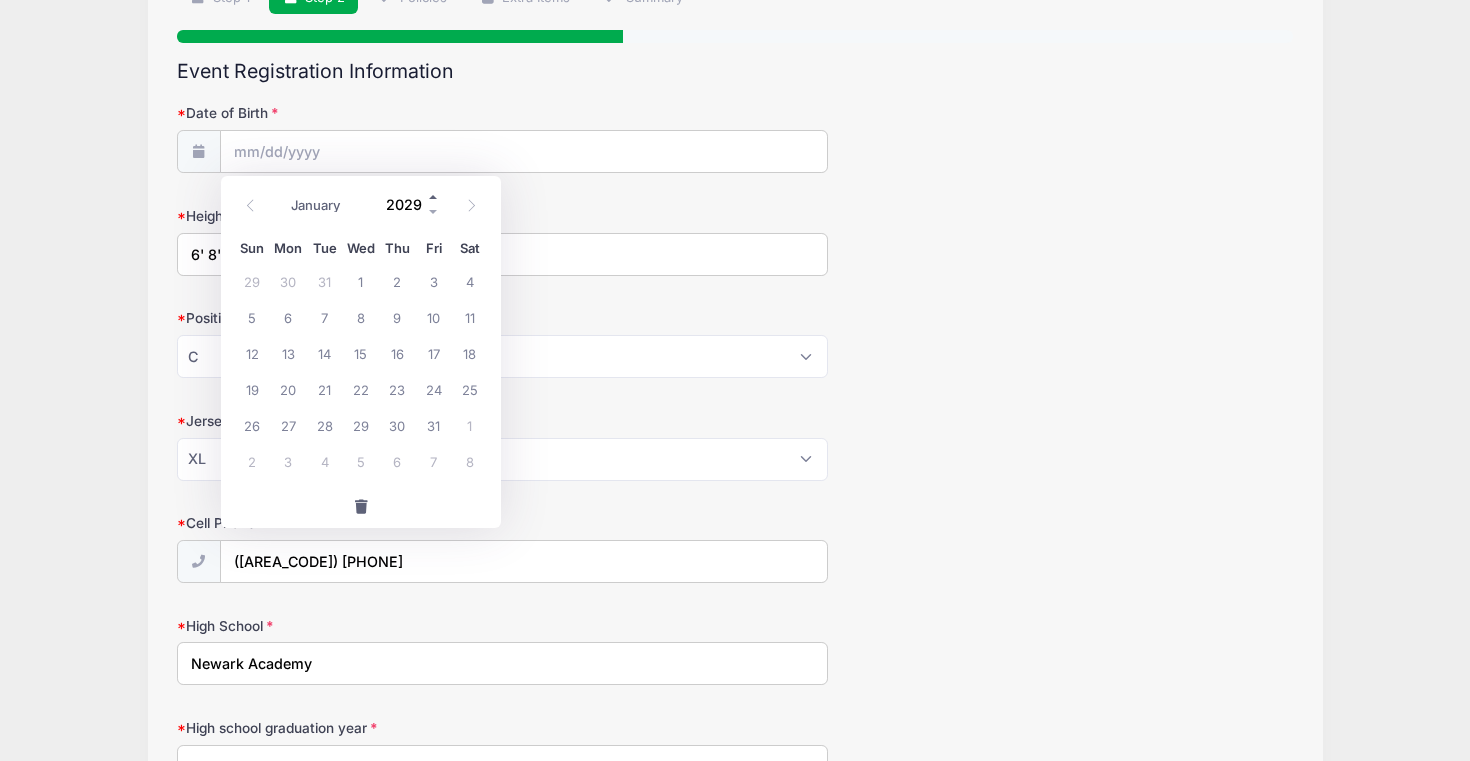 click at bounding box center [434, 197] 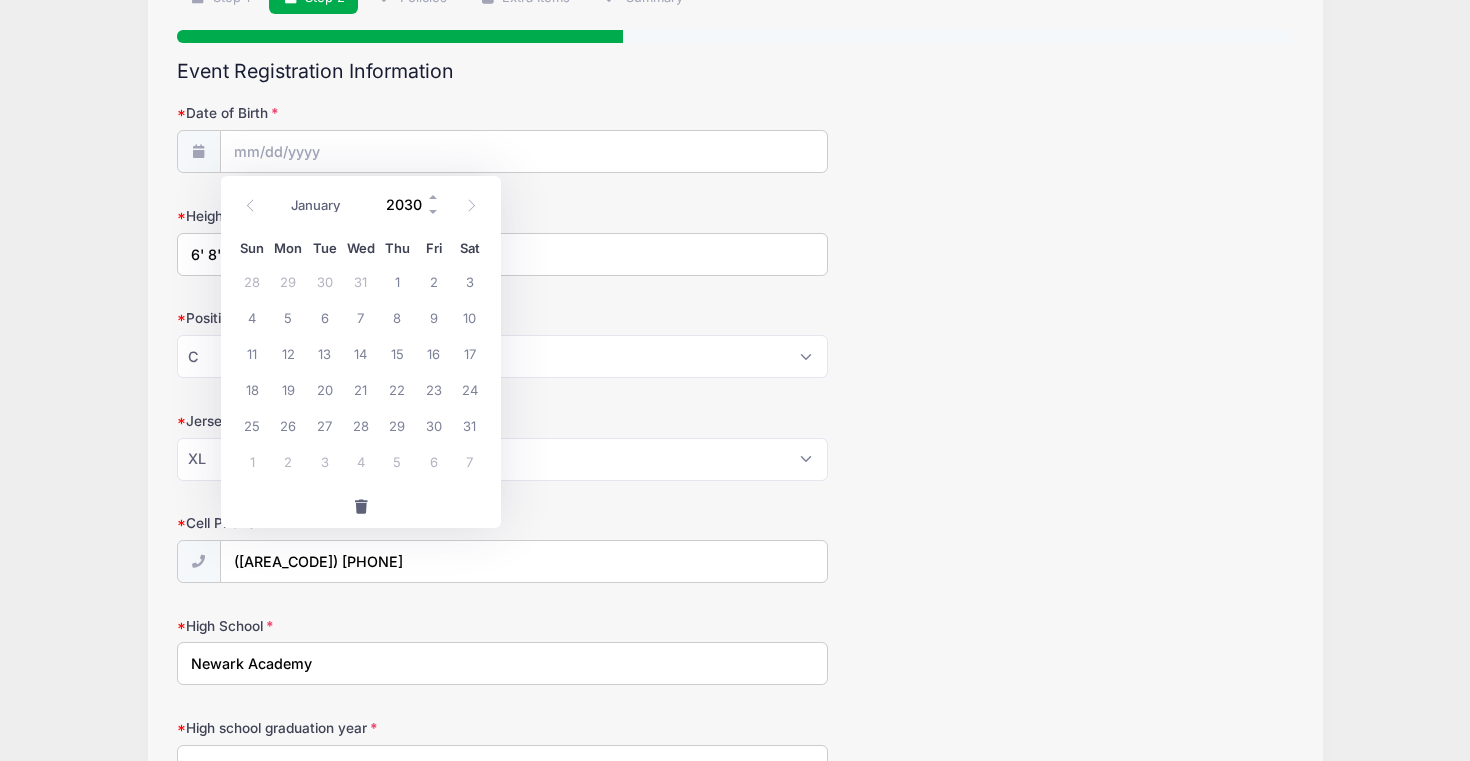 click on "2030" at bounding box center [408, 205] 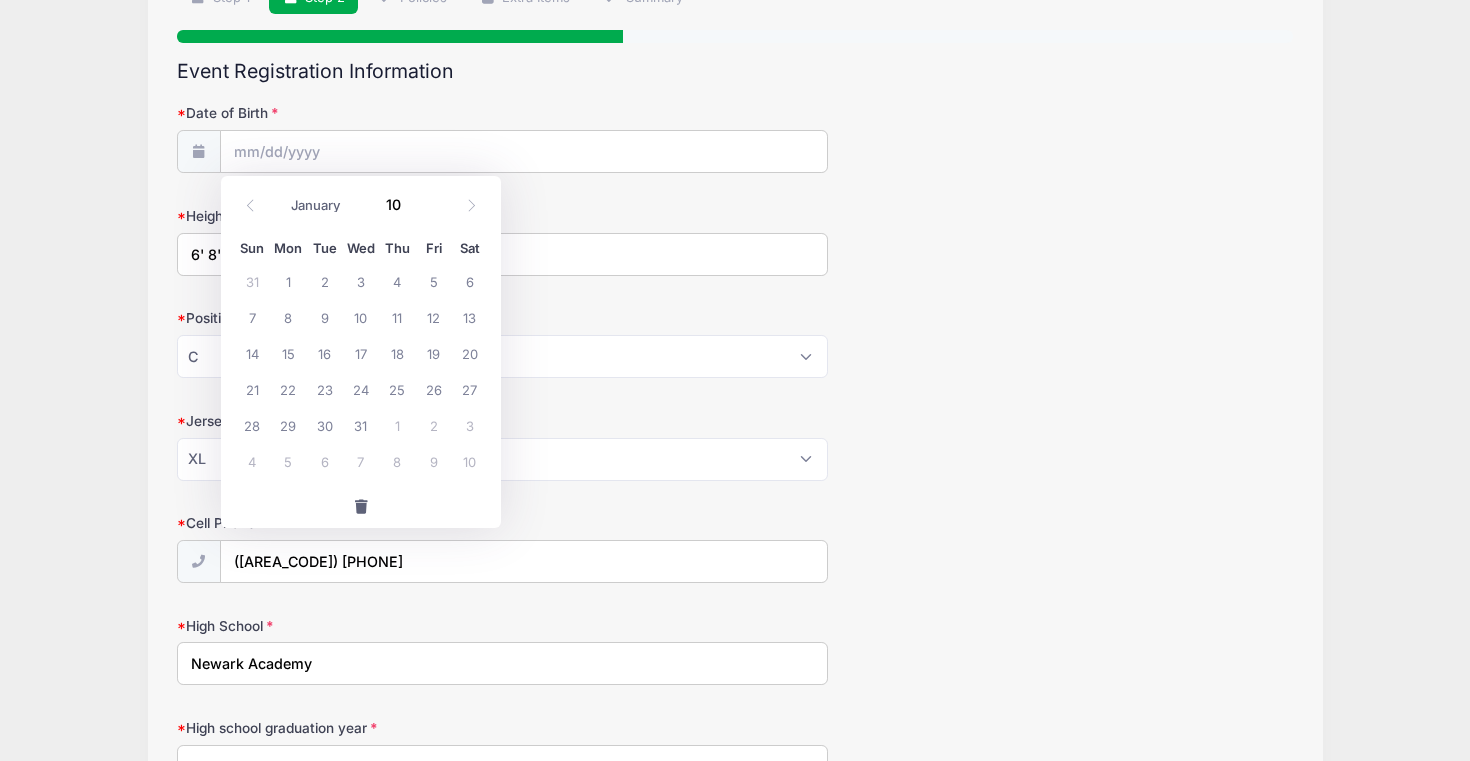 type on "1" 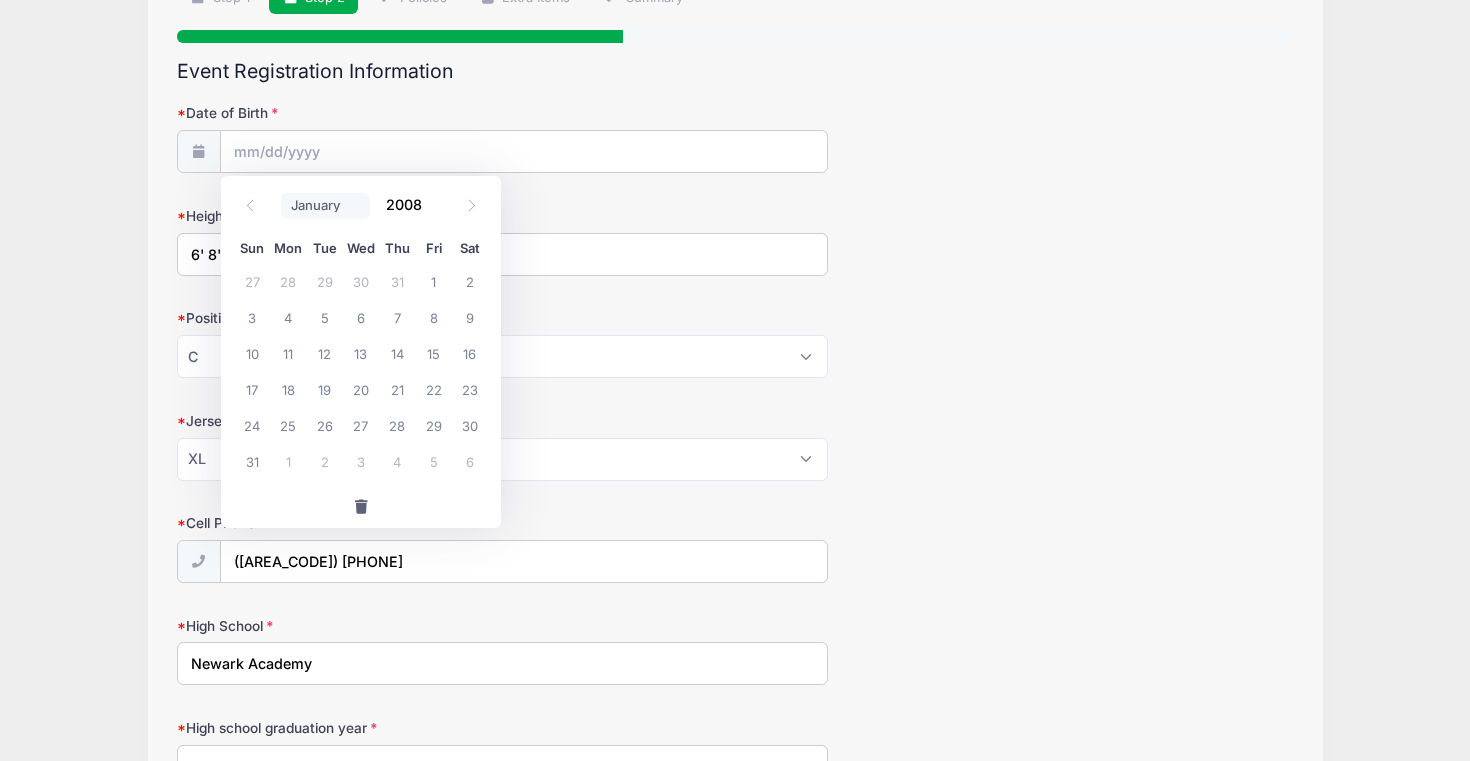 type on "2008" 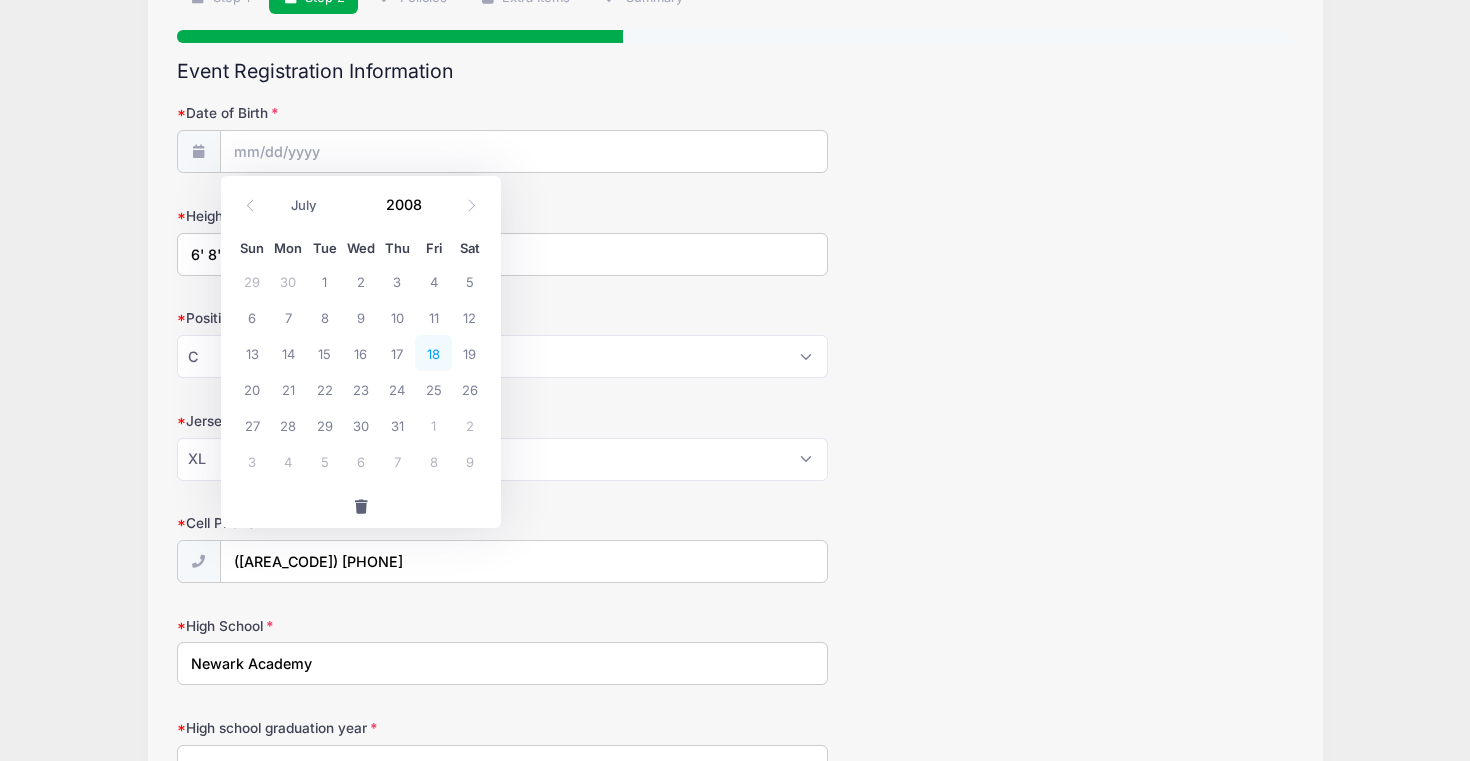 click on "18" at bounding box center (433, 353) 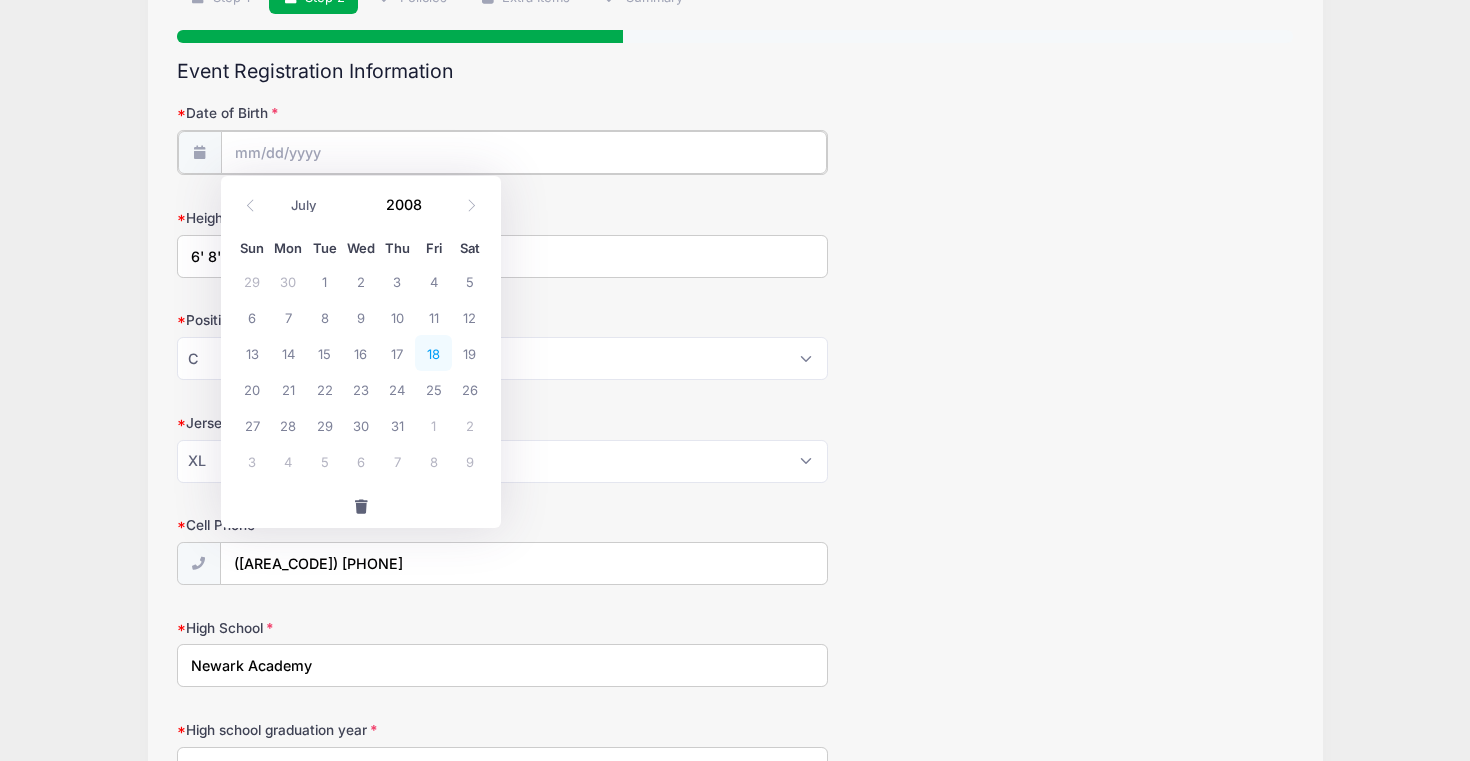 type on "[DATE]" 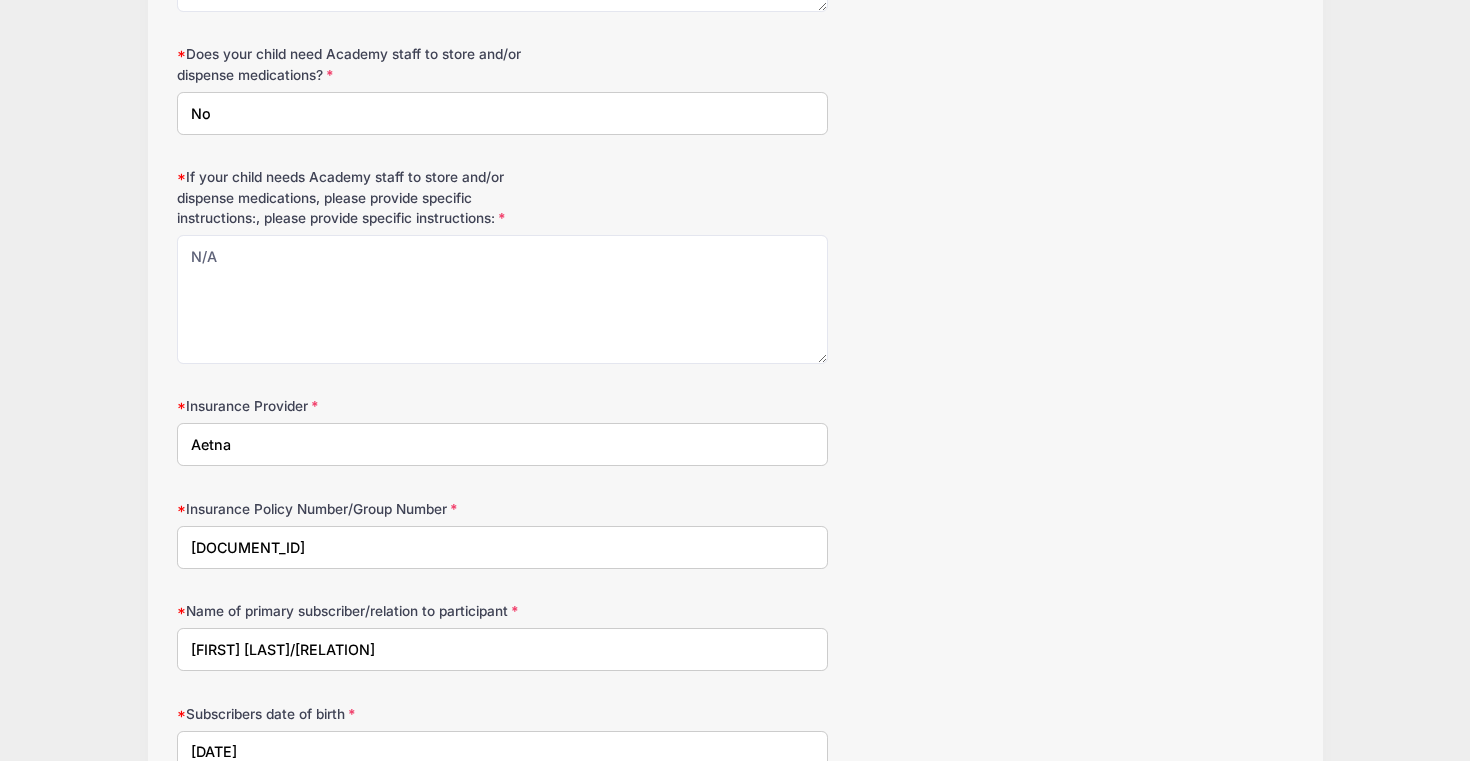 scroll, scrollTop: 3722, scrollLeft: 0, axis: vertical 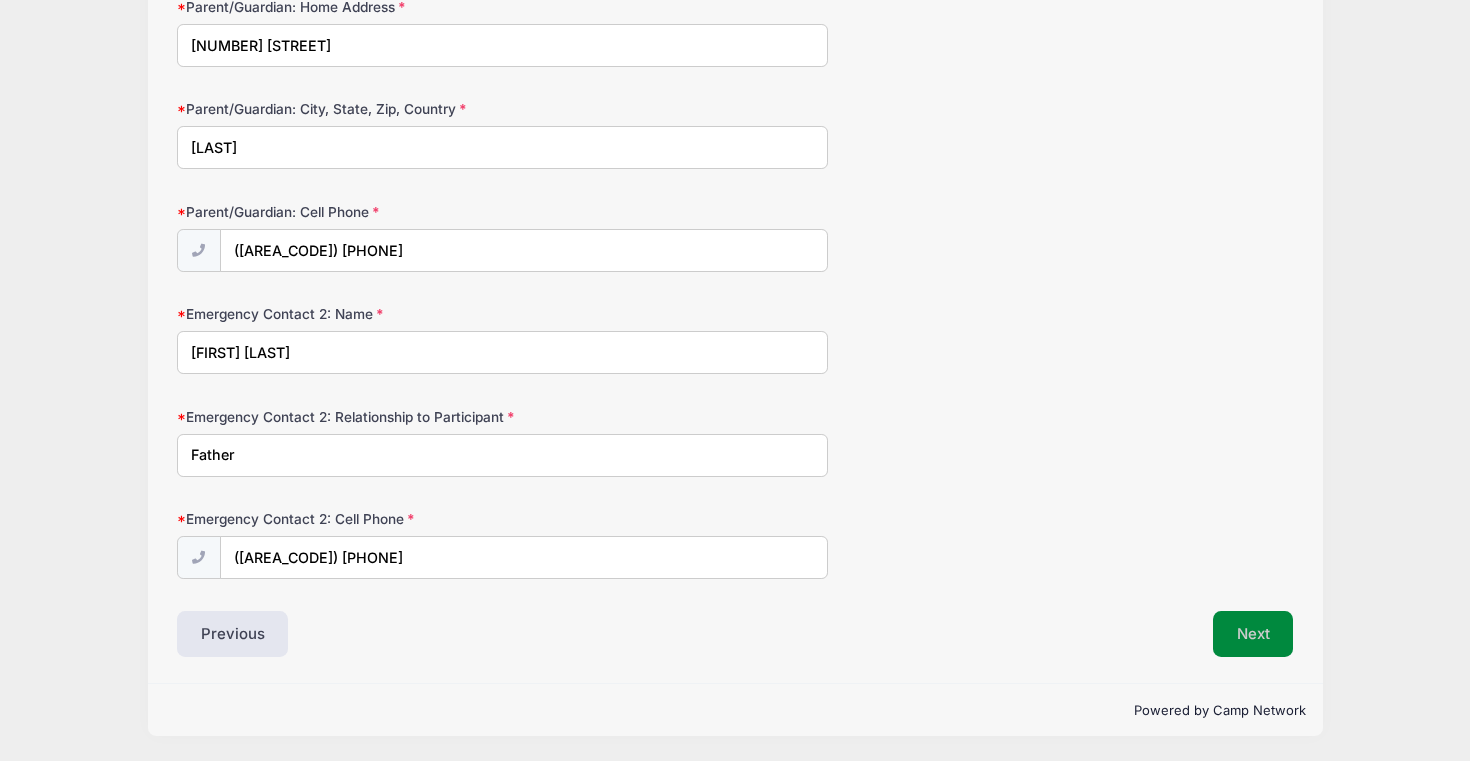 click on "Next" at bounding box center [1253, 634] 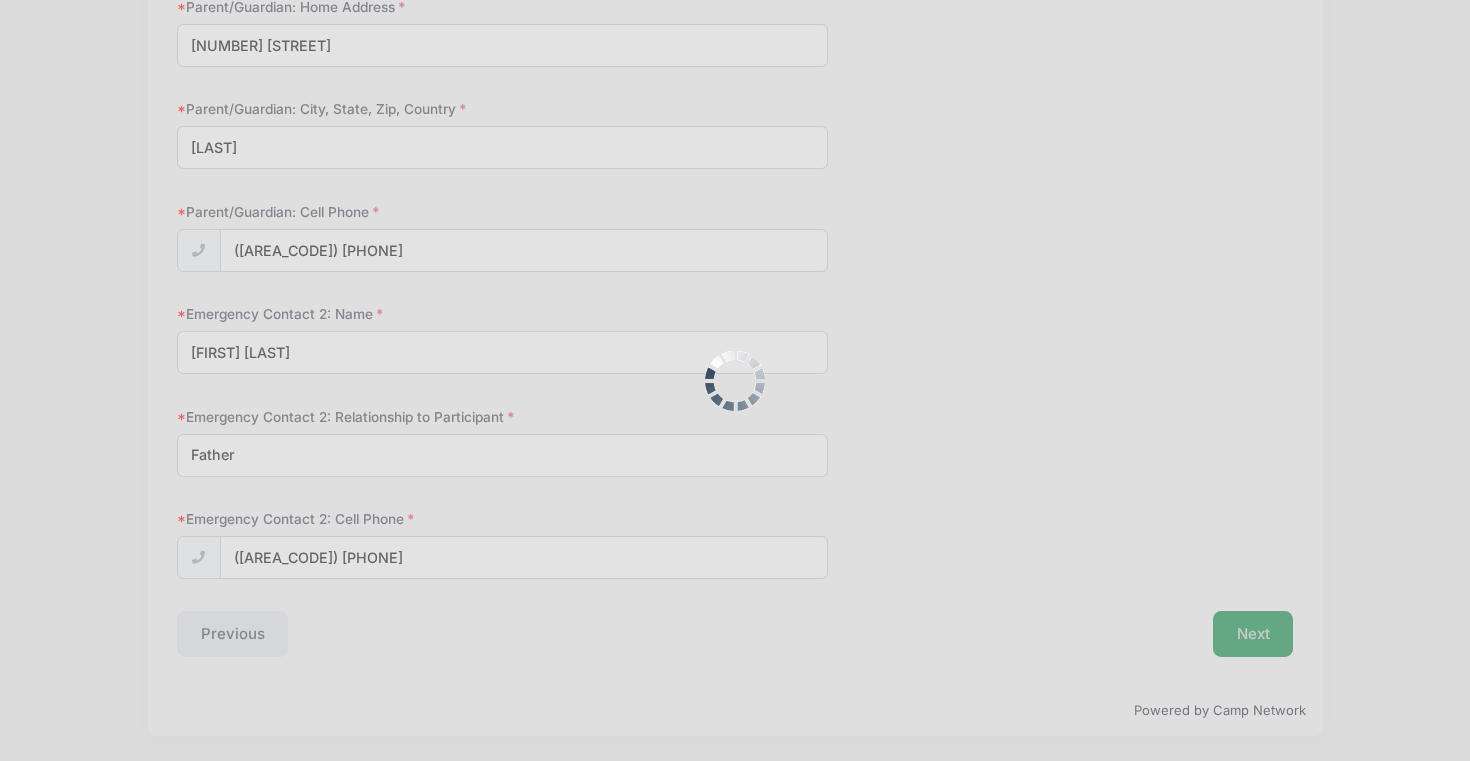 scroll, scrollTop: 0, scrollLeft: 0, axis: both 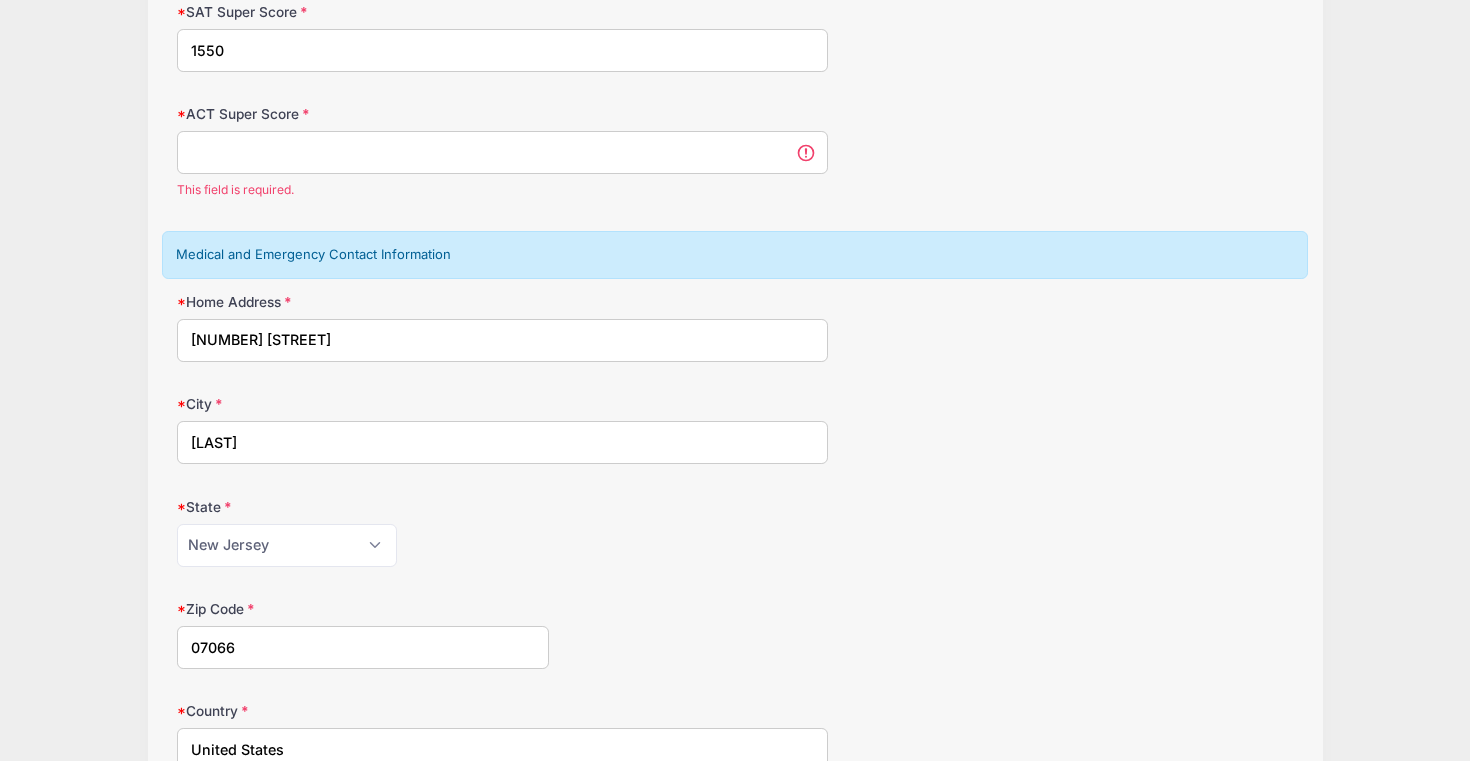 click on "ACT Super Score" at bounding box center (502, 152) 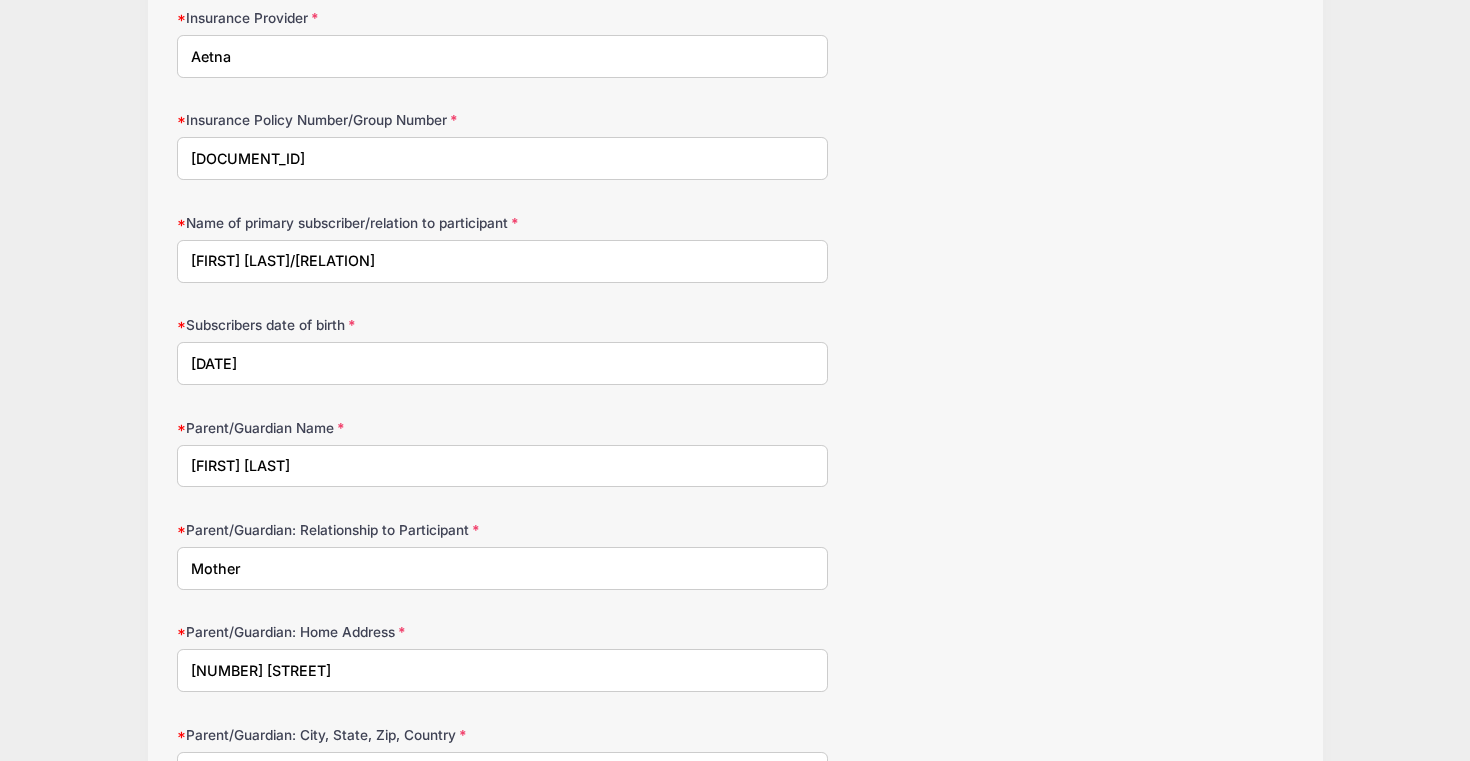 scroll, scrollTop: 3696, scrollLeft: 0, axis: vertical 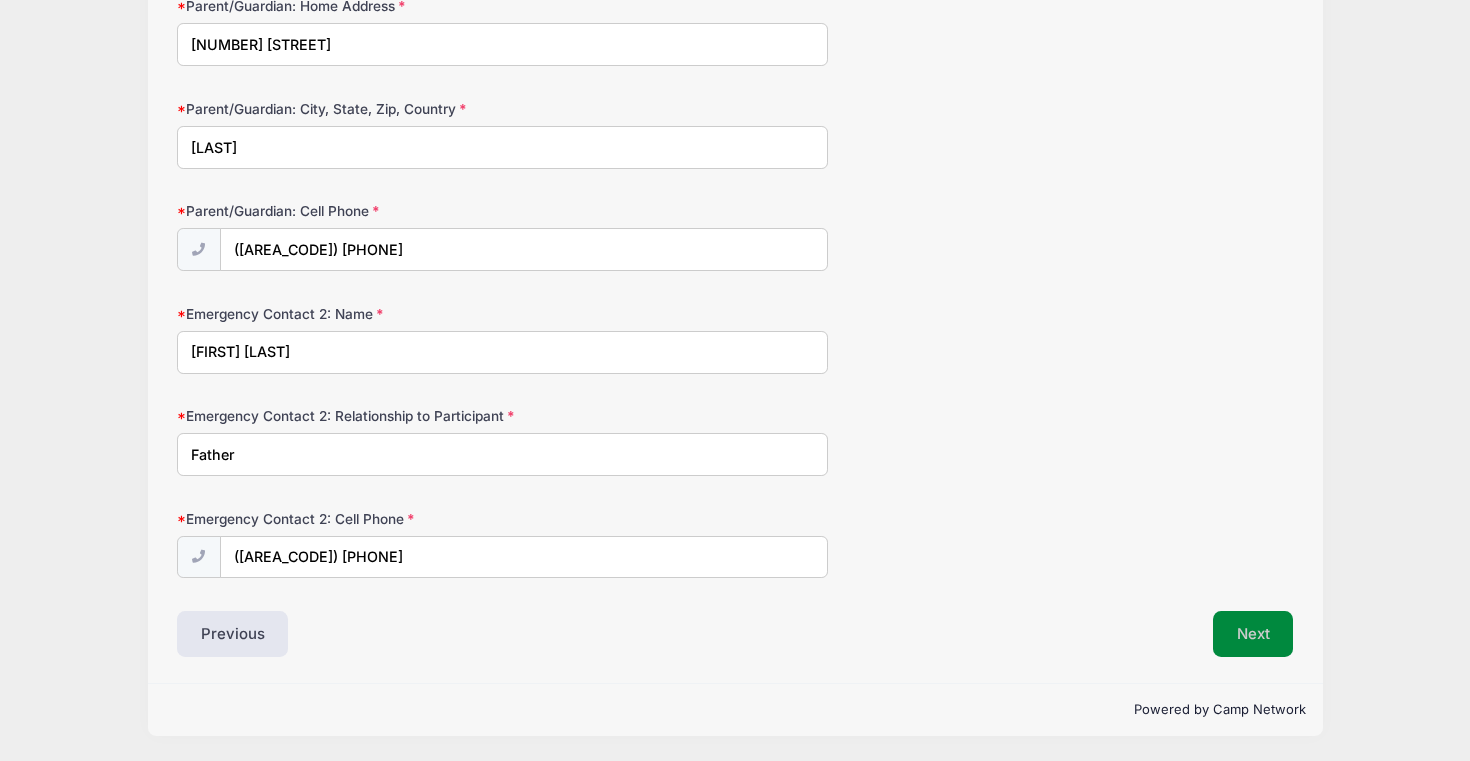 click on "Next" at bounding box center (1253, 634) 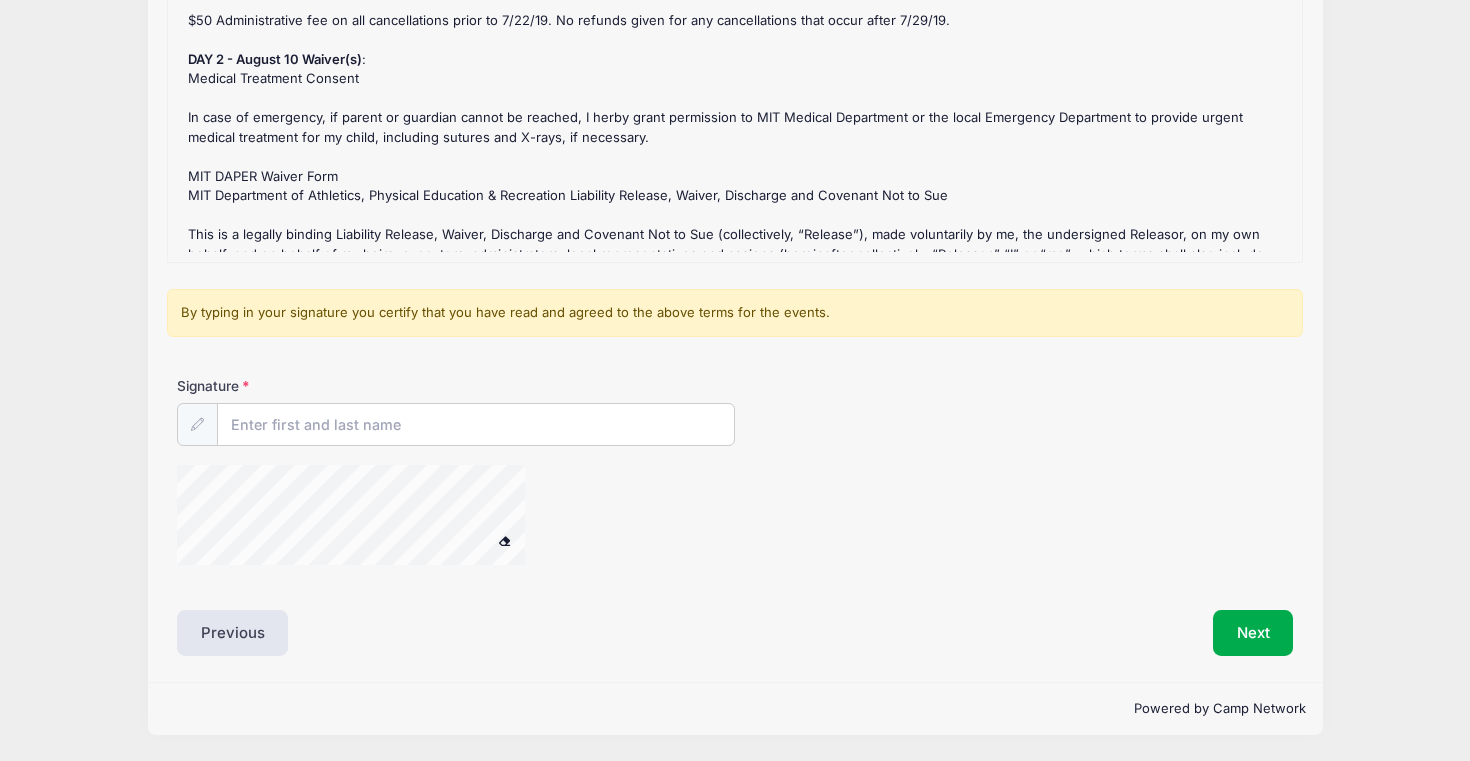 scroll, scrollTop: 0, scrollLeft: 0, axis: both 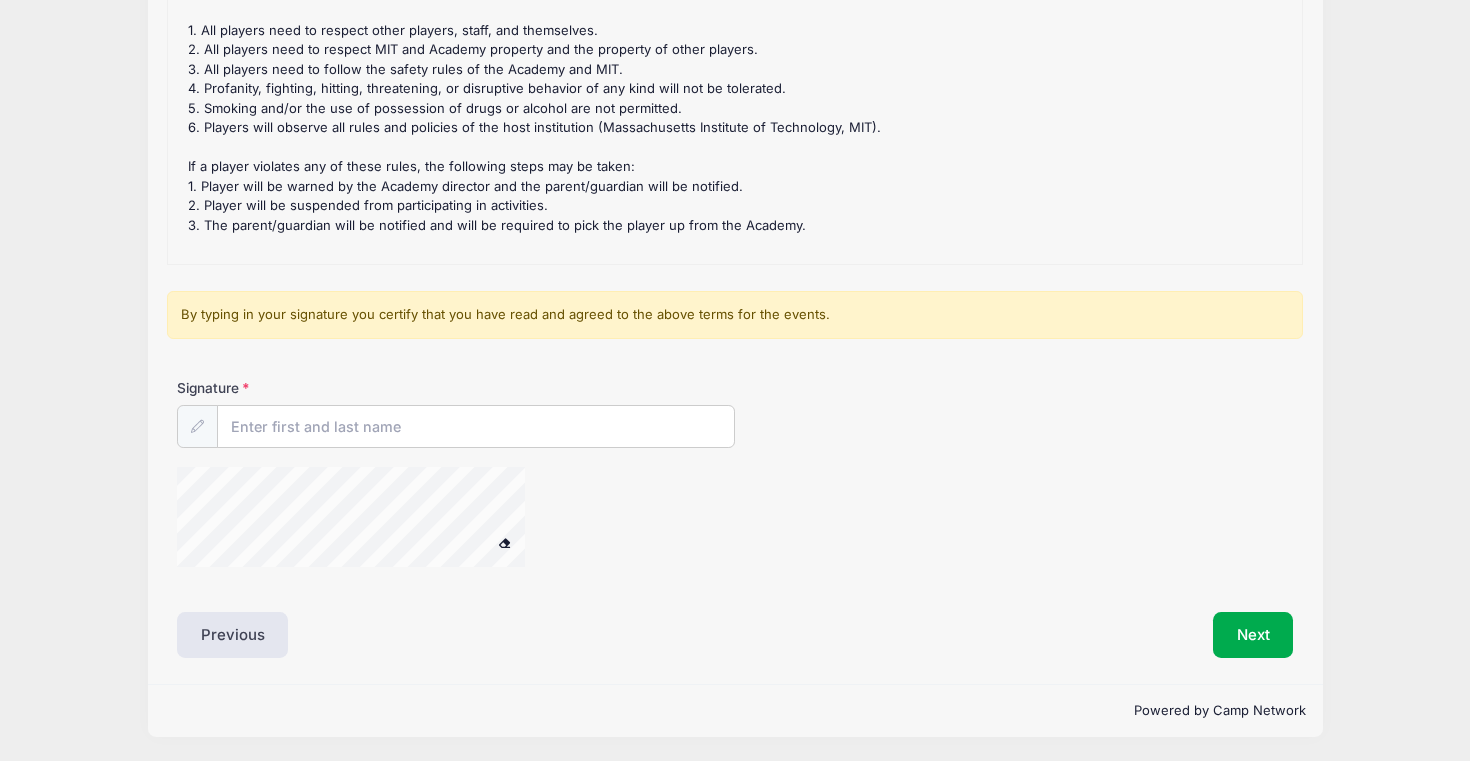 click at bounding box center (505, 542) 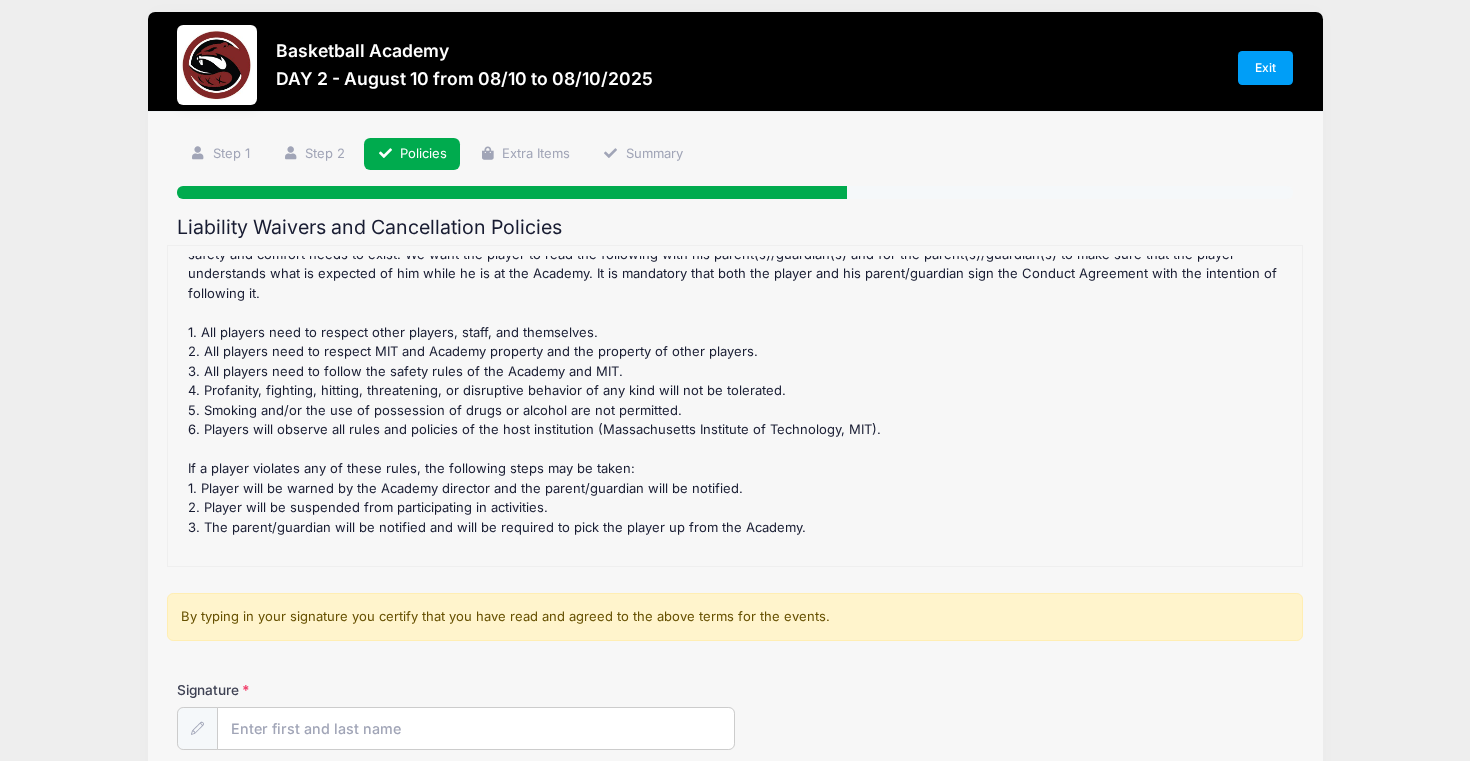 scroll, scrollTop: 0, scrollLeft: 0, axis: both 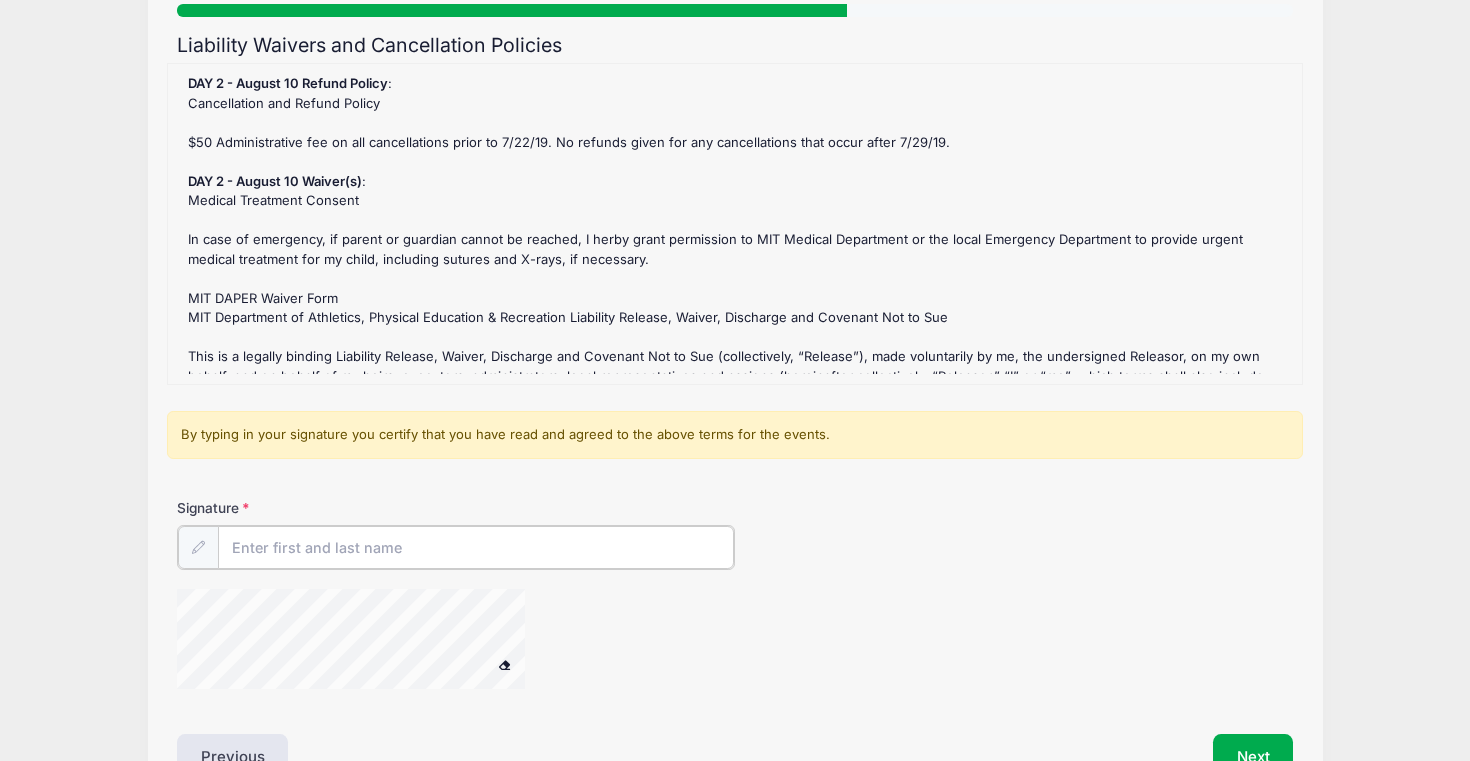 click on "Signature" at bounding box center [476, 547] 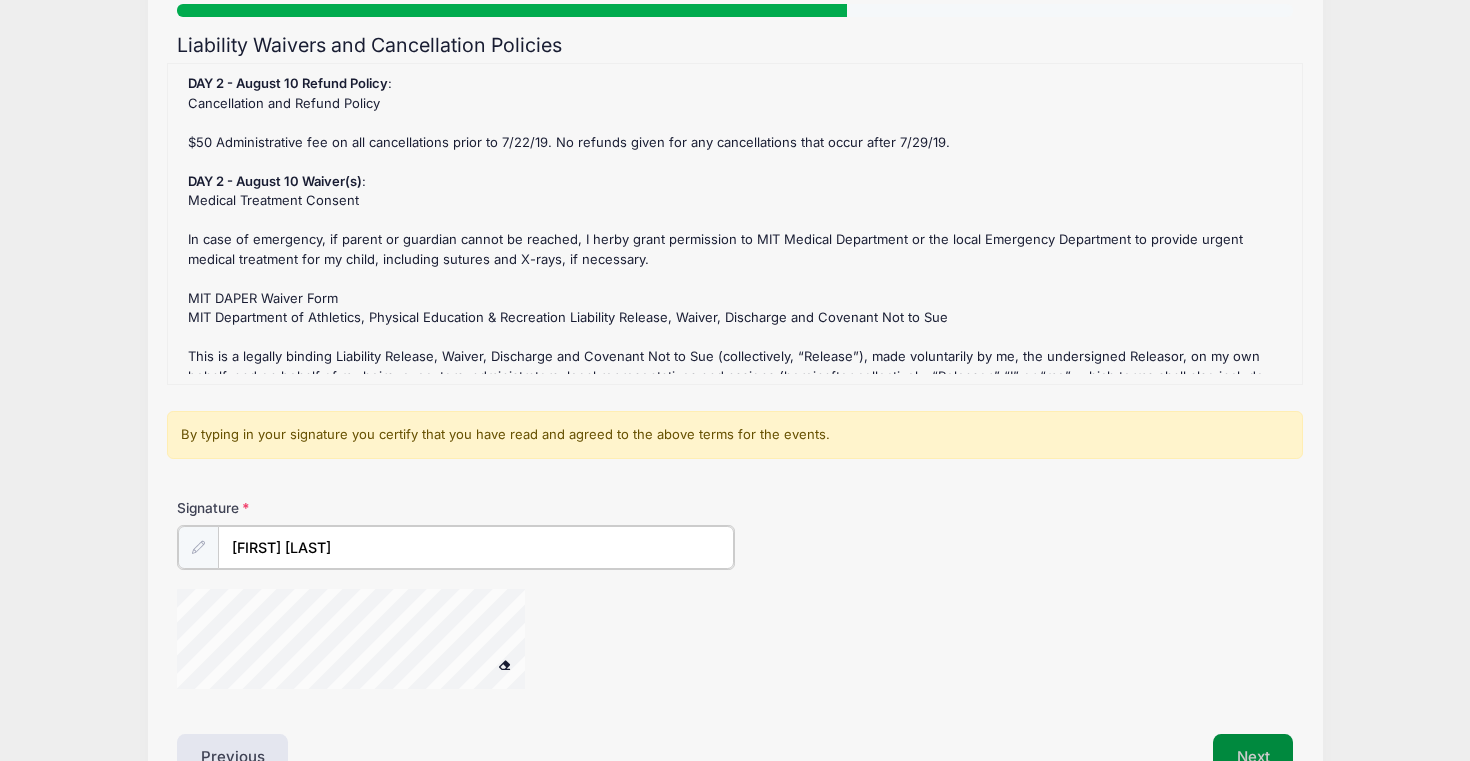 type on "[FIRST] [LAST]" 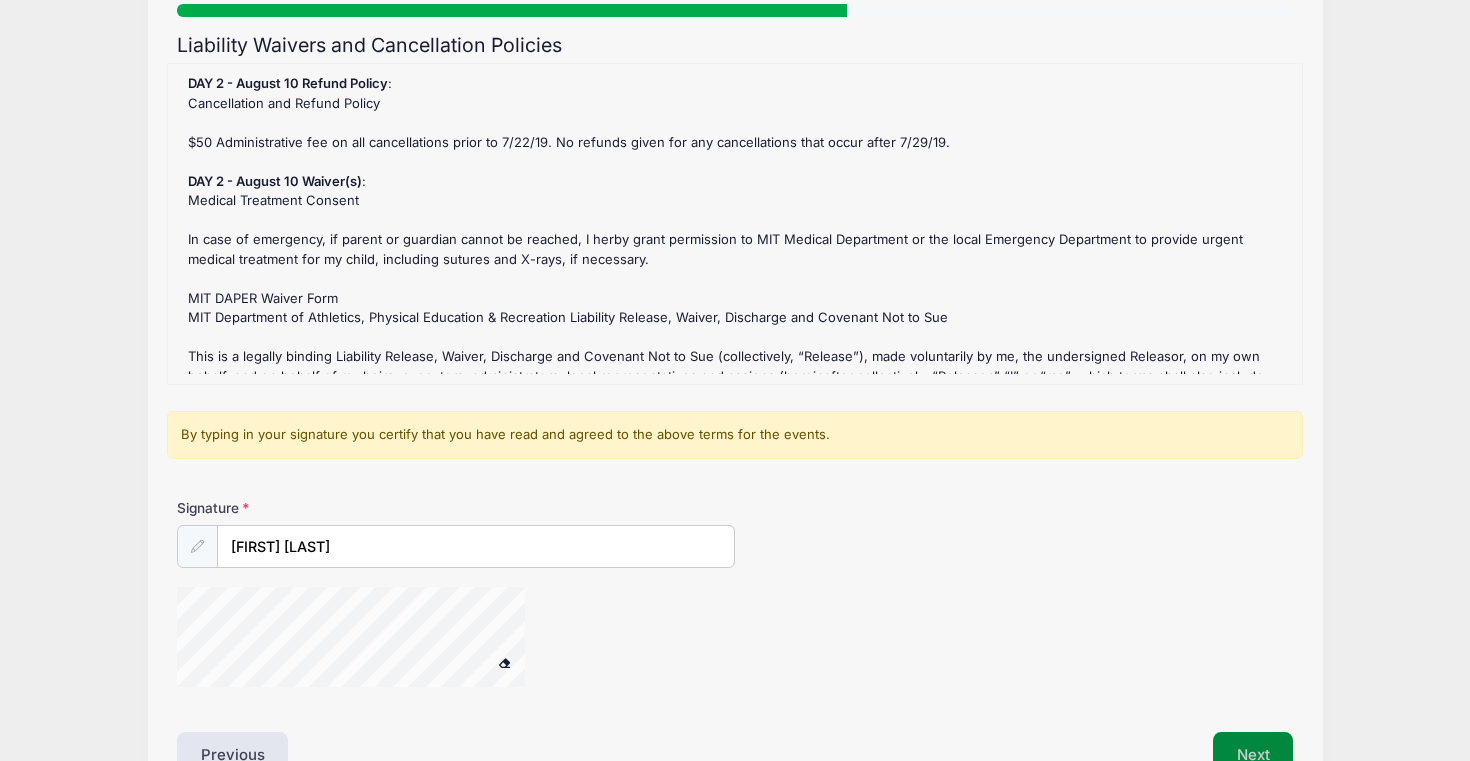 click on "Next" at bounding box center (1253, 755) 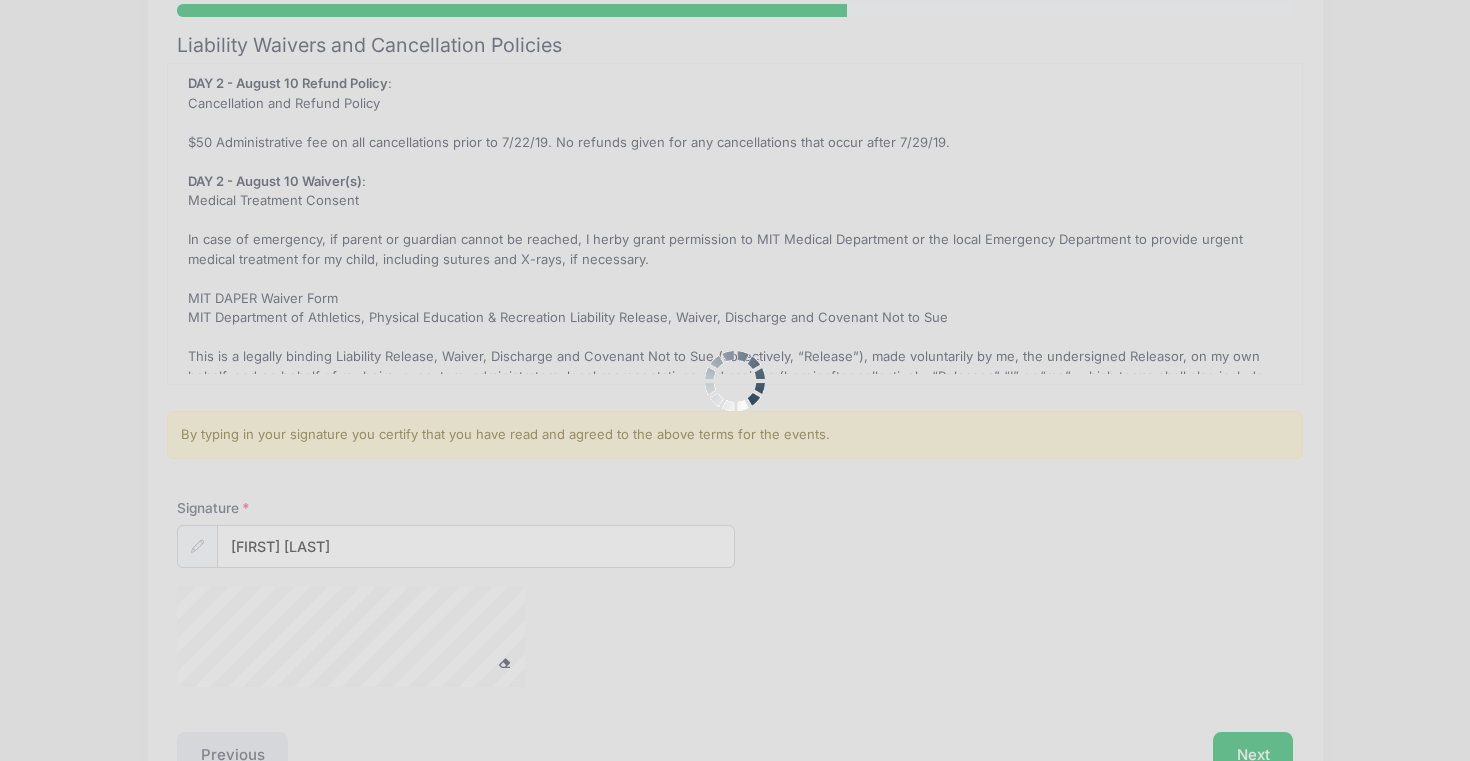 scroll, scrollTop: 0, scrollLeft: 0, axis: both 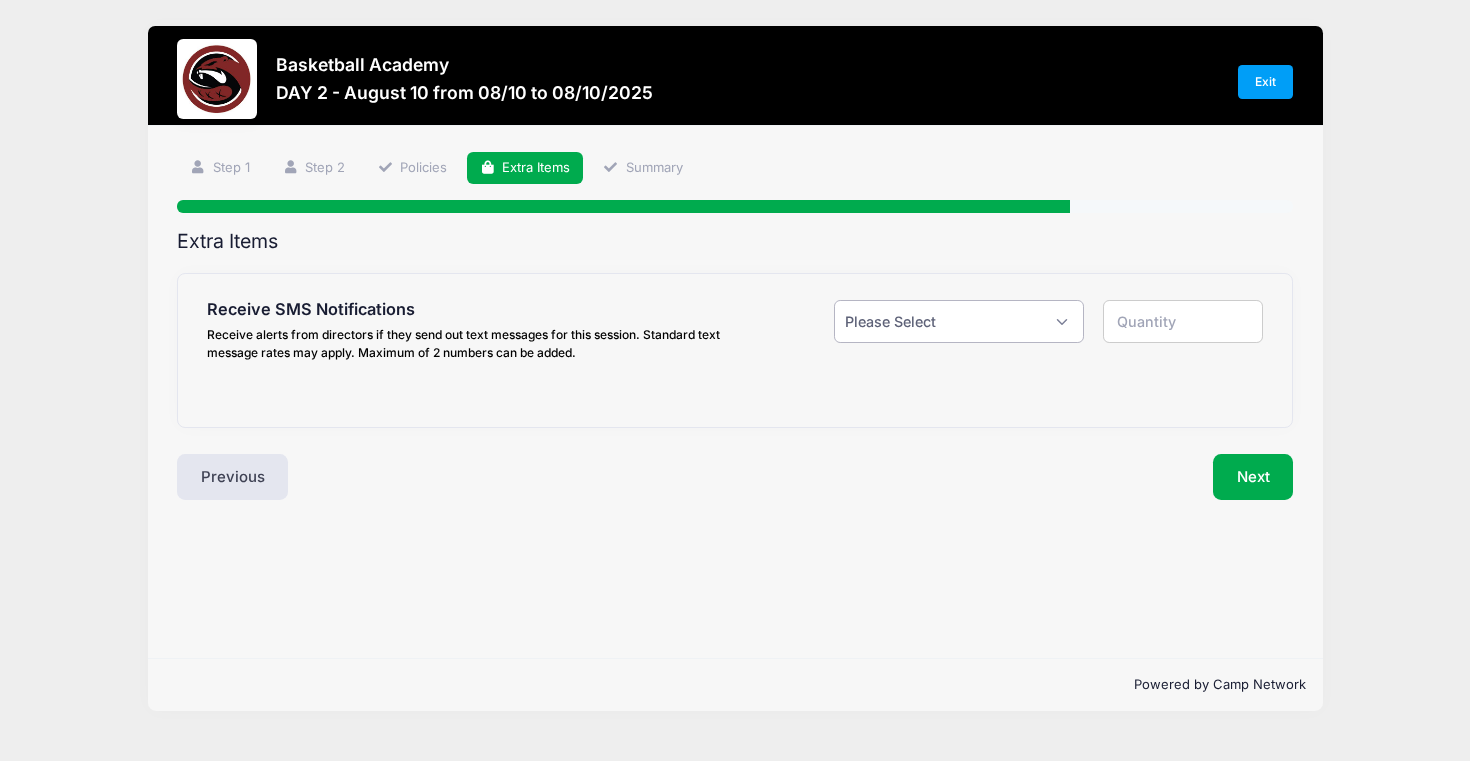 click on "Please Select Yes ($0.00)
No" at bounding box center (958, 321) 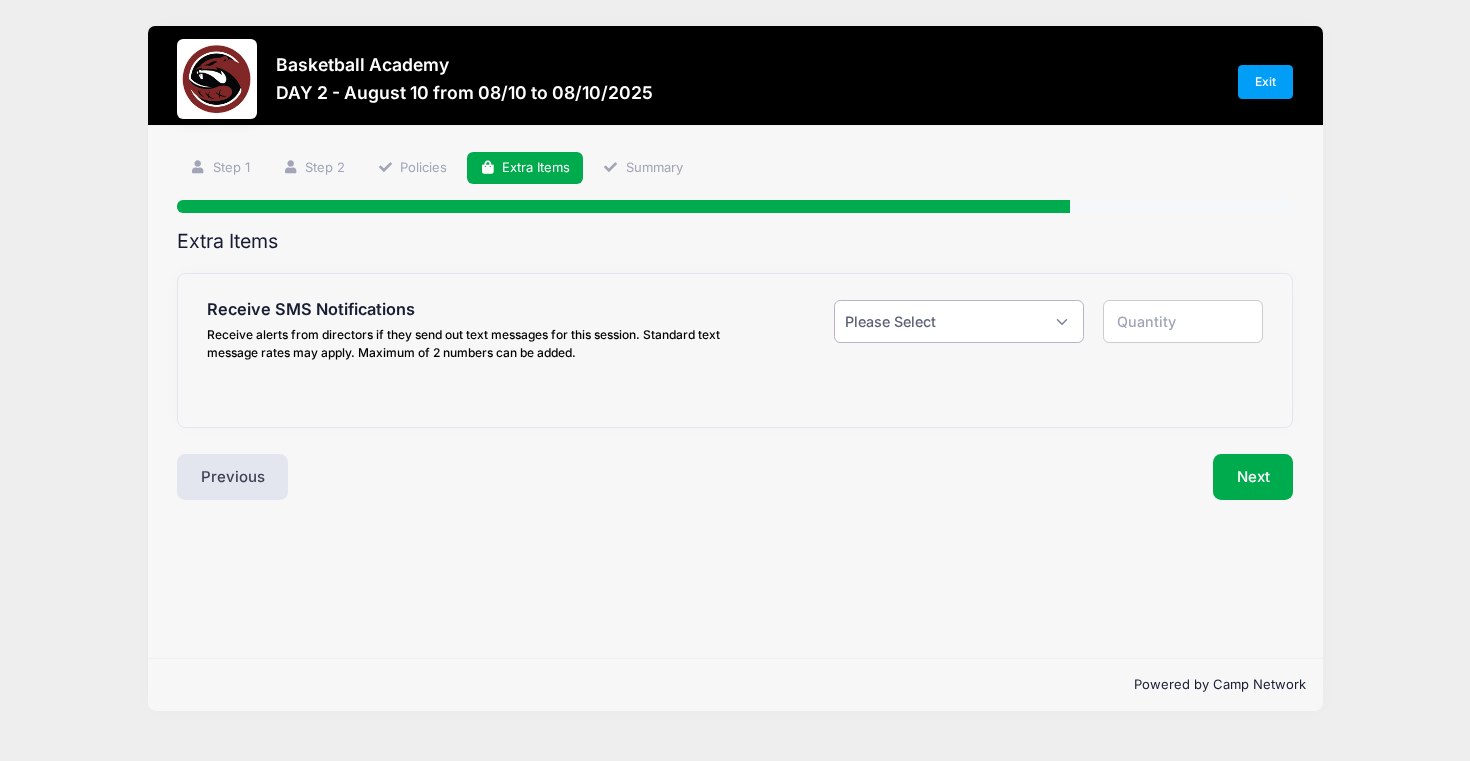select on "1" 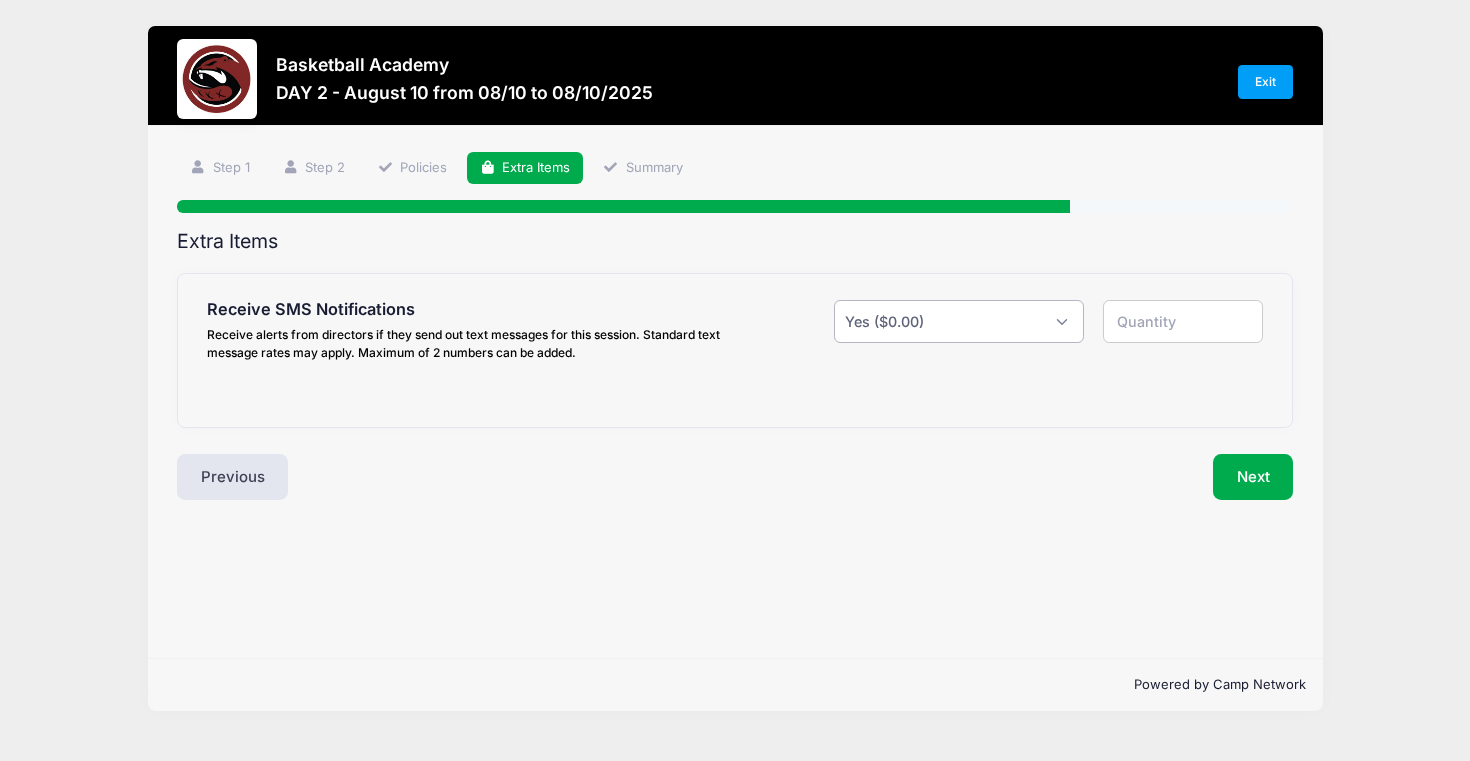 type on "1" 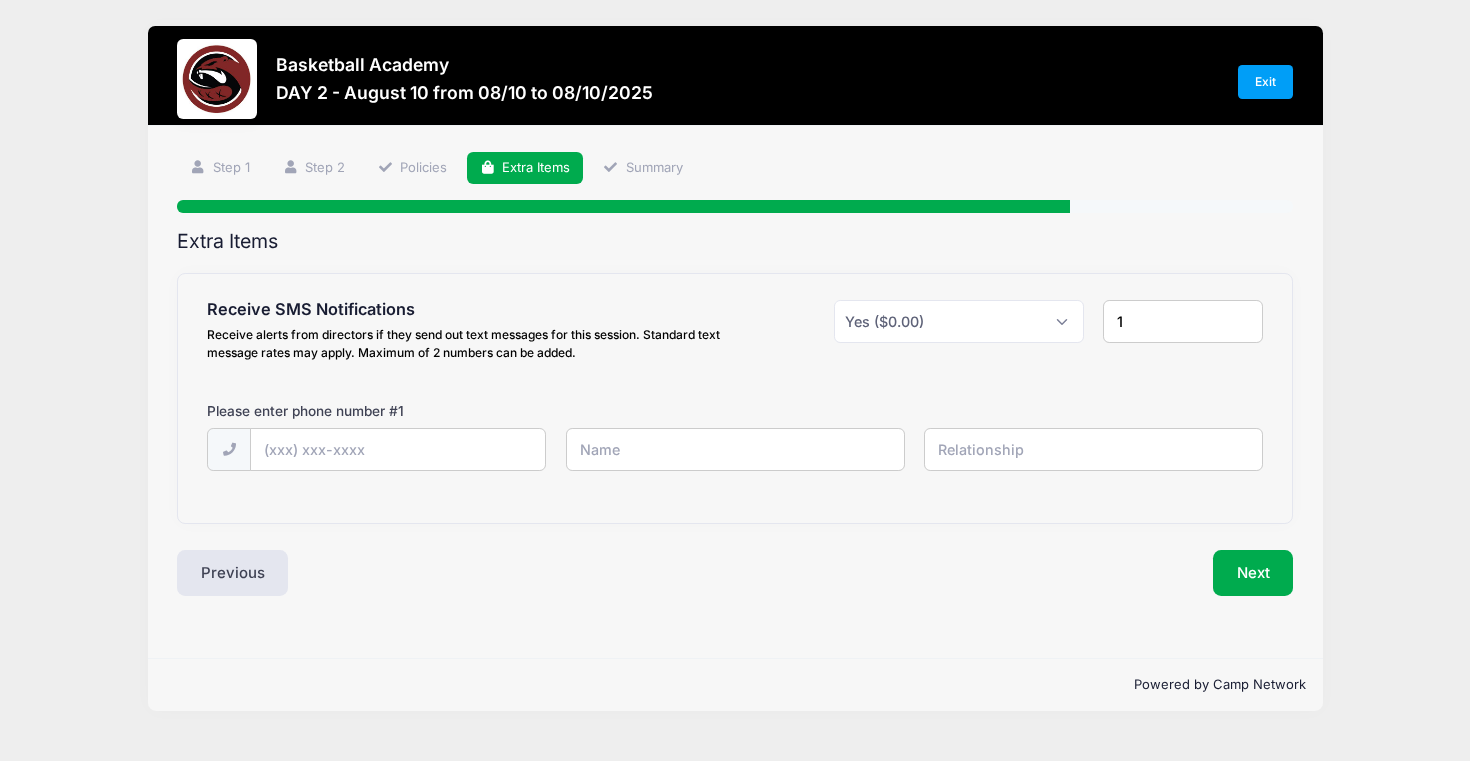 click on "1" at bounding box center [1183, 321] 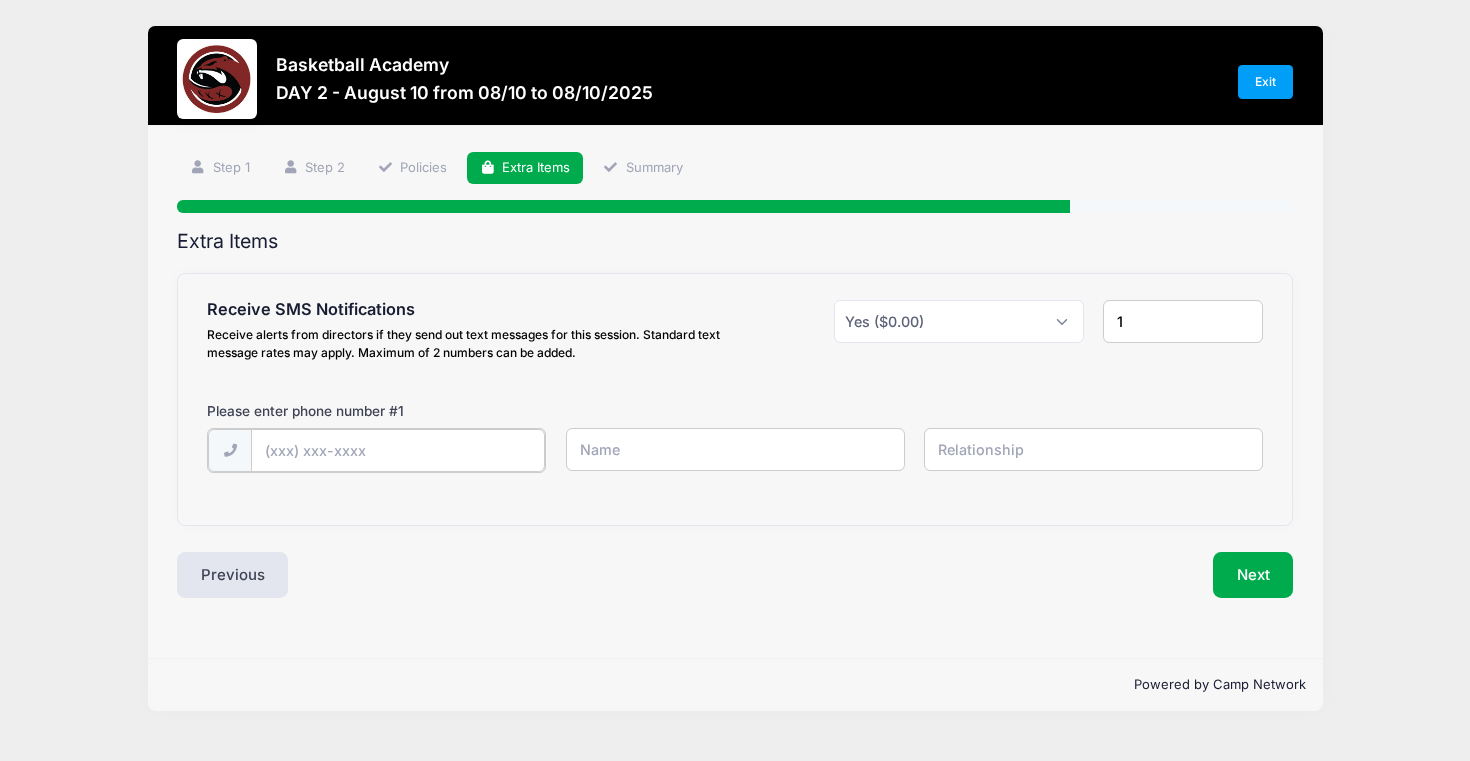 click at bounding box center [0, 0] 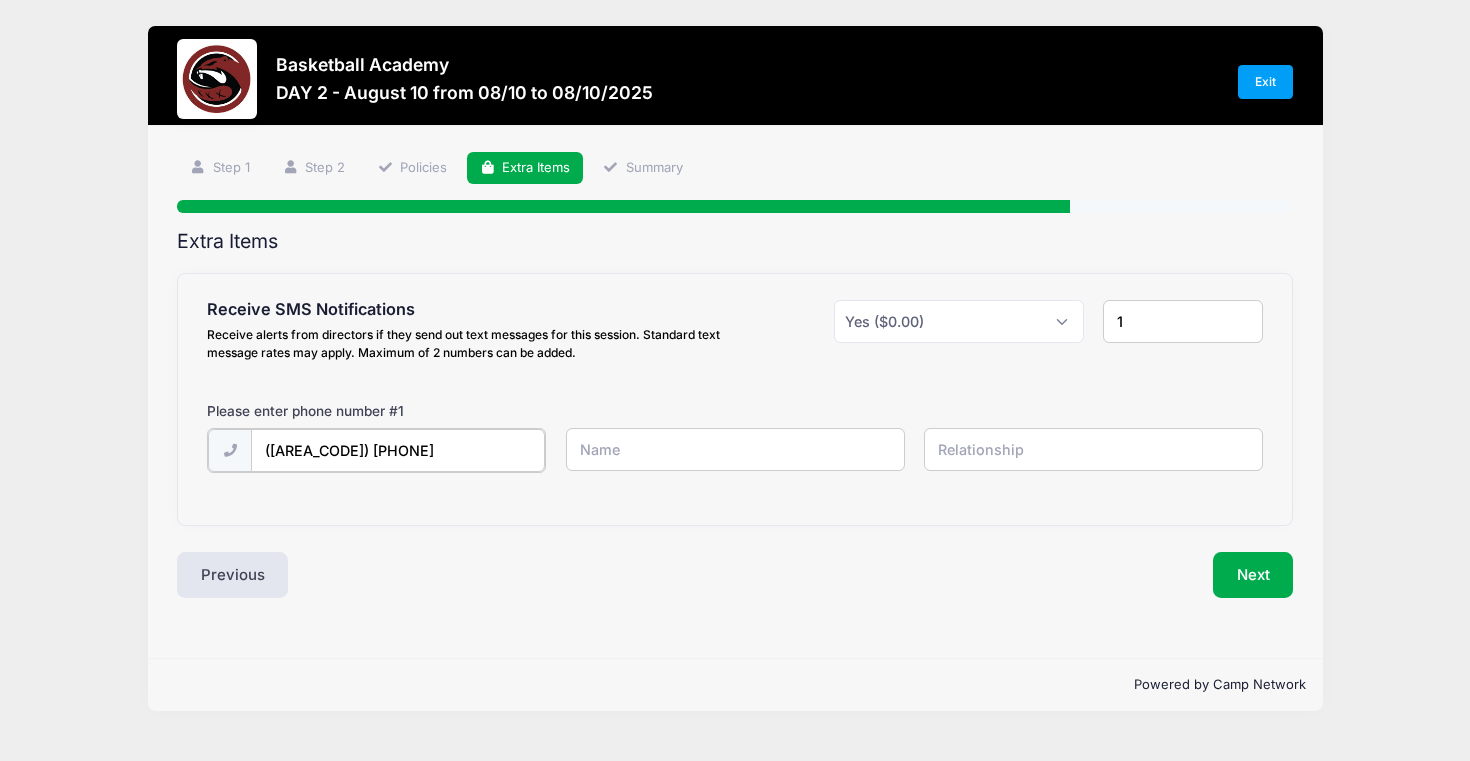type on "([AREA_CODE]) [PHONE]" 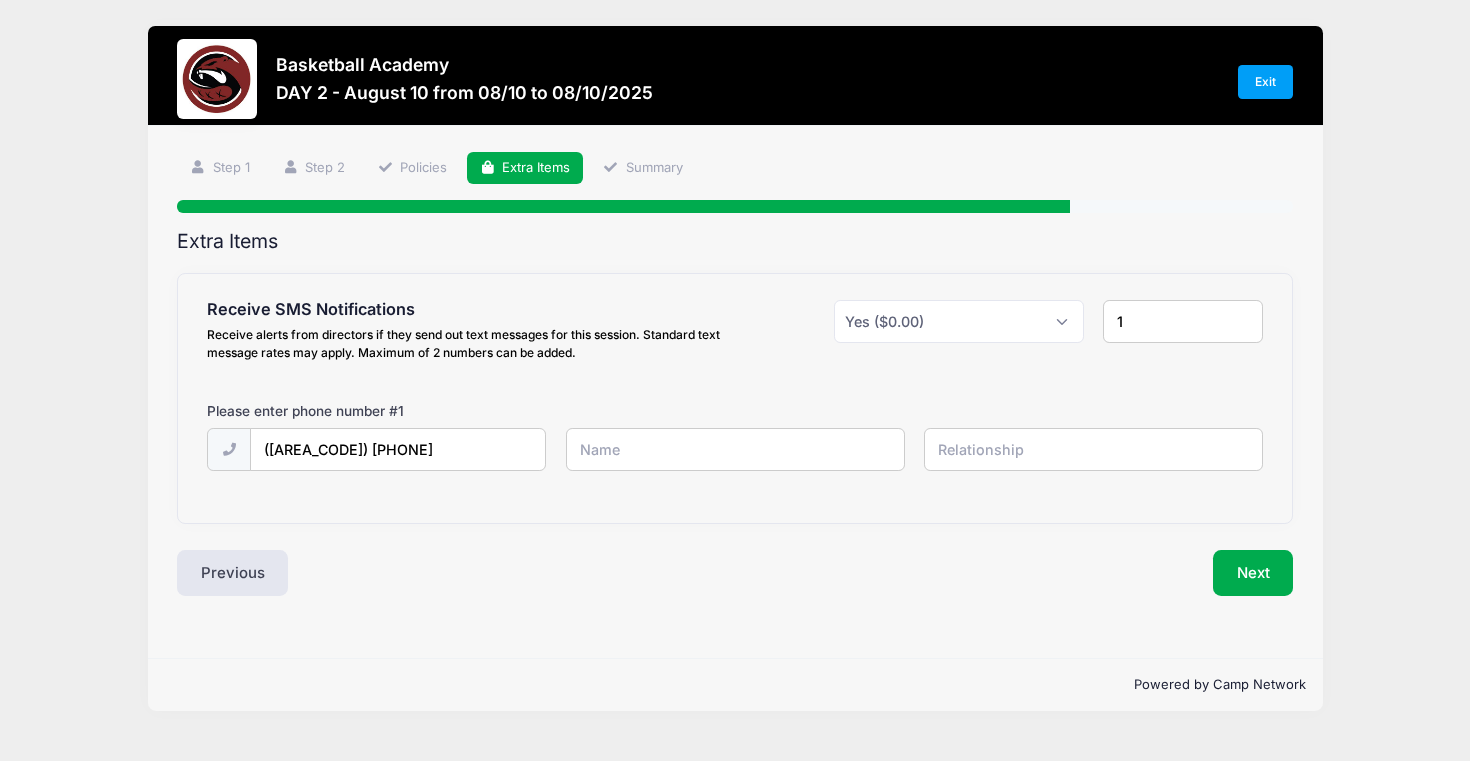 click at bounding box center (0, 0) 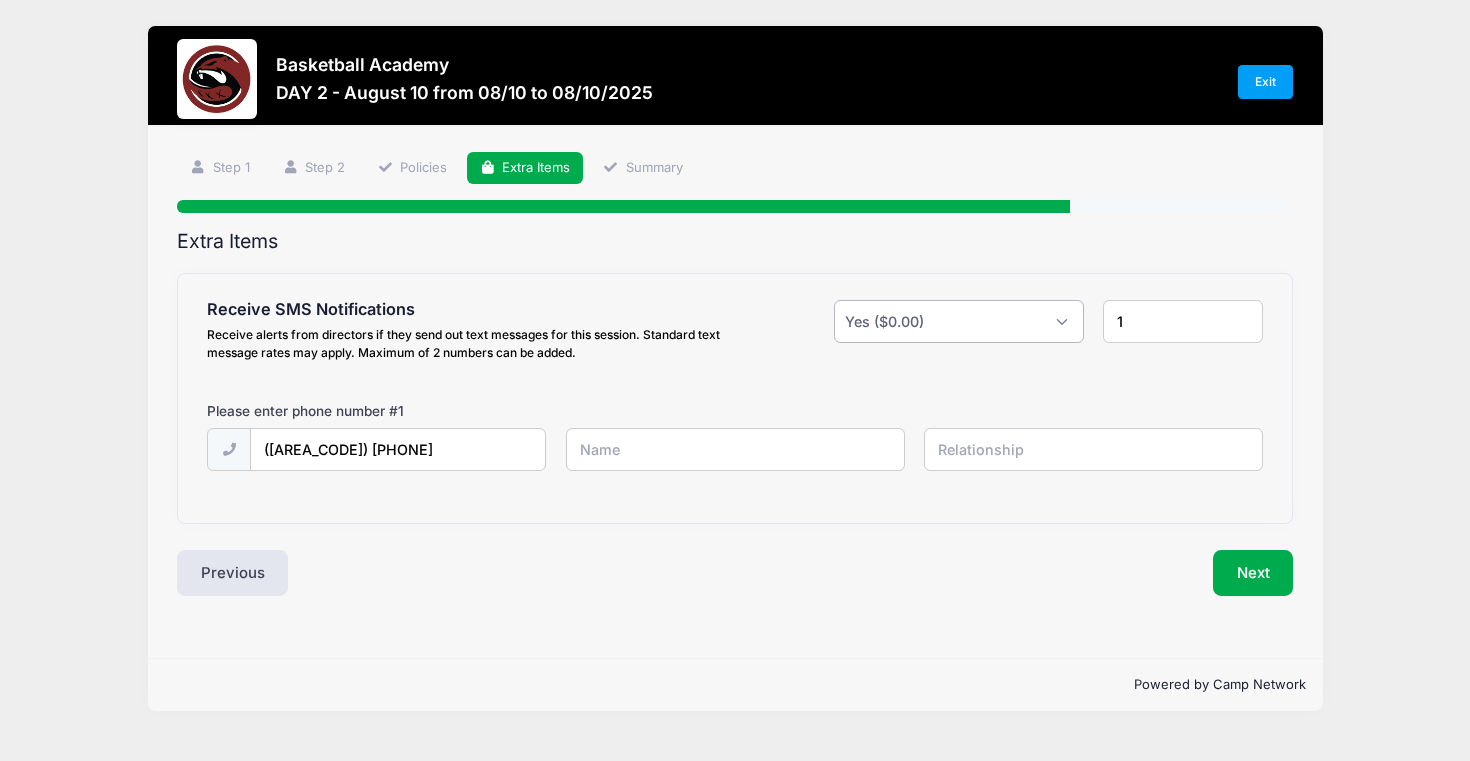 click on "Please Select Yes ($0.00)
No" at bounding box center (958, 321) 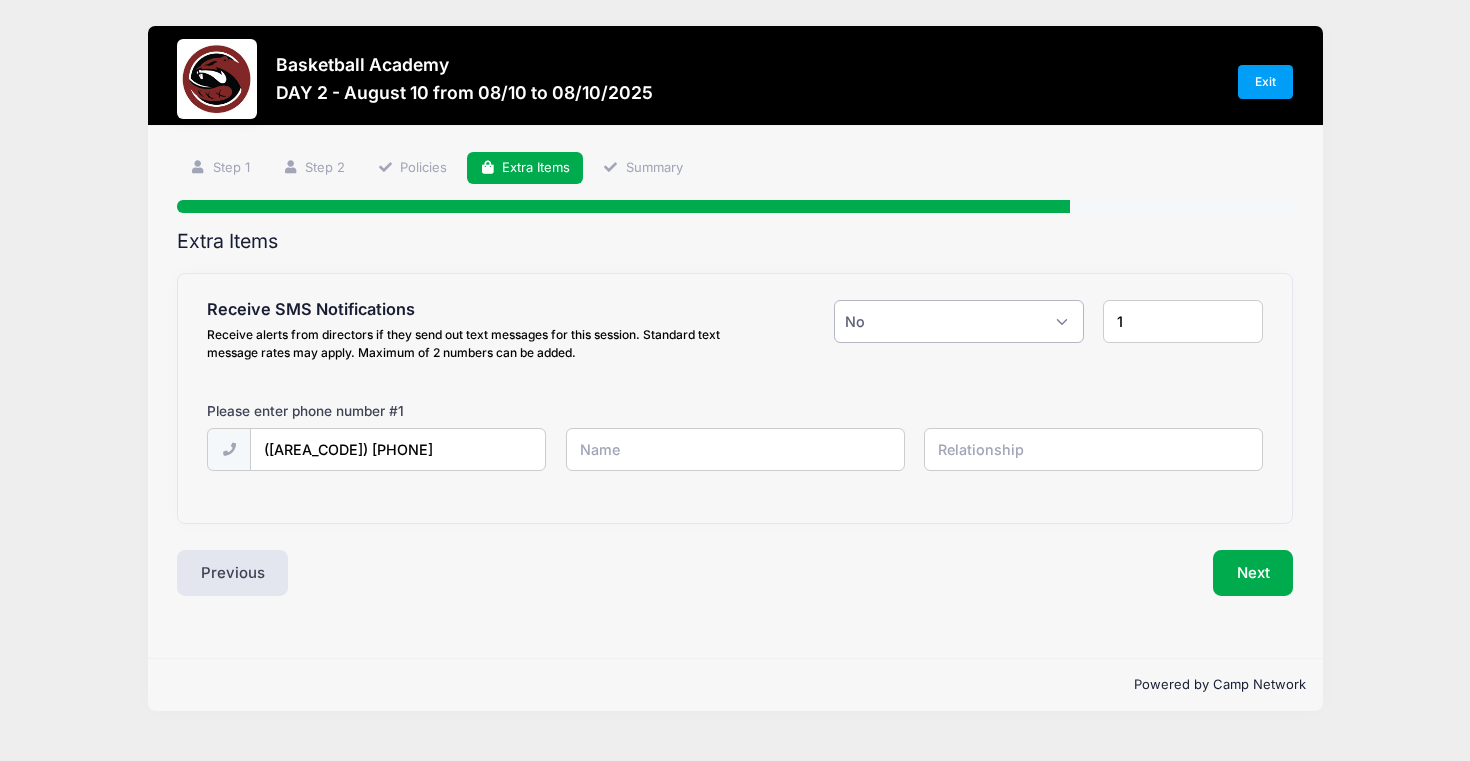type on "0" 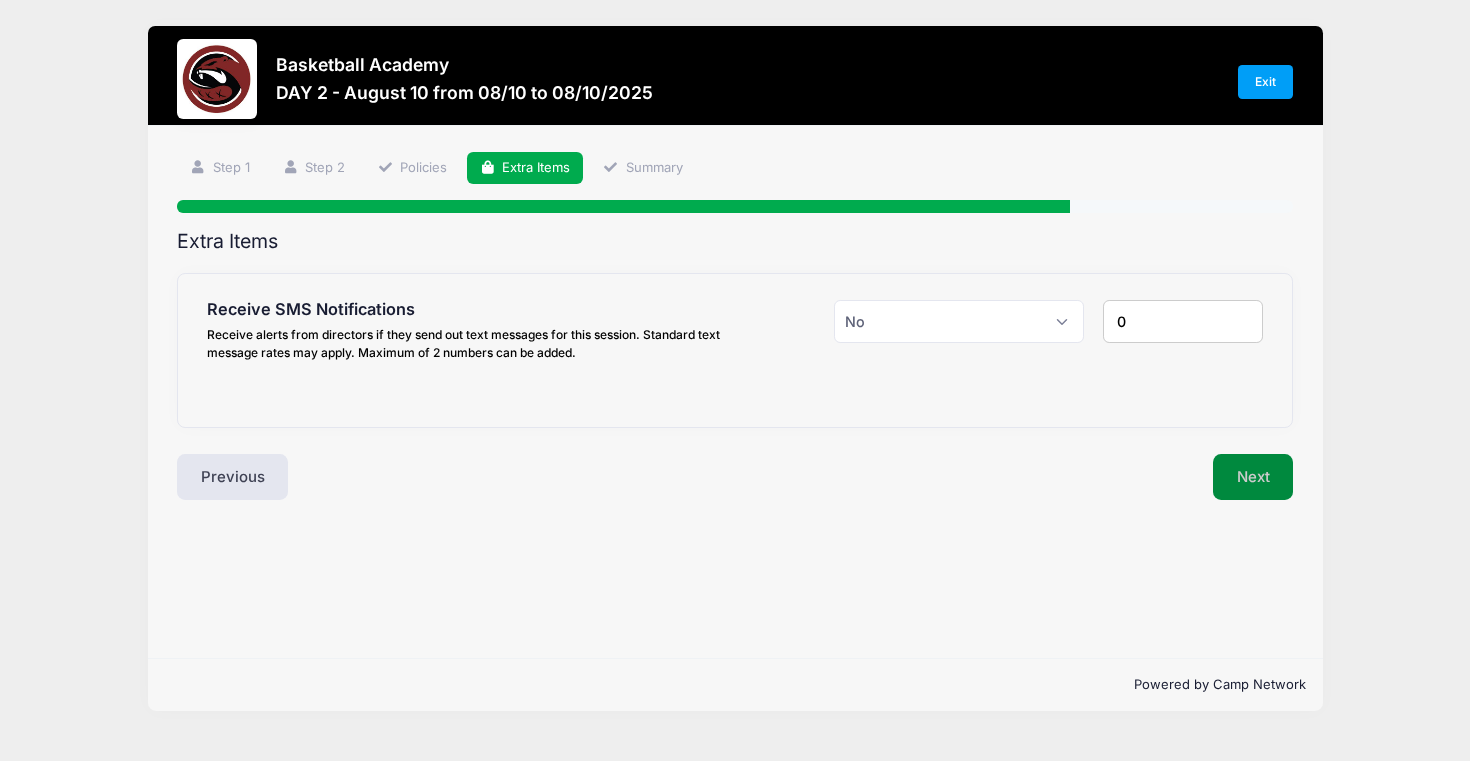 click on "Next" at bounding box center [1253, 477] 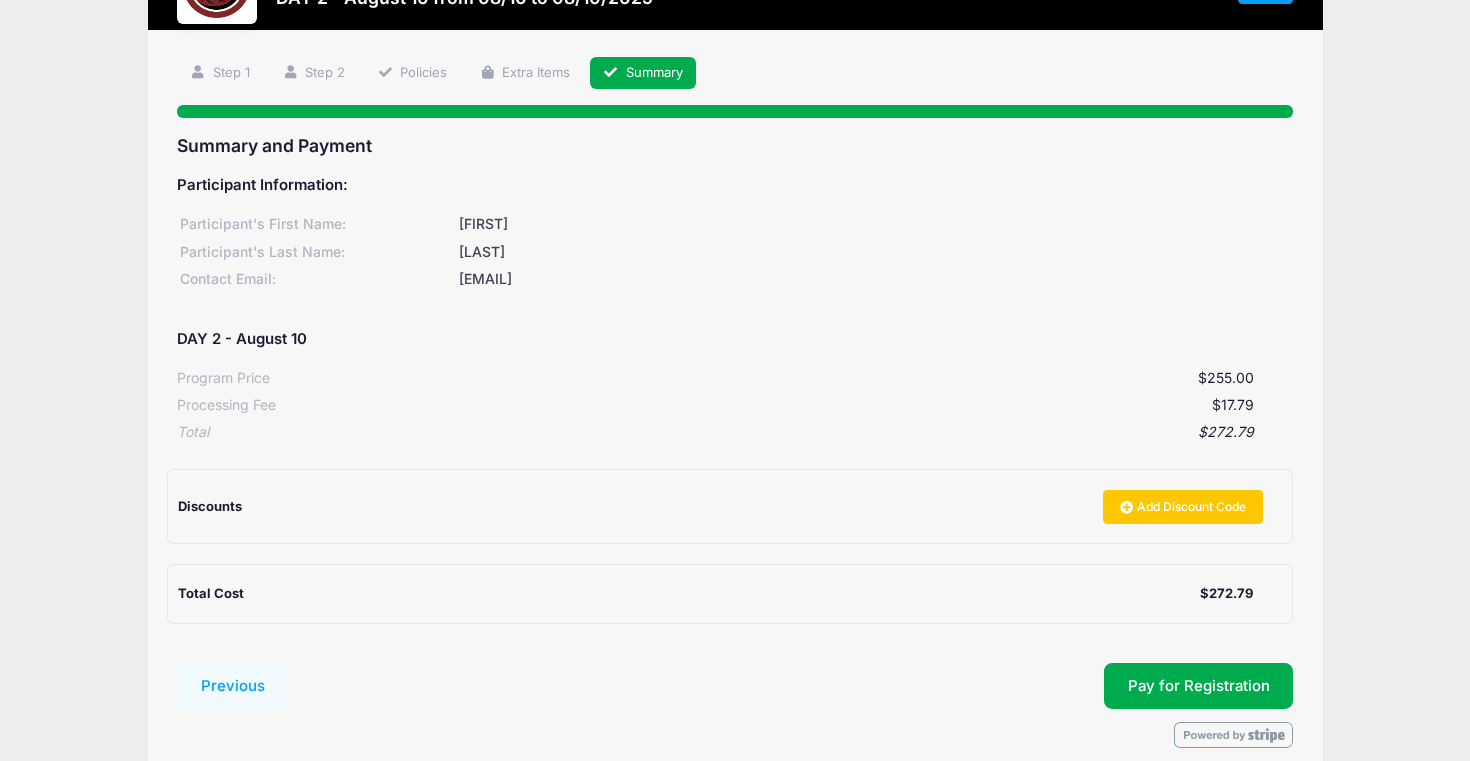 scroll, scrollTop: 187, scrollLeft: 0, axis: vertical 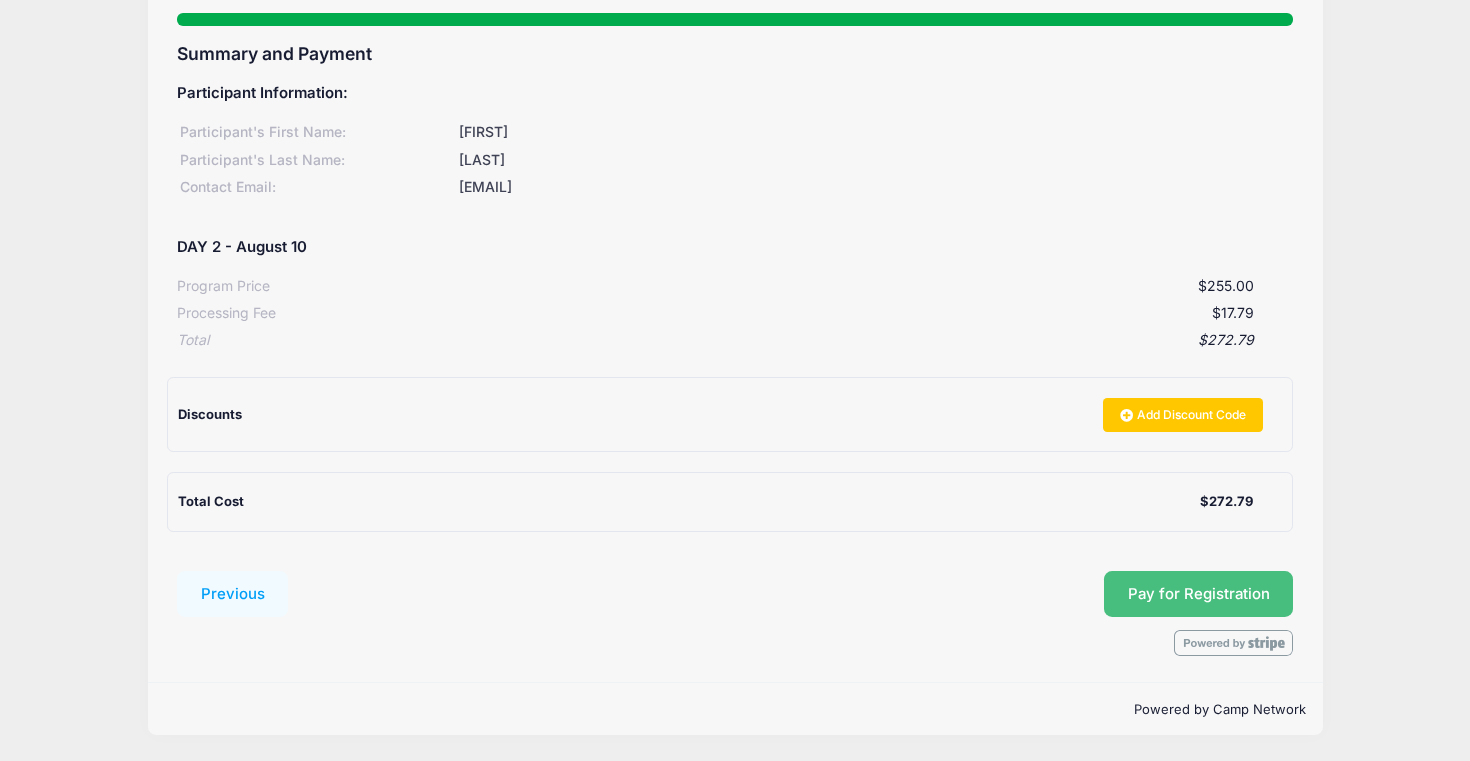 click on "Pay for Registration" at bounding box center [1199, 594] 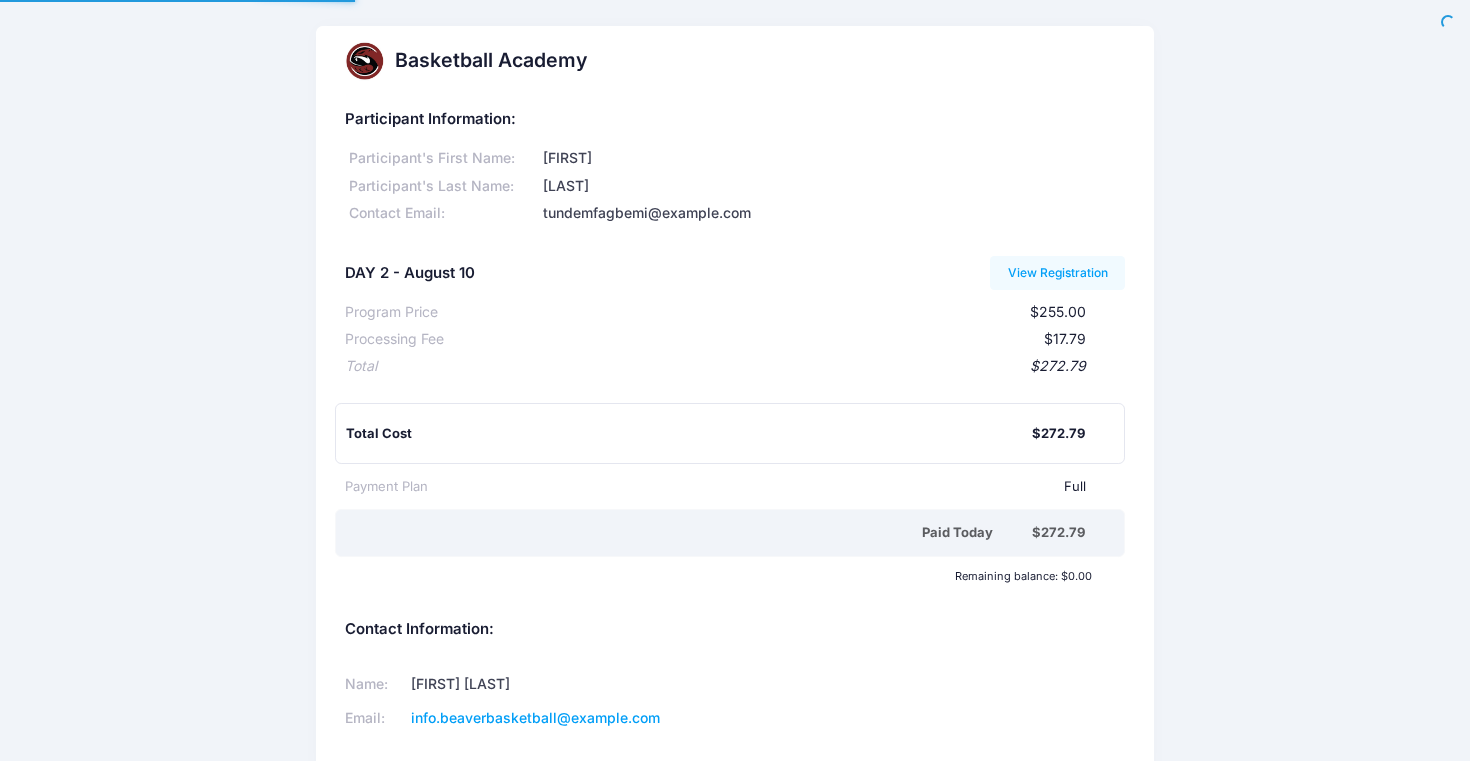 scroll, scrollTop: 0, scrollLeft: 0, axis: both 